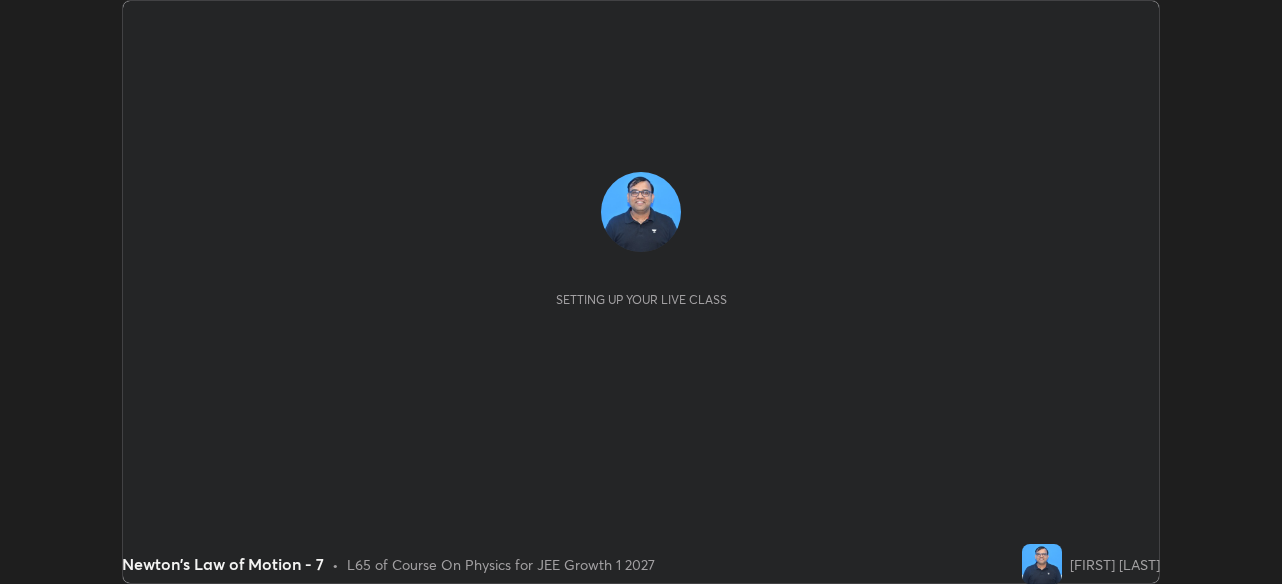 scroll, scrollTop: 0, scrollLeft: 0, axis: both 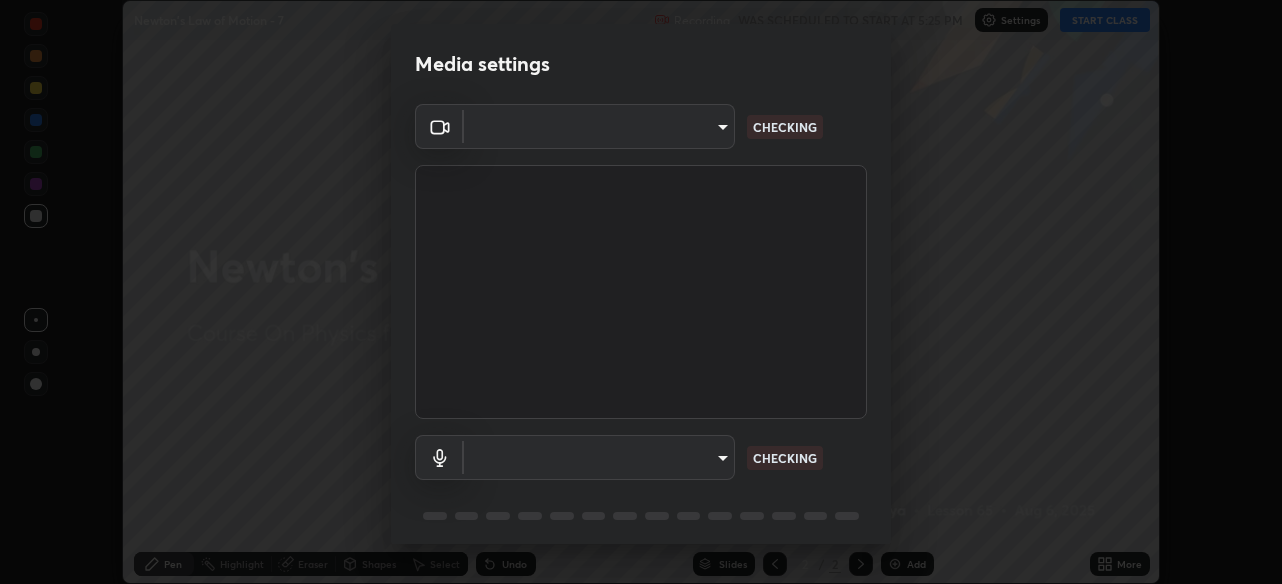 type on "28ae8228e1889e27b3560ed02dc6dc73f4b031919add1df3b3d257722d80b483" 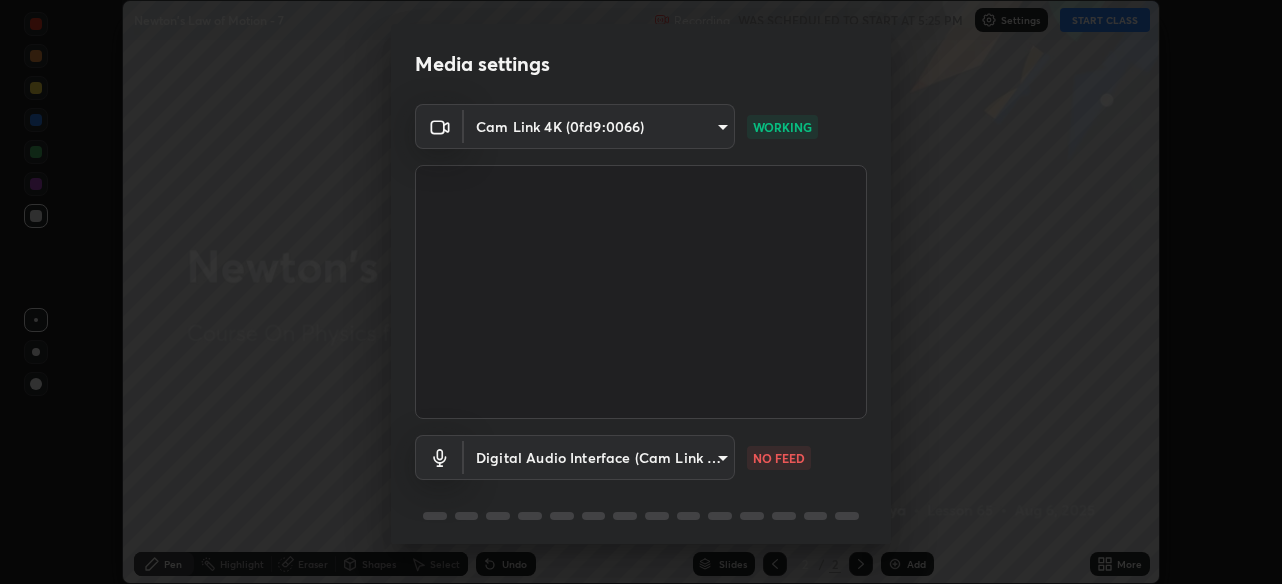 click on "Erase all Newton's Law of Motion - 7 Recording WAS SCHEDULED TO START AT  5:25 PM Settings START CLASS Setting up your live class Newton's Law of Motion - 7 • L65 of Course On Physics for JEE Growth 1 2027 [FIRST] [LAST] Pen Highlight Eraser Shapes Select Undo Slides 2 / 2 Add More No doubts shared Encourage your learners to ask a doubt for better clarity Report an issue Reason for reporting Buffering Chat not working Audio - Video sync issue Educator video quality low ​ Attach an image Report Media settings Cam Link 4K (0fd9:0066) [HASH] WORKING Digital Audio Interface (Cam Link 4K) [HASH] NO FEED 1 / 5 Next" at bounding box center [641, 292] 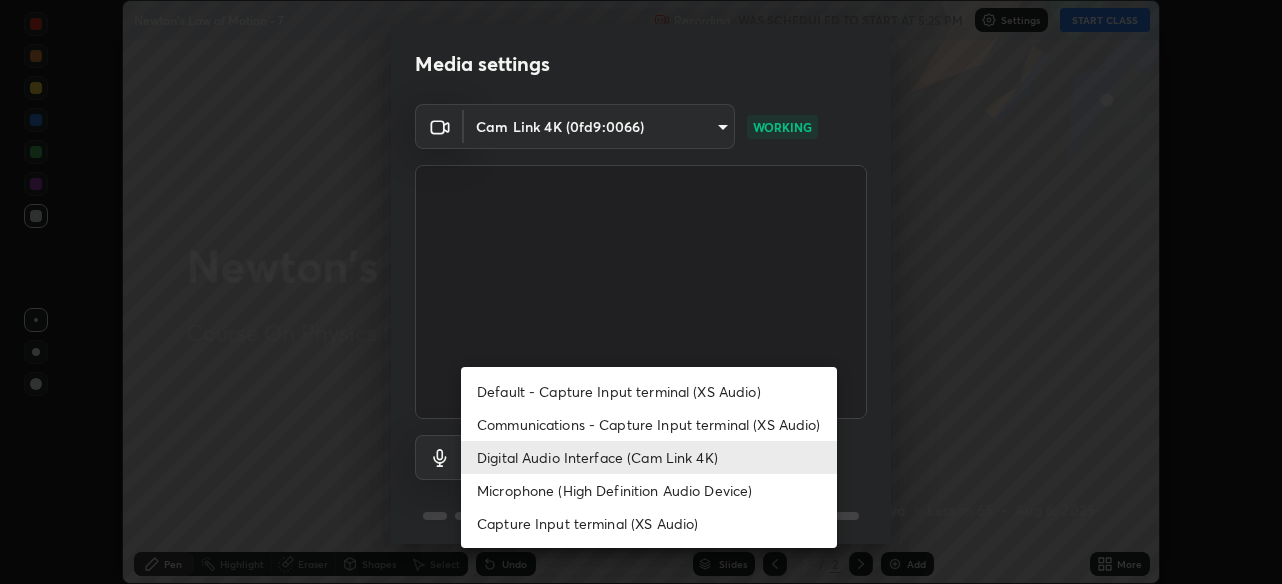 click on "Communications - Capture Input terminal (XS Audio)" at bounding box center [649, 424] 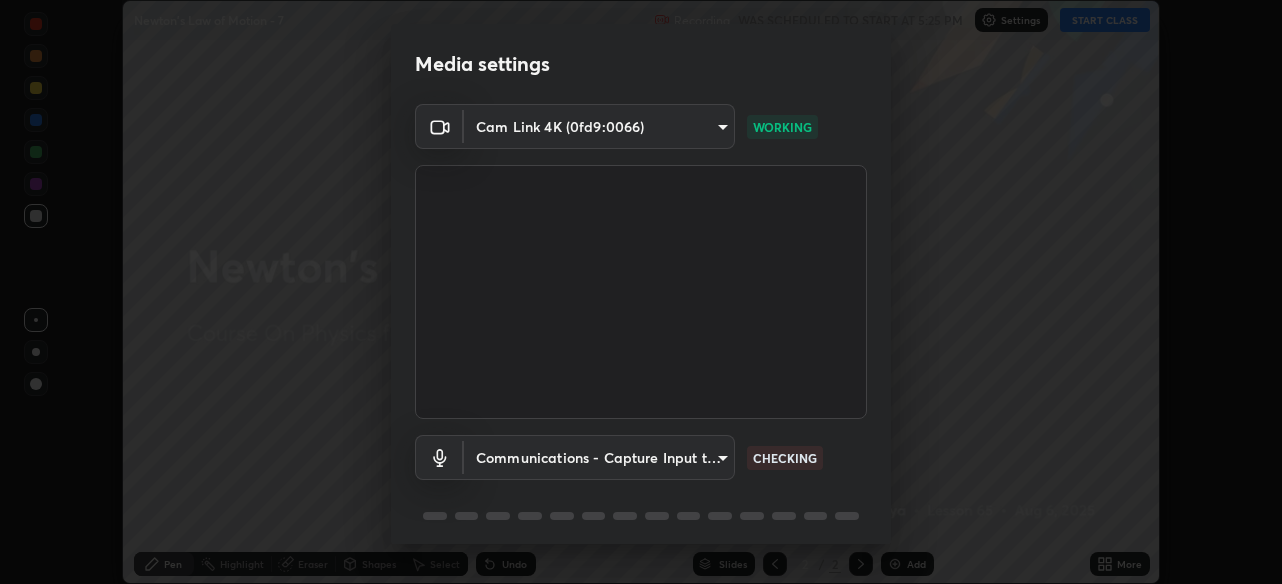 click on "Erase all Newton's Law of Motion - 7 Recording WAS SCHEDULED TO START AT  5:25 PM Settings START CLASS Setting up your live class Newton's Law of Motion - 7 • L65 of Course On Physics for JEE Growth 1 2027 [FIRST] [LAST] Pen Highlight Eraser Shapes Select Undo Slides 2 / 2 Add More No doubts shared Encourage your learners to ask a doubt for better clarity Report an issue Reason for reporting Buffering Chat not working Audio - Video sync issue Educator video quality low ​ Attach an image Report Media settings Cam Link 4K (0fd9:0066) [HASH] WORKING Communications - Capture Input terminal (XS Audio) communications CHECKING 1 / 5 Next Default - Capture Input terminal (XS Audio) Communications - Capture Input terminal (XS Audio) Digital Audio Interface (Cam Link 4K) Microphone (High Definition Audio Device) Capture Input terminal (XS Audio)" at bounding box center (641, 292) 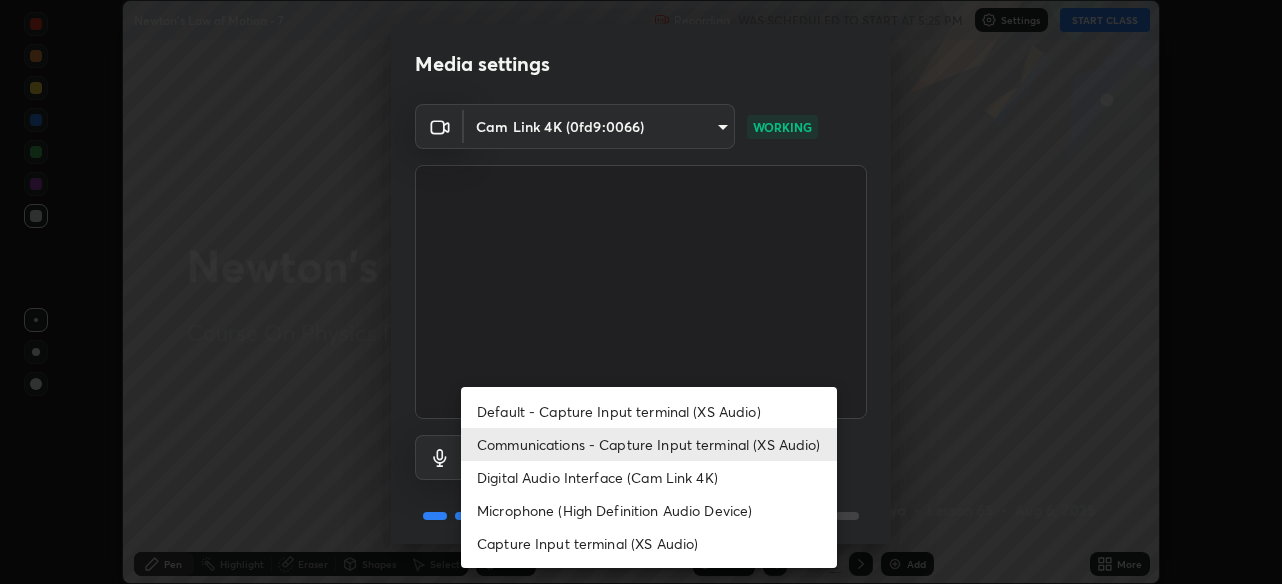click on "Digital Audio Interface (Cam Link 4K)" at bounding box center (649, 477) 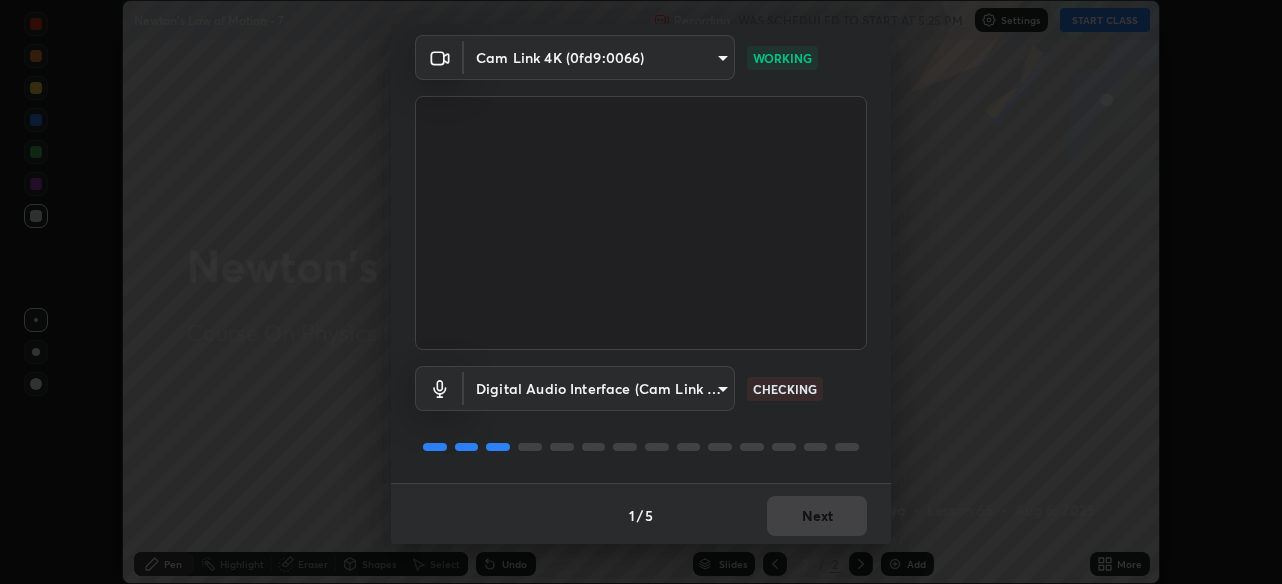 scroll, scrollTop: 72, scrollLeft: 0, axis: vertical 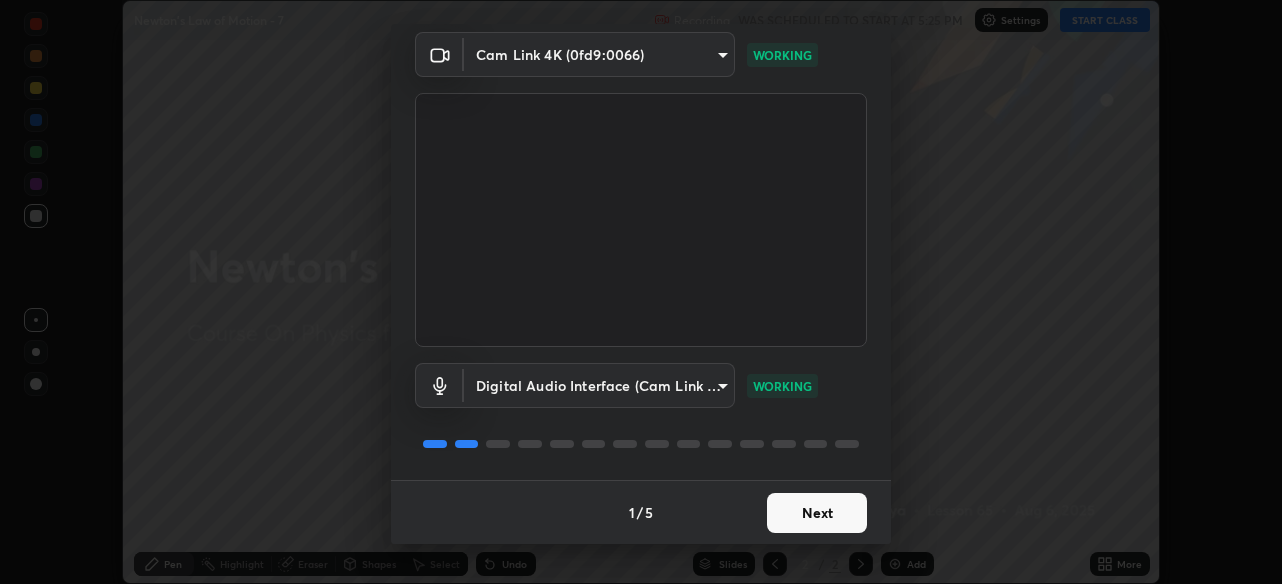 click on "Next" at bounding box center (817, 513) 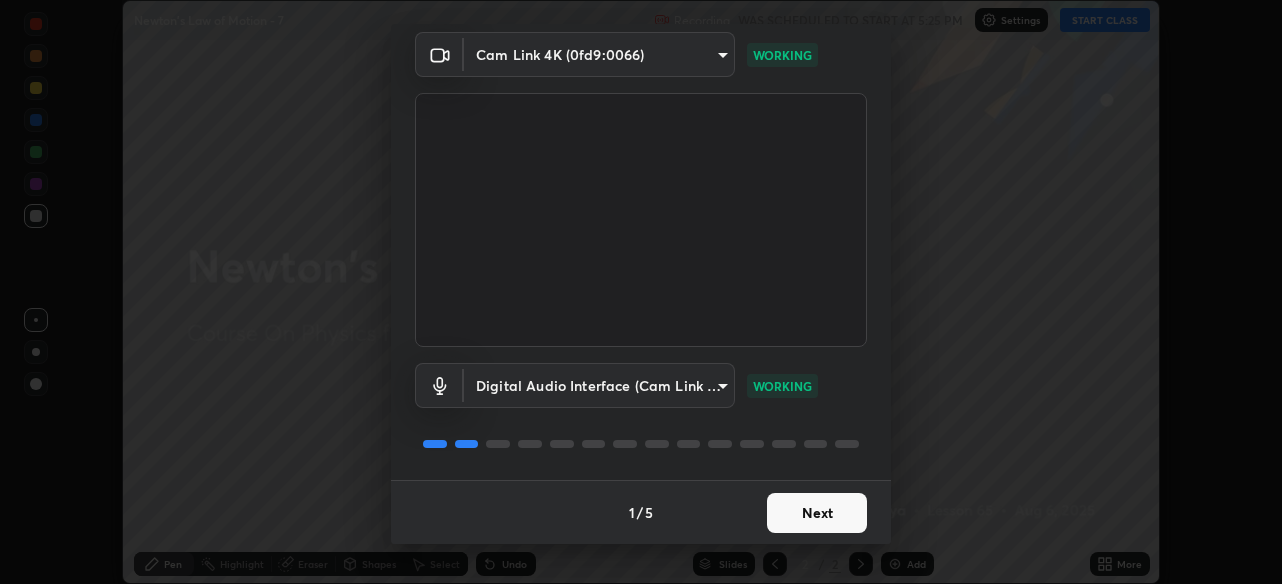 scroll, scrollTop: 0, scrollLeft: 0, axis: both 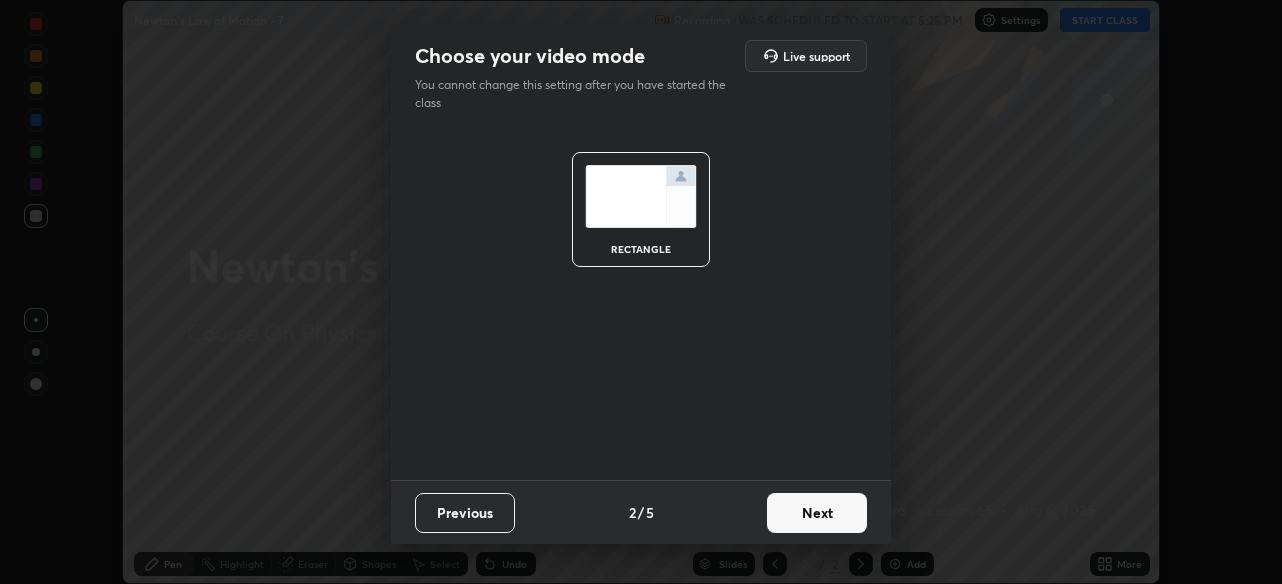 click on "Next" at bounding box center [817, 513] 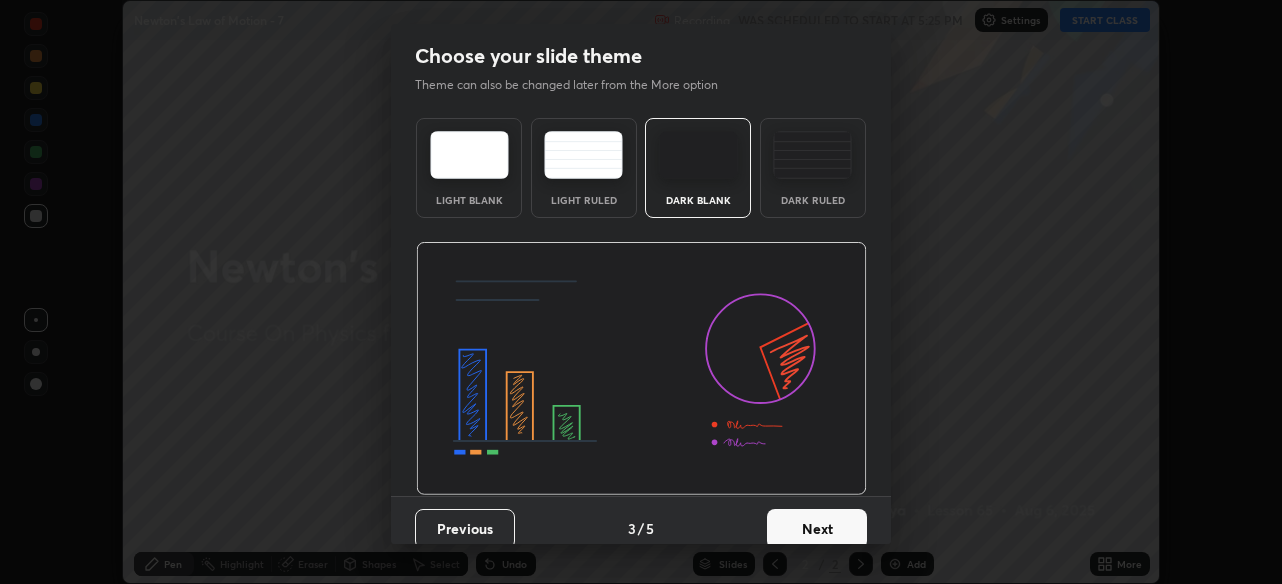 click on "Next" at bounding box center [817, 529] 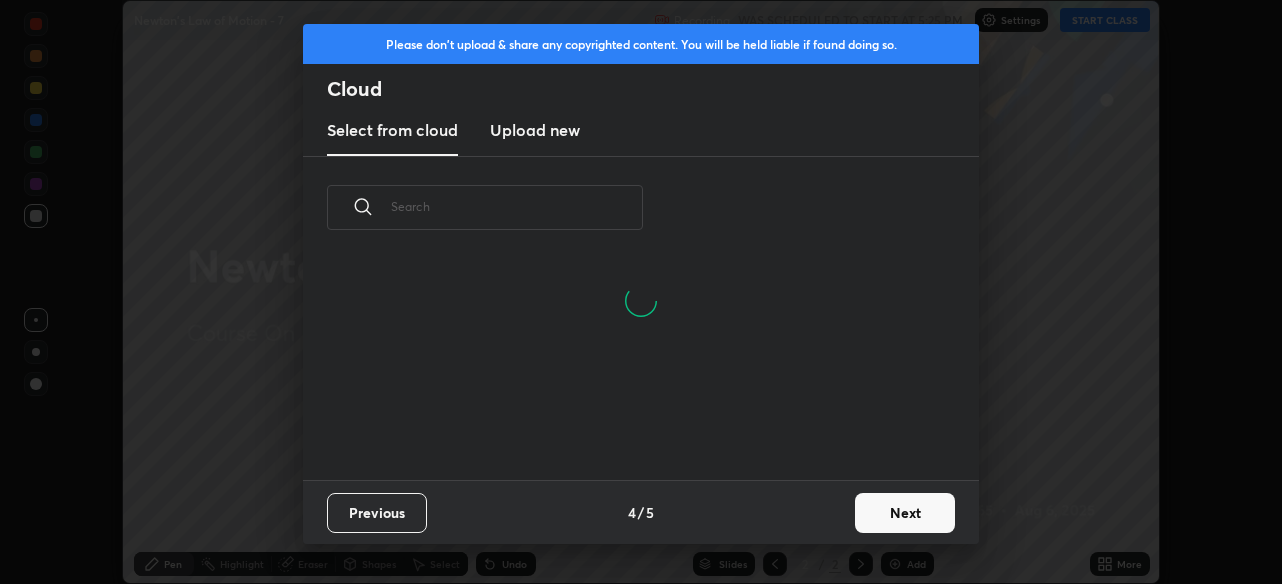 click on "Next" at bounding box center [905, 513] 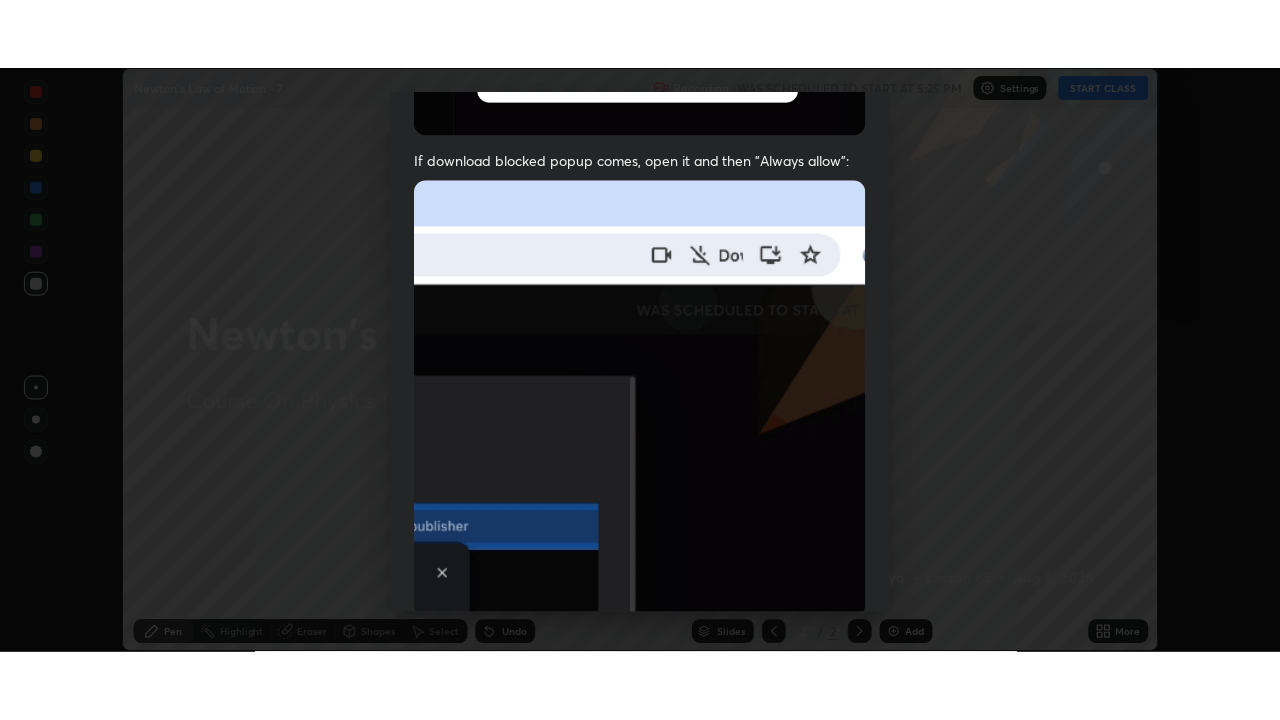 scroll, scrollTop: 480, scrollLeft: 0, axis: vertical 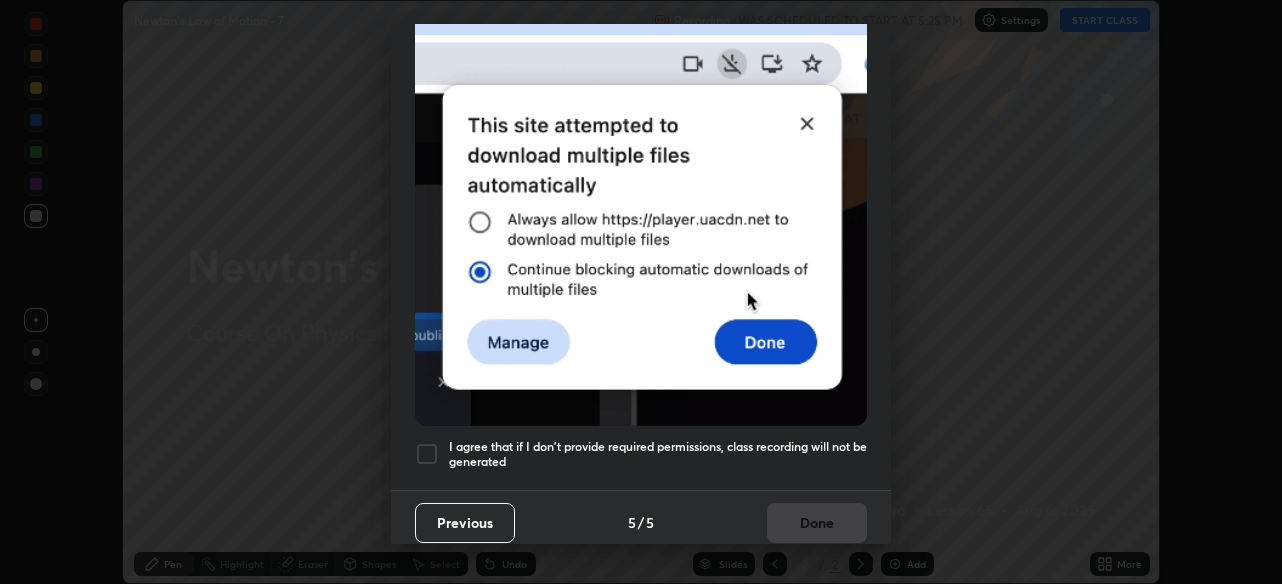 click on "I agree that if I don't provide required permissions, class recording will not be generated" at bounding box center (658, 454) 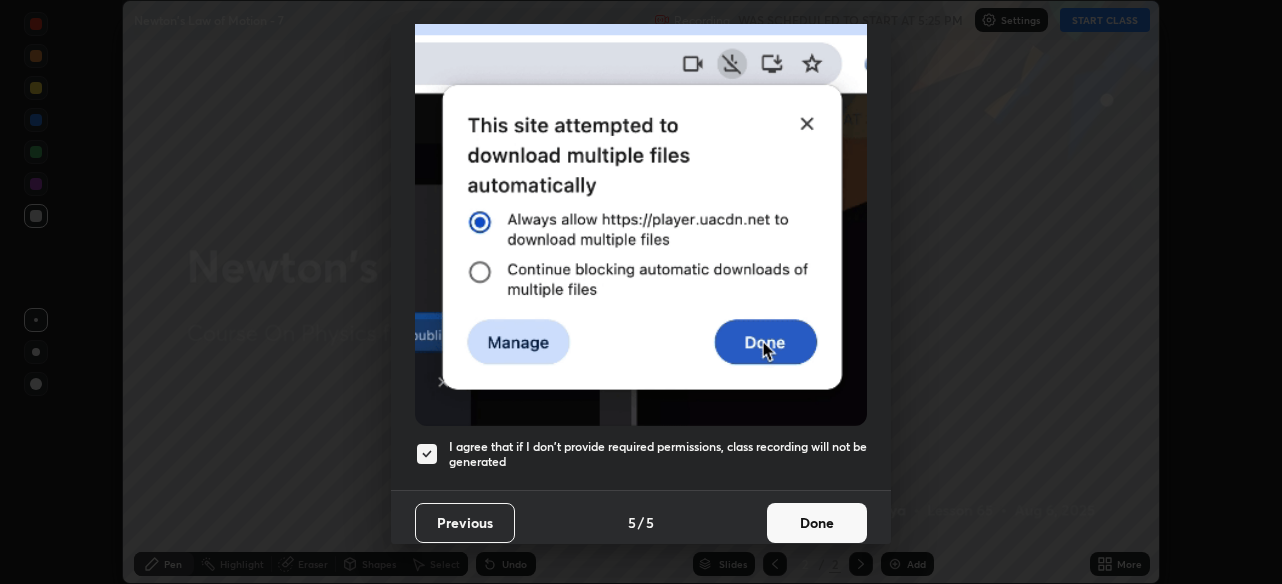 click on "Done" at bounding box center (817, 523) 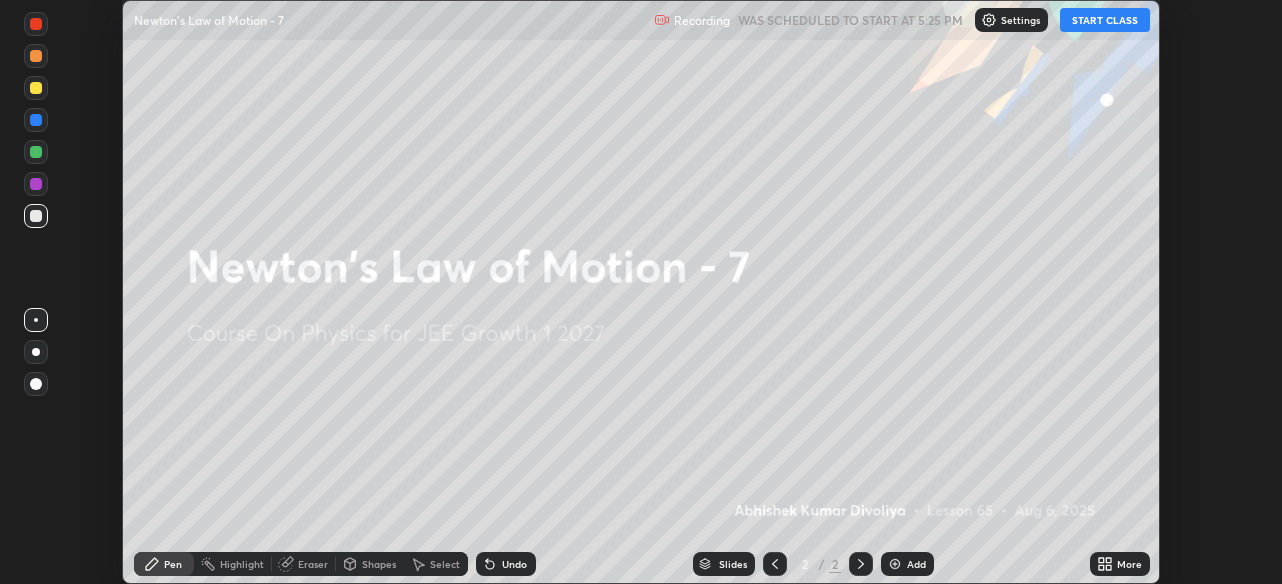 click on "START CLASS" at bounding box center (1105, 20) 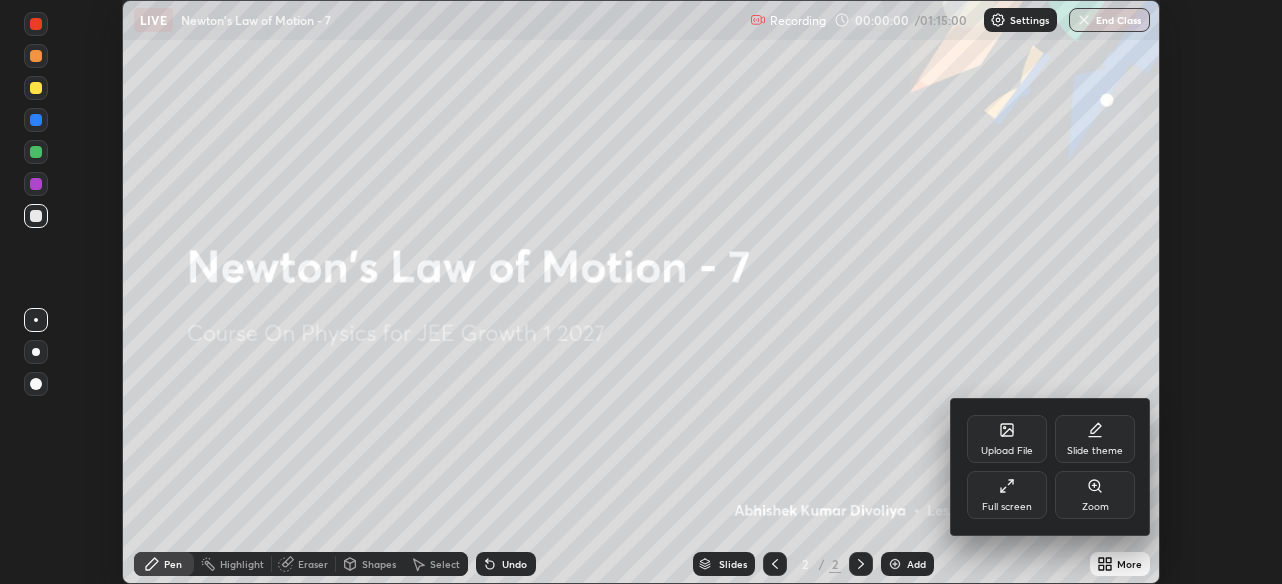 click on "Full screen" at bounding box center [1007, 495] 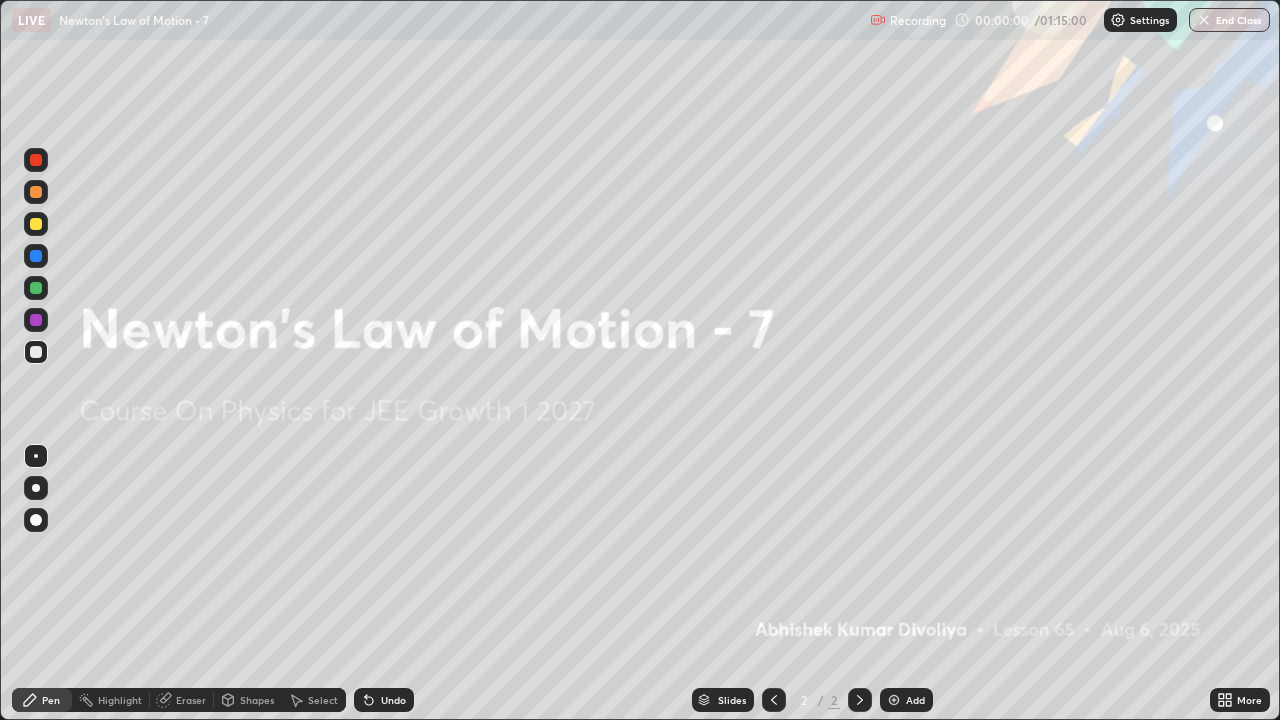 scroll, scrollTop: 99280, scrollLeft: 98720, axis: both 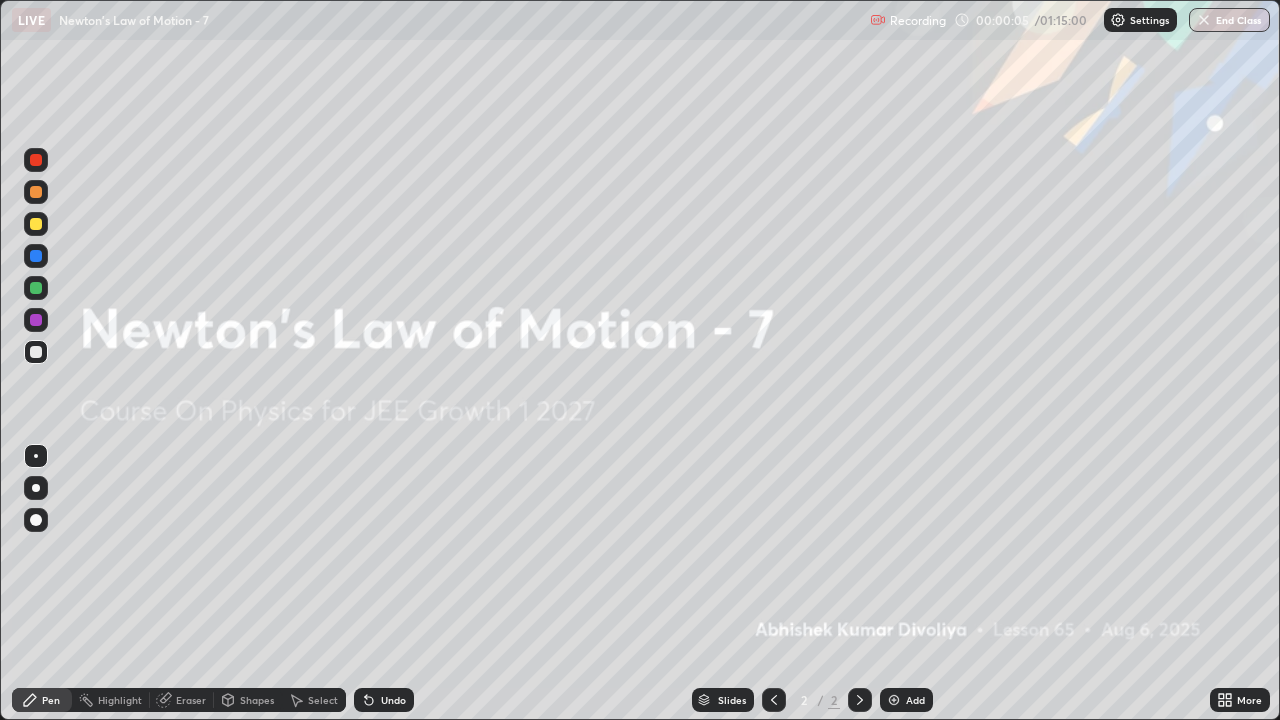 click at bounding box center (36, 224) 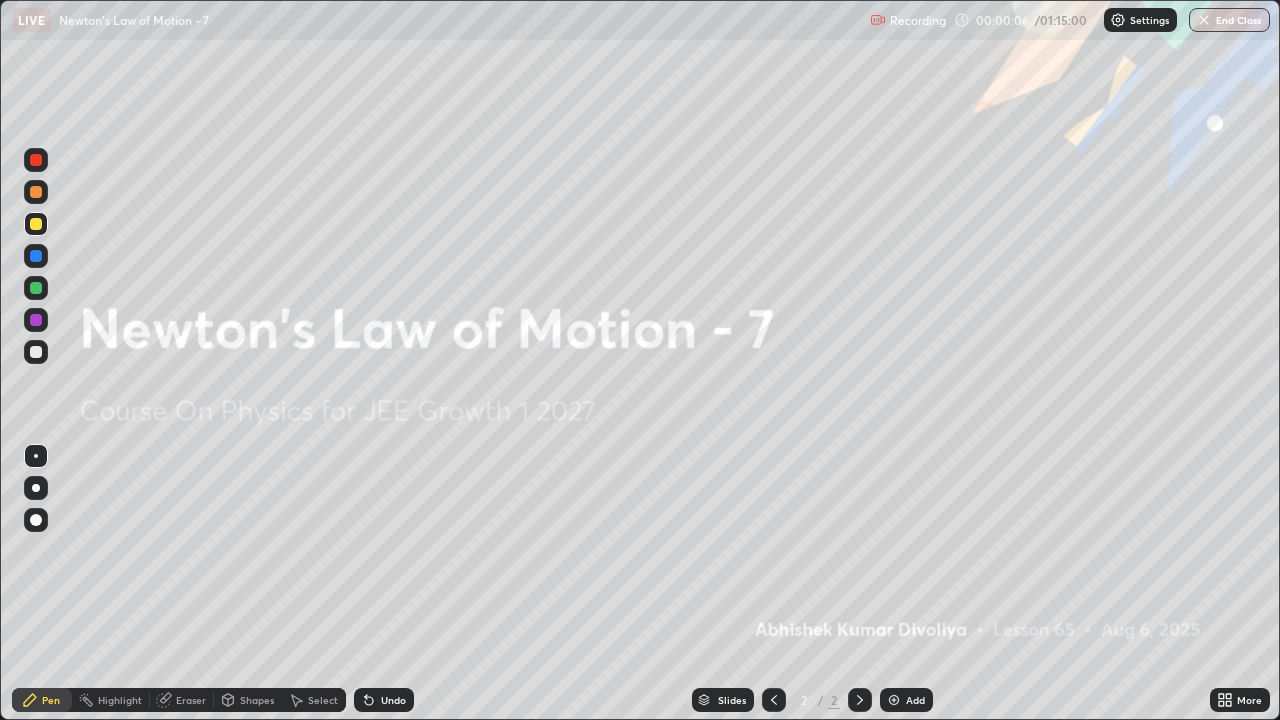 click at bounding box center (36, 520) 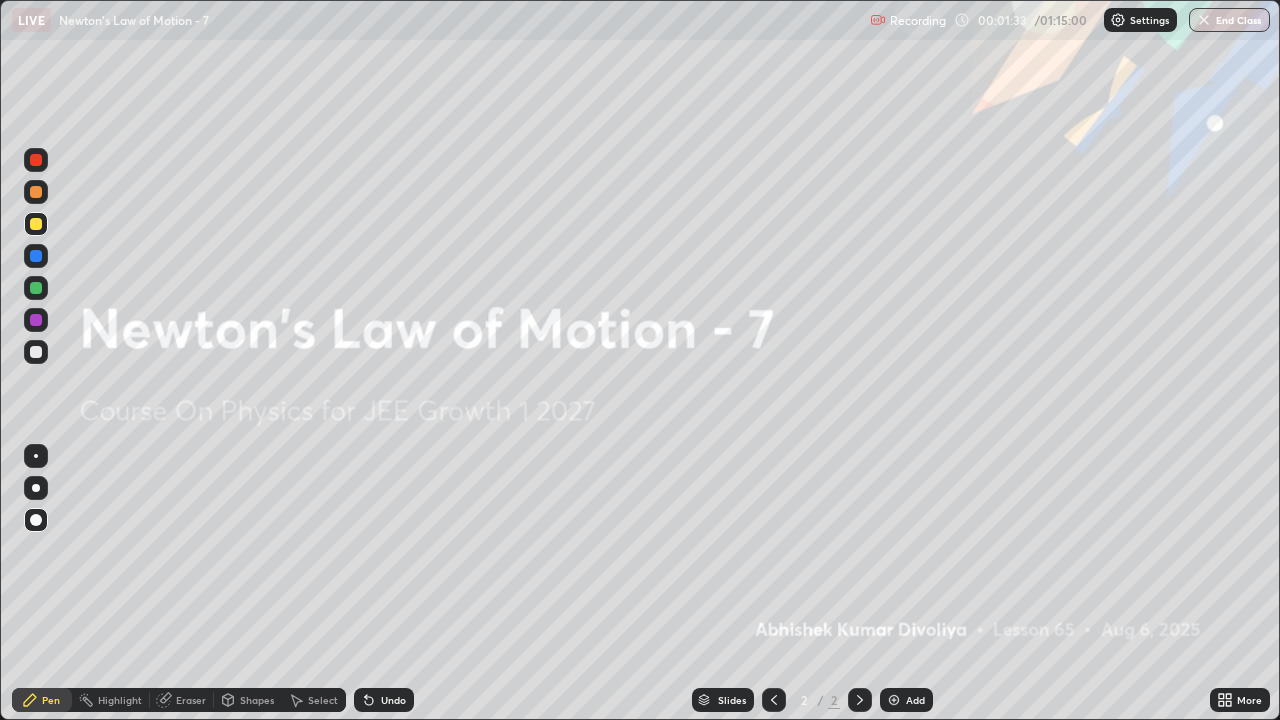 click at bounding box center [894, 700] 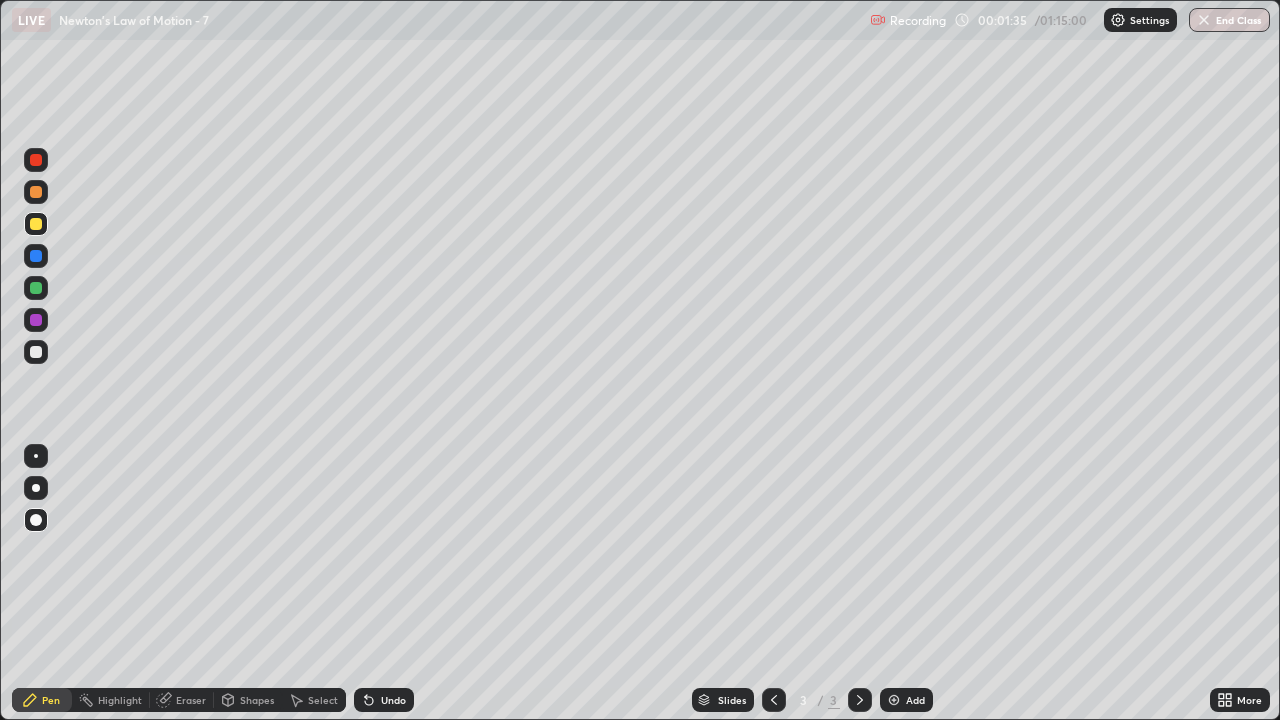 click on "Shapes" at bounding box center (257, 700) 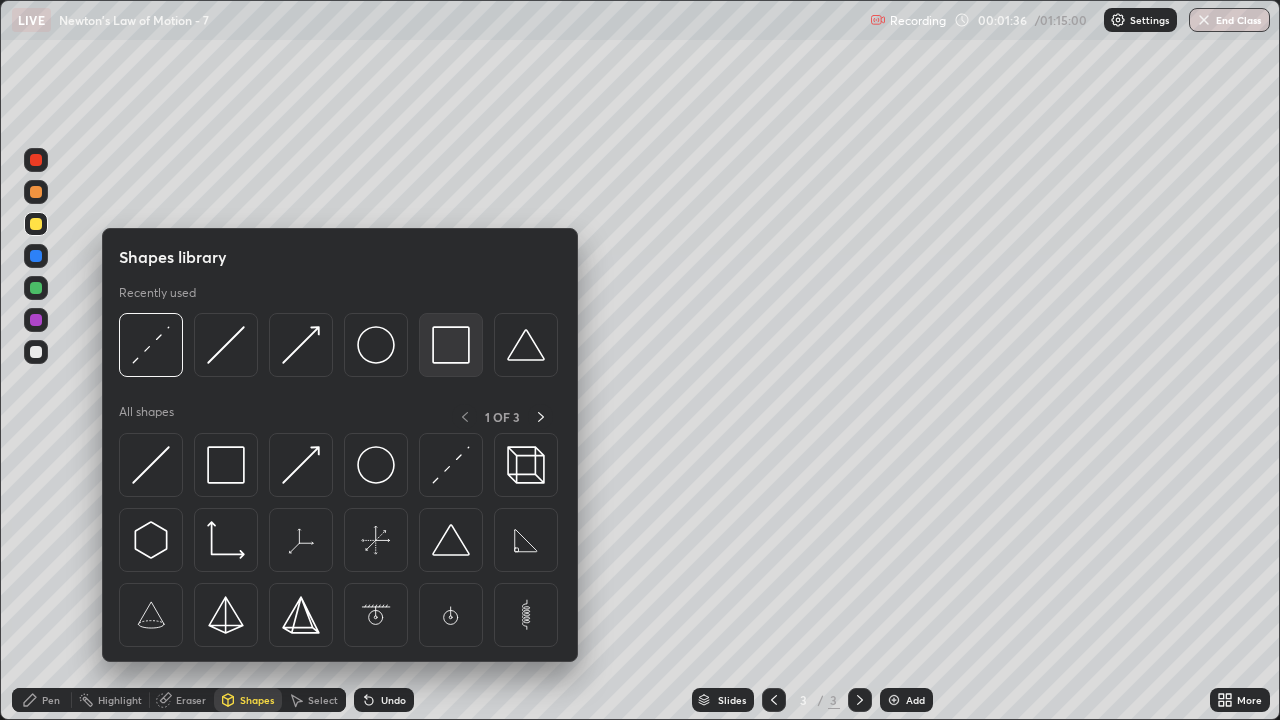 click at bounding box center [451, 345] 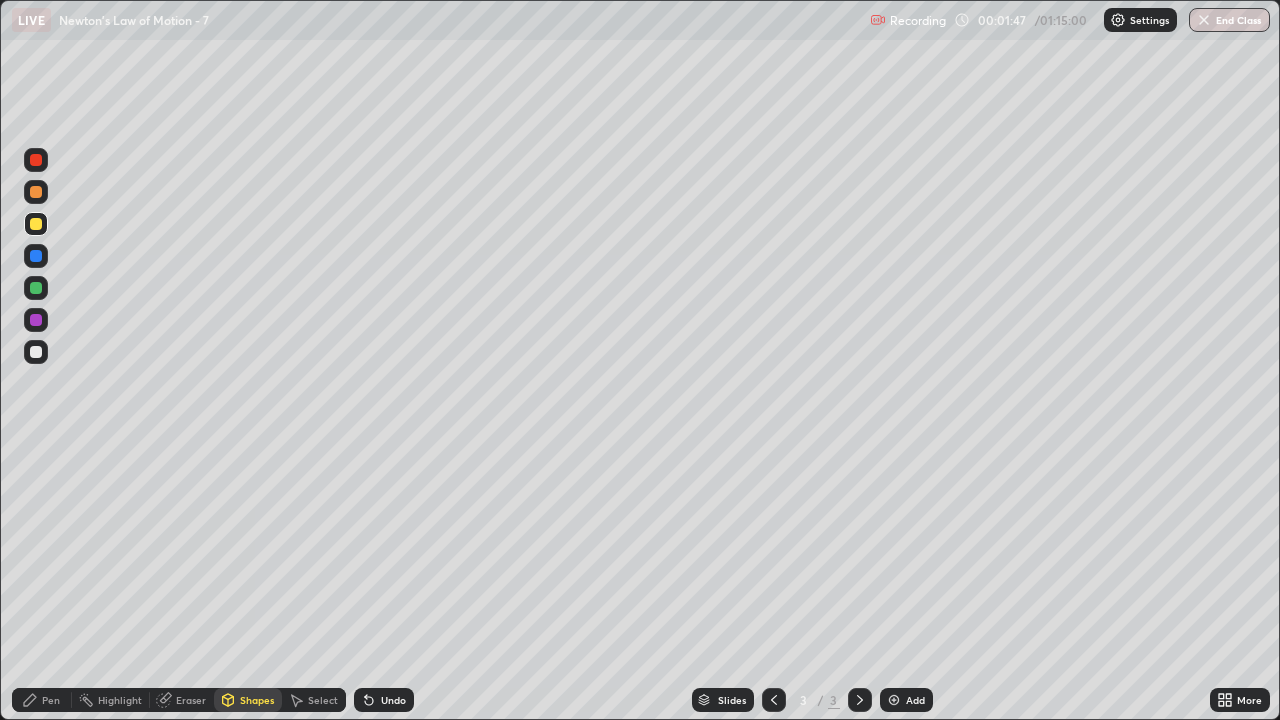 click on "Pen" at bounding box center [51, 700] 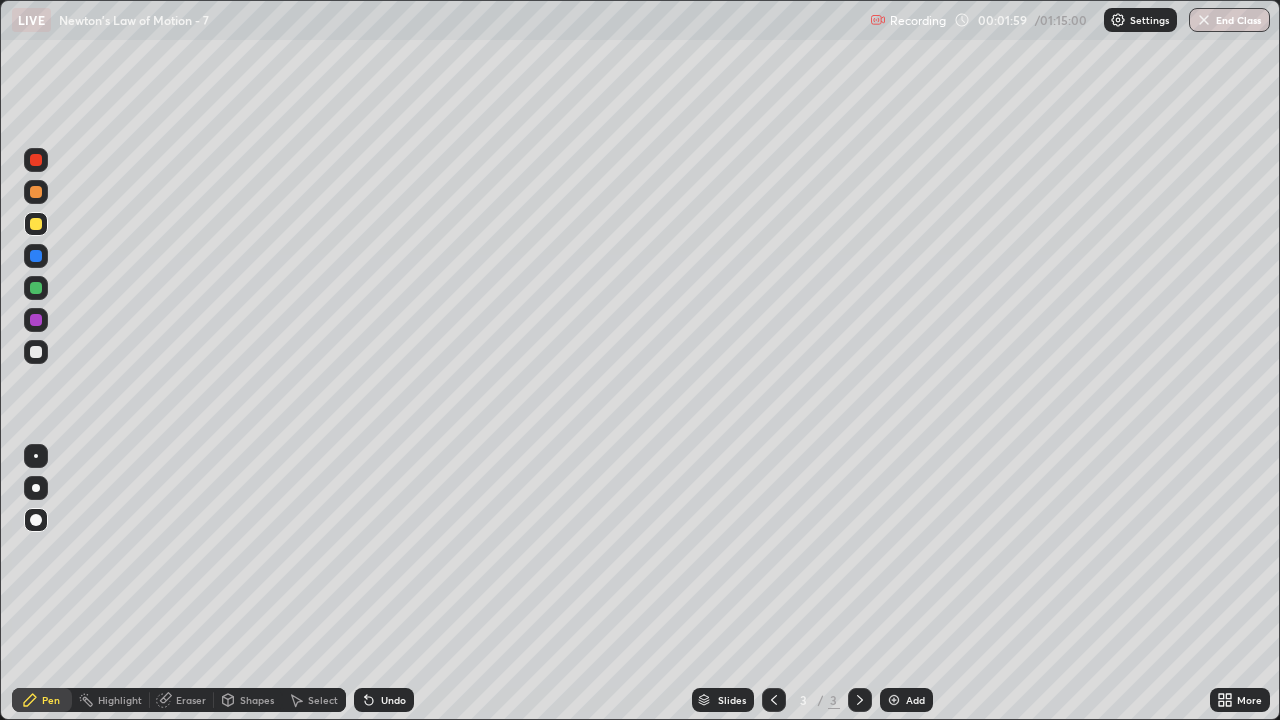 click on "Shapes" at bounding box center (257, 700) 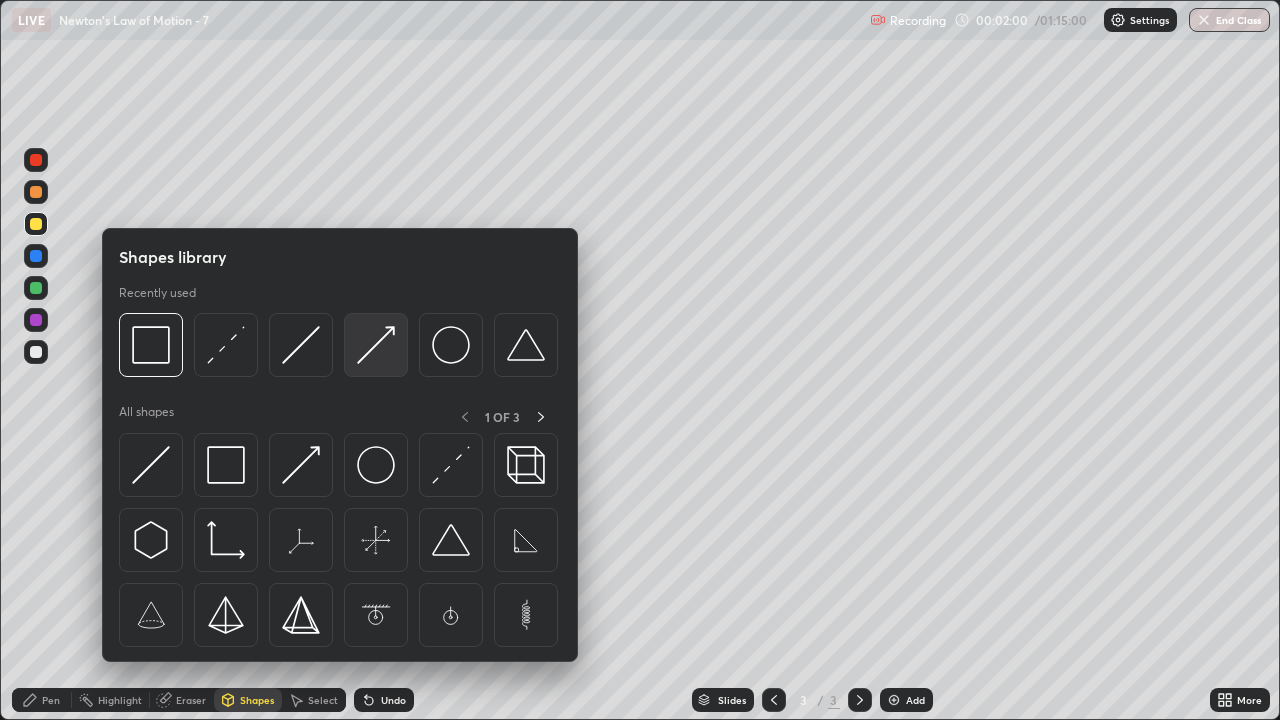 click at bounding box center [376, 345] 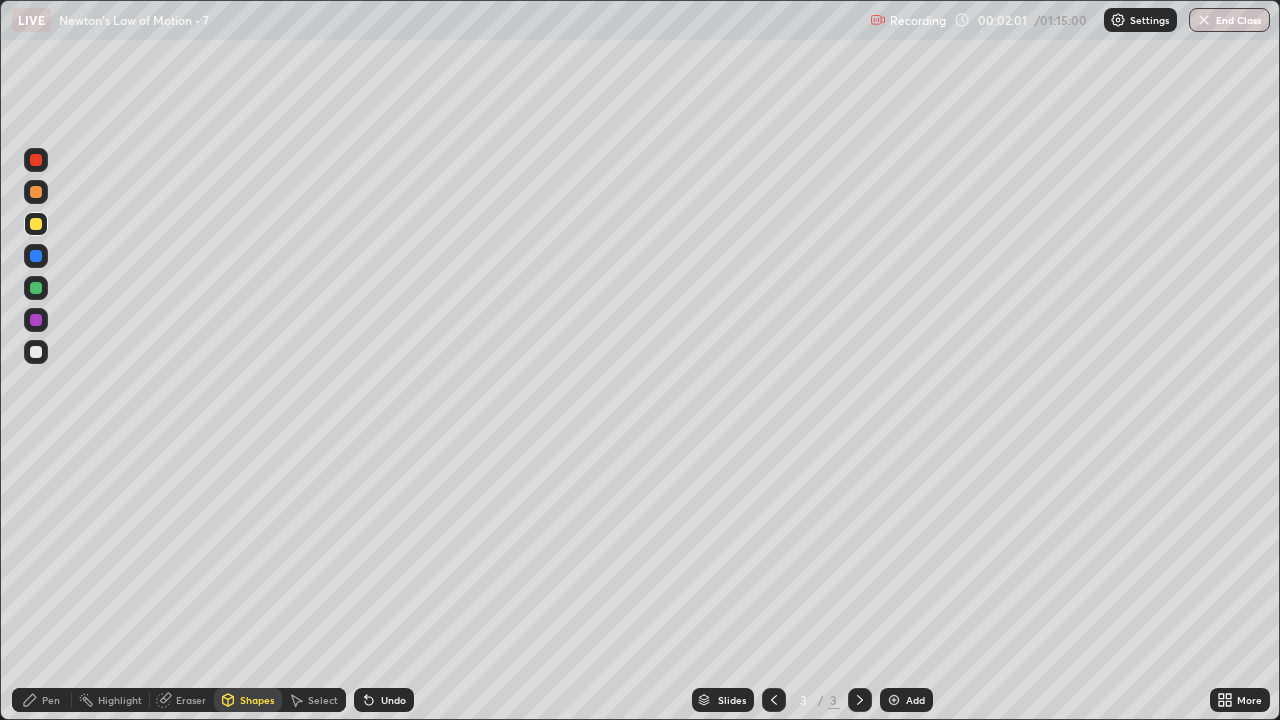 click at bounding box center [36, 192] 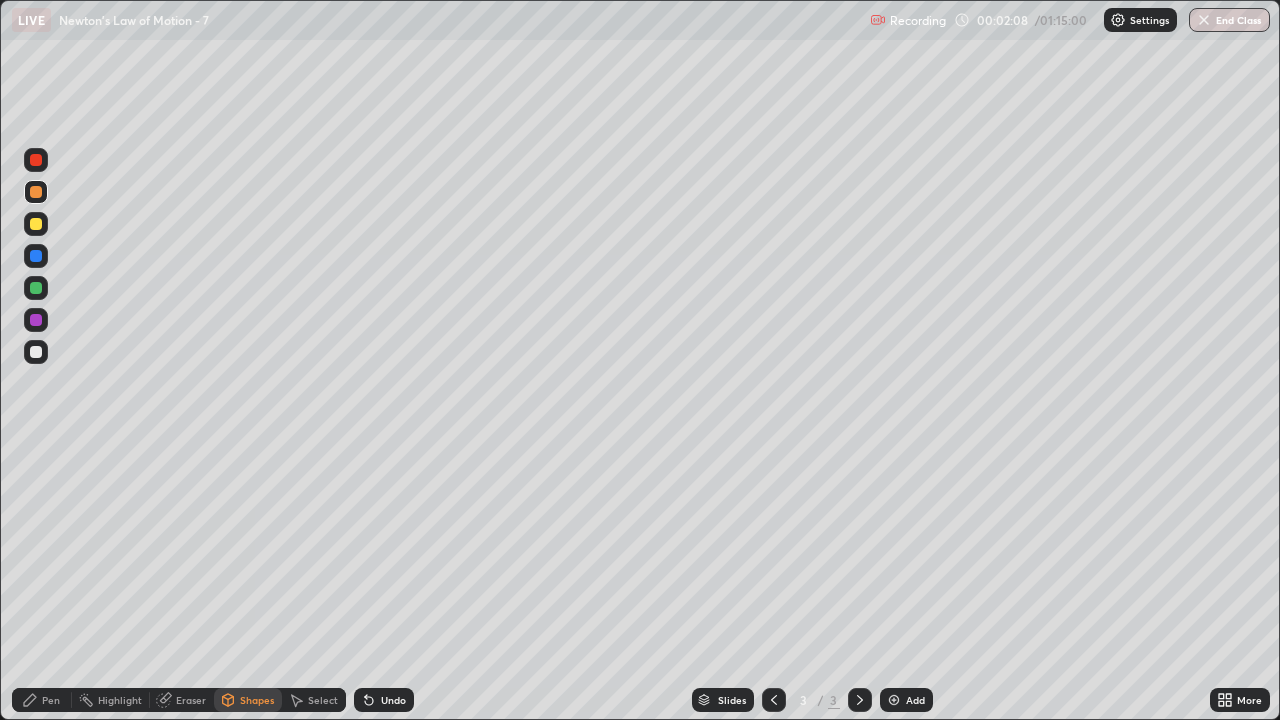 click on "Pen" at bounding box center [51, 700] 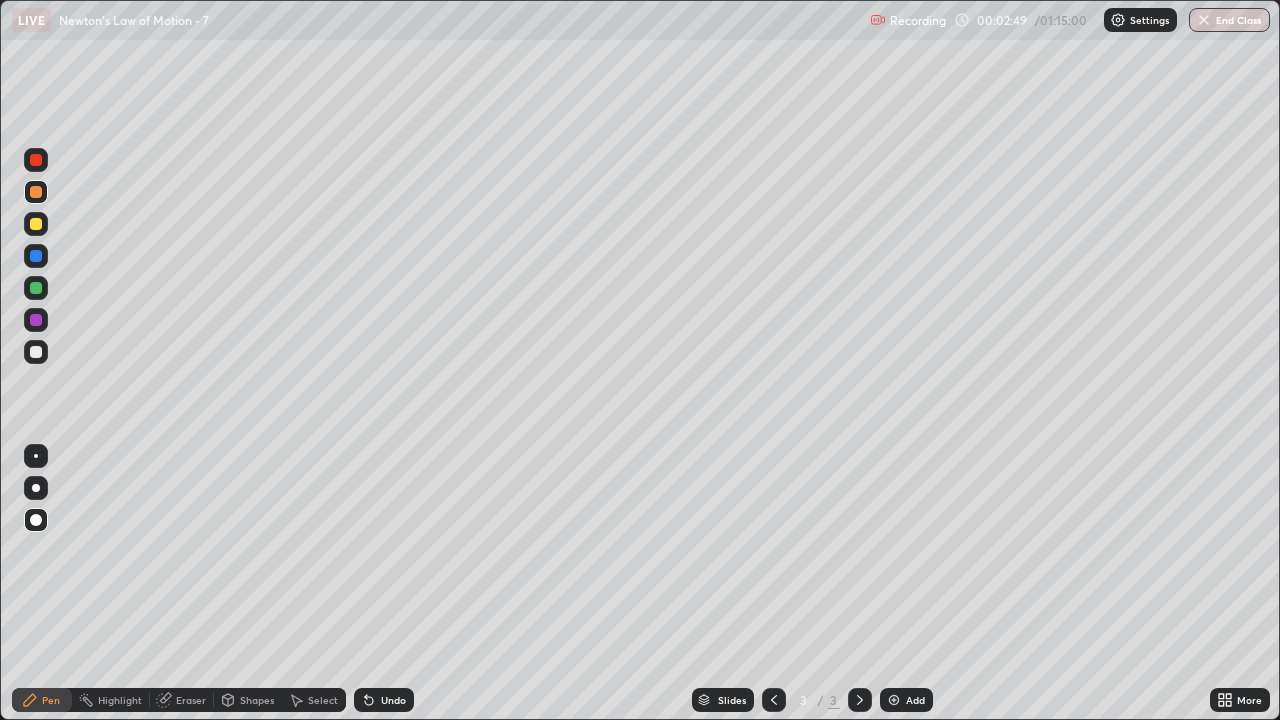 click on "Shapes" at bounding box center (257, 700) 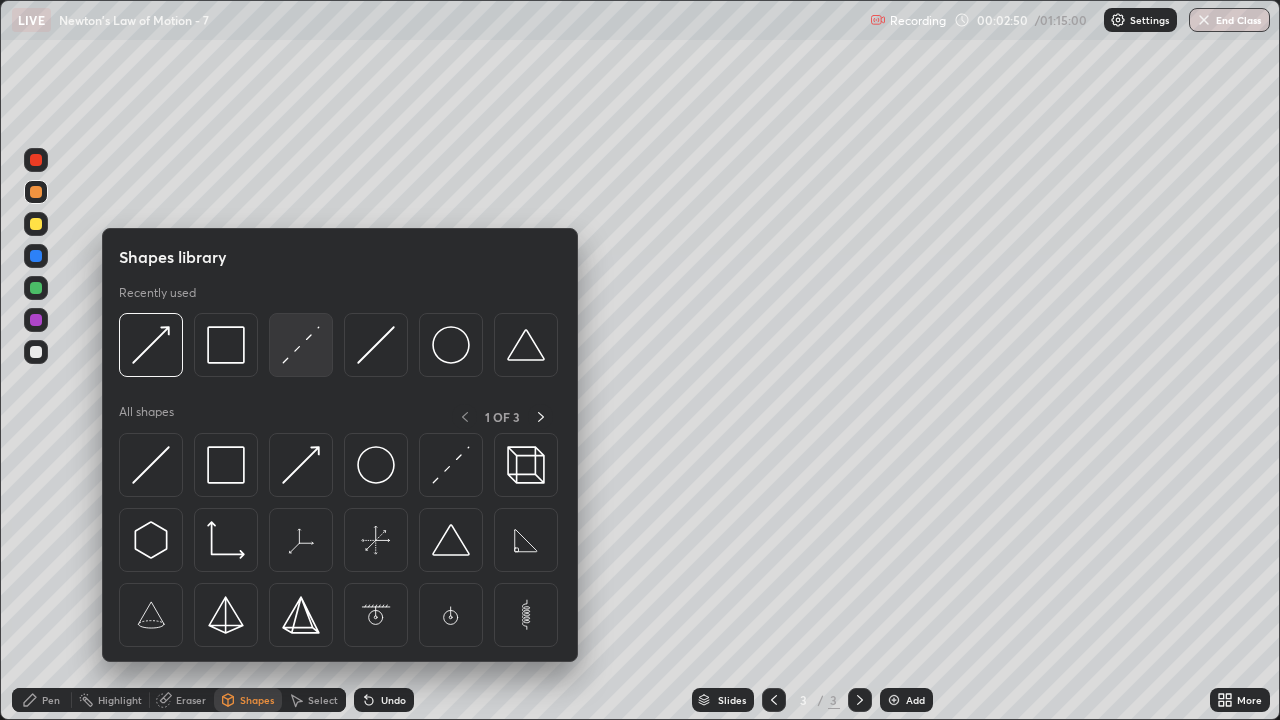 click at bounding box center [301, 345] 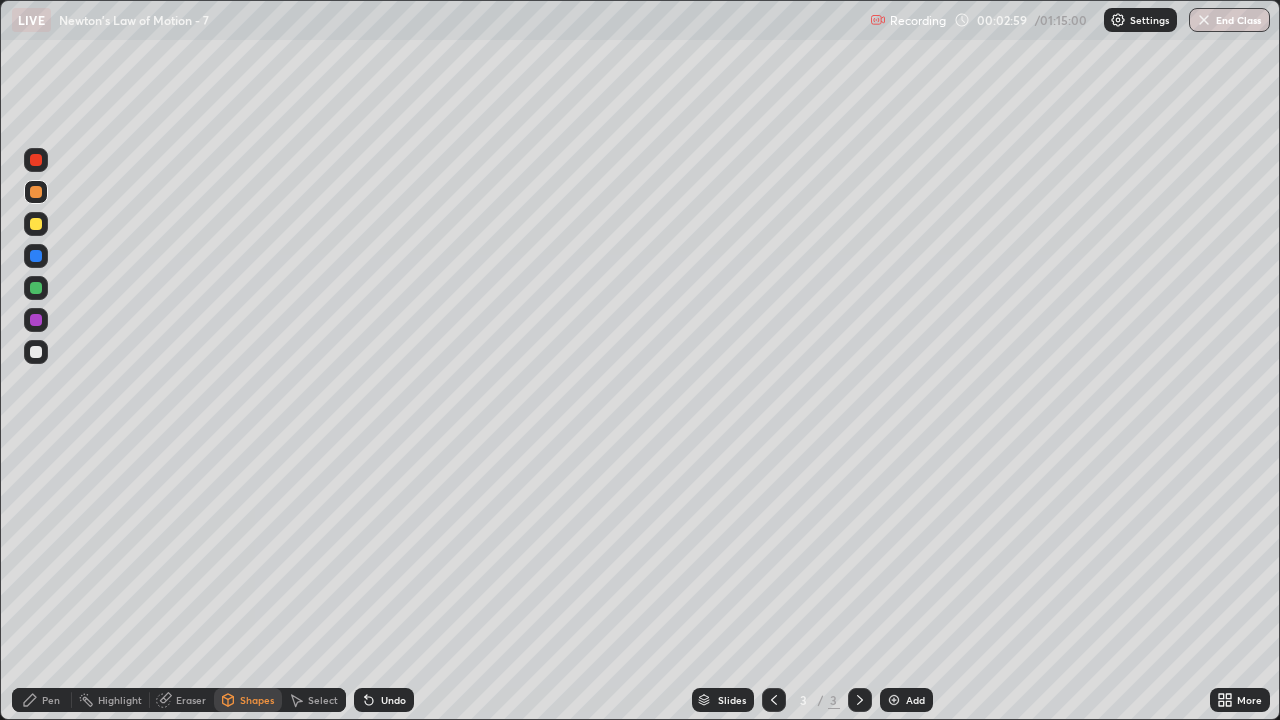 click on "Pen" at bounding box center (51, 700) 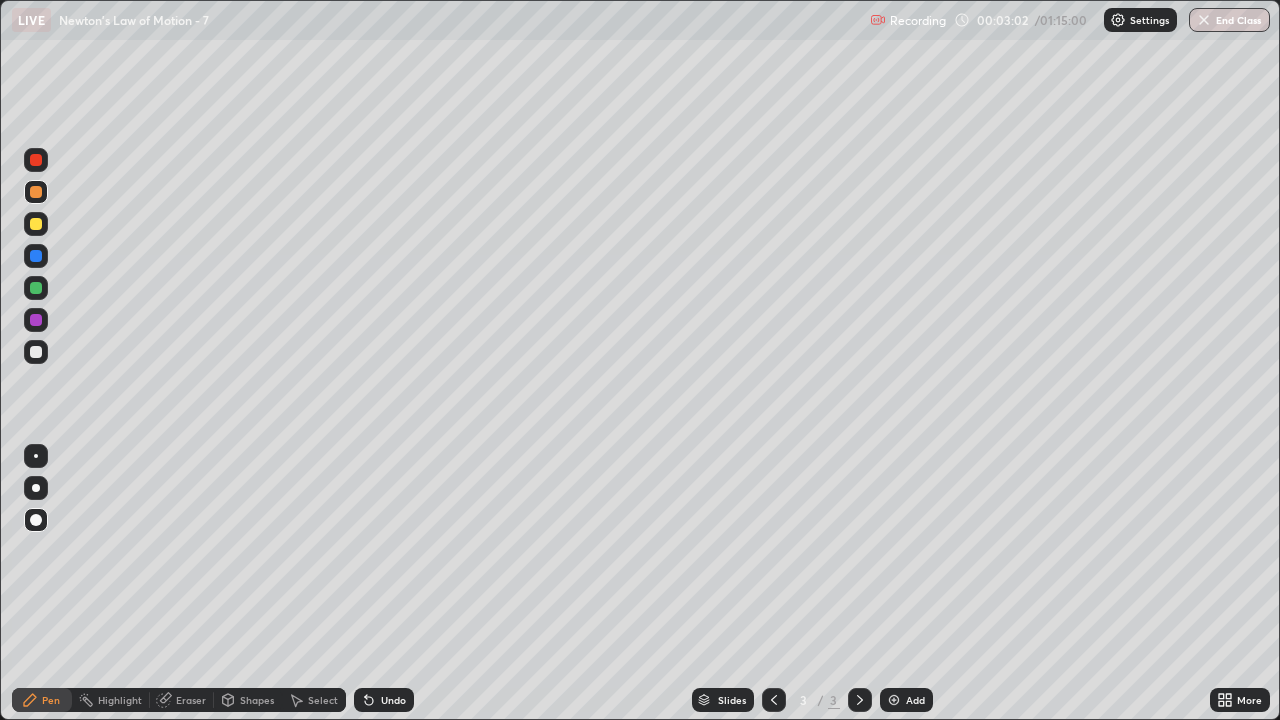 click on "Shapes" at bounding box center [257, 700] 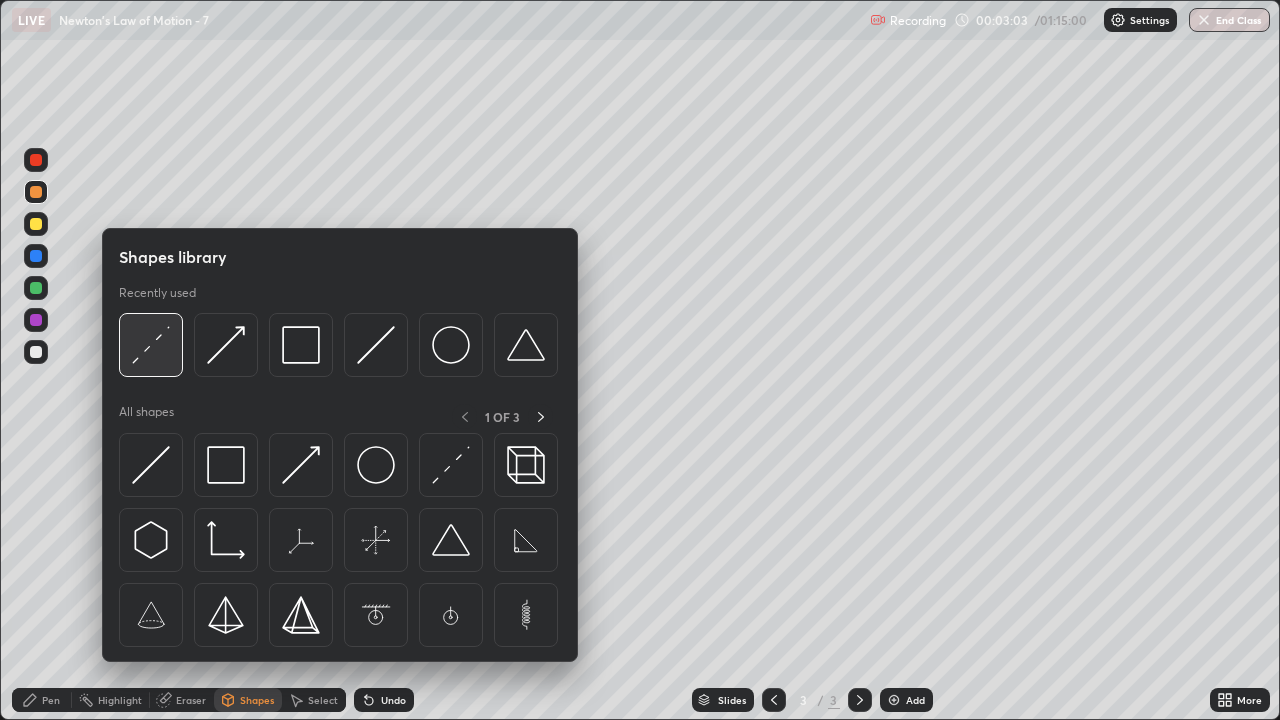 click at bounding box center [151, 345] 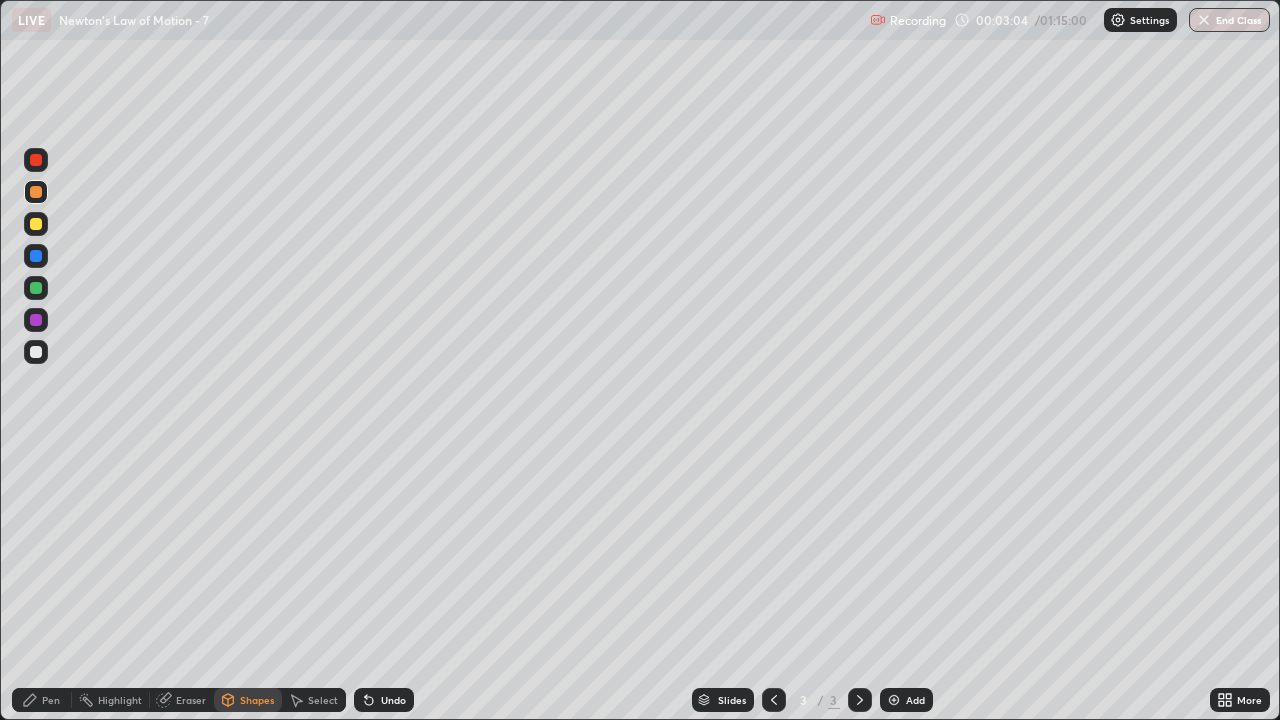 click at bounding box center (36, 288) 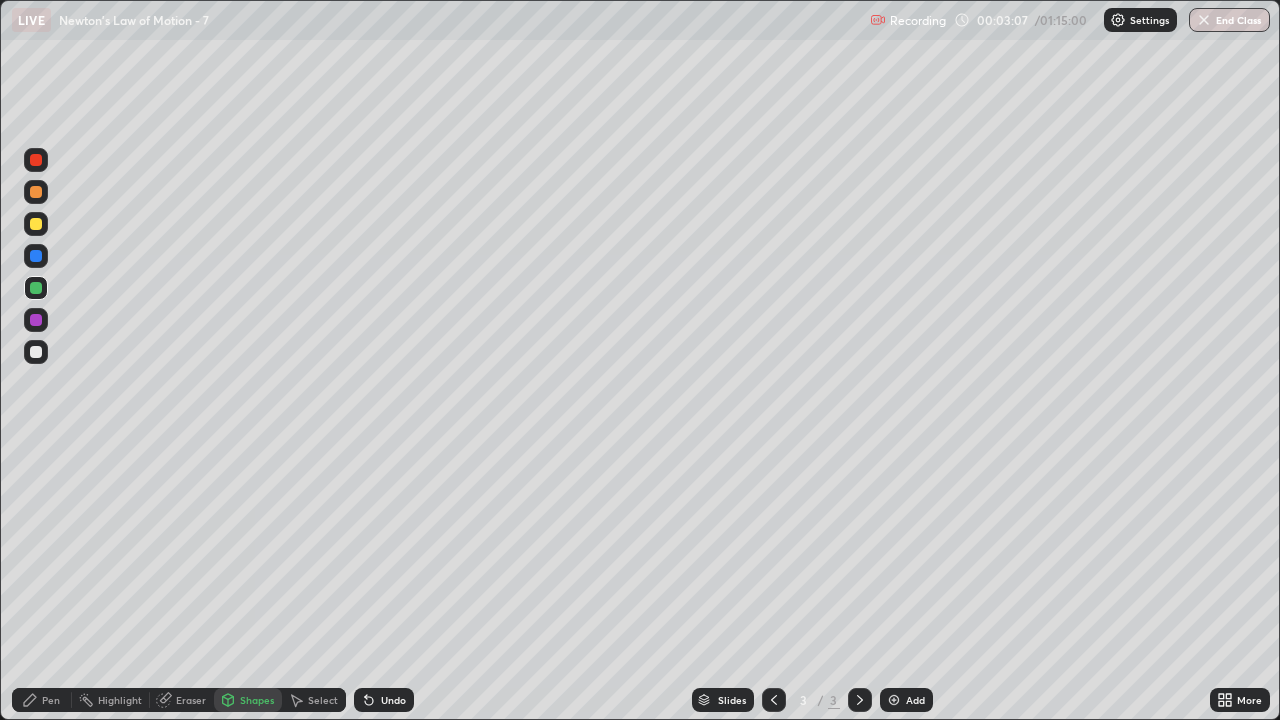 click on "Pen" at bounding box center (42, 700) 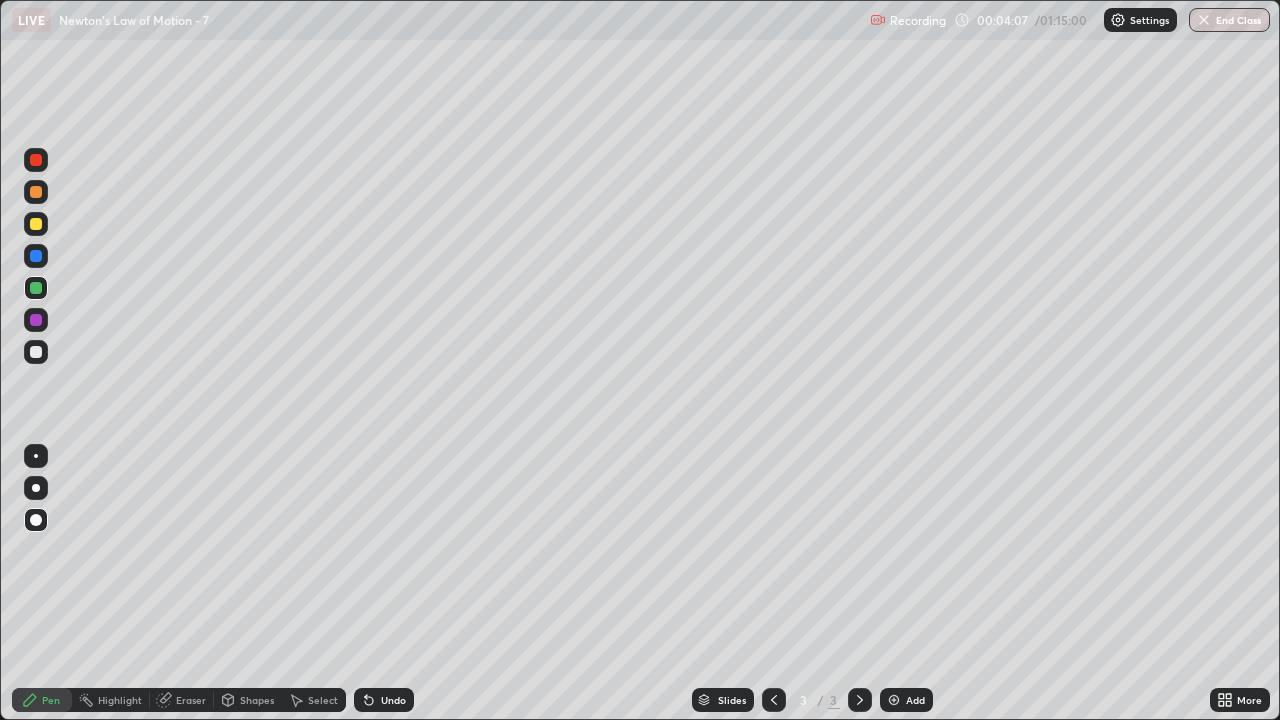 click at bounding box center (36, 352) 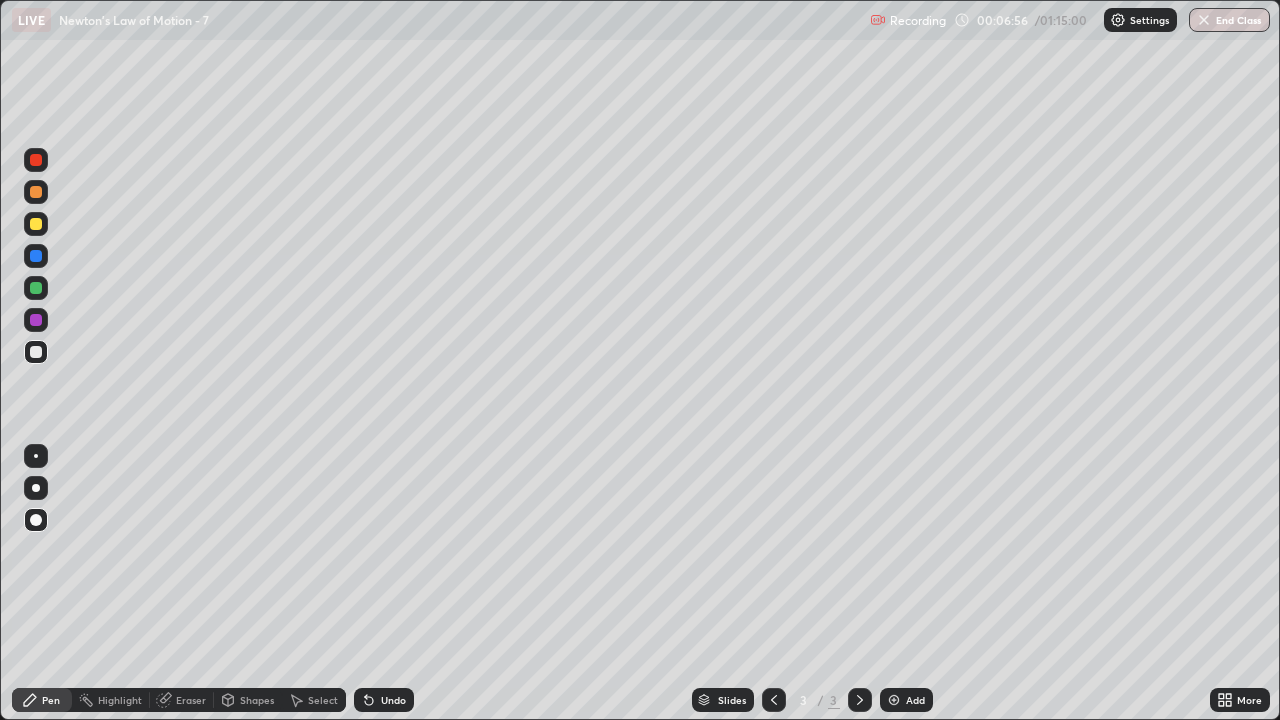 click at bounding box center (36, 224) 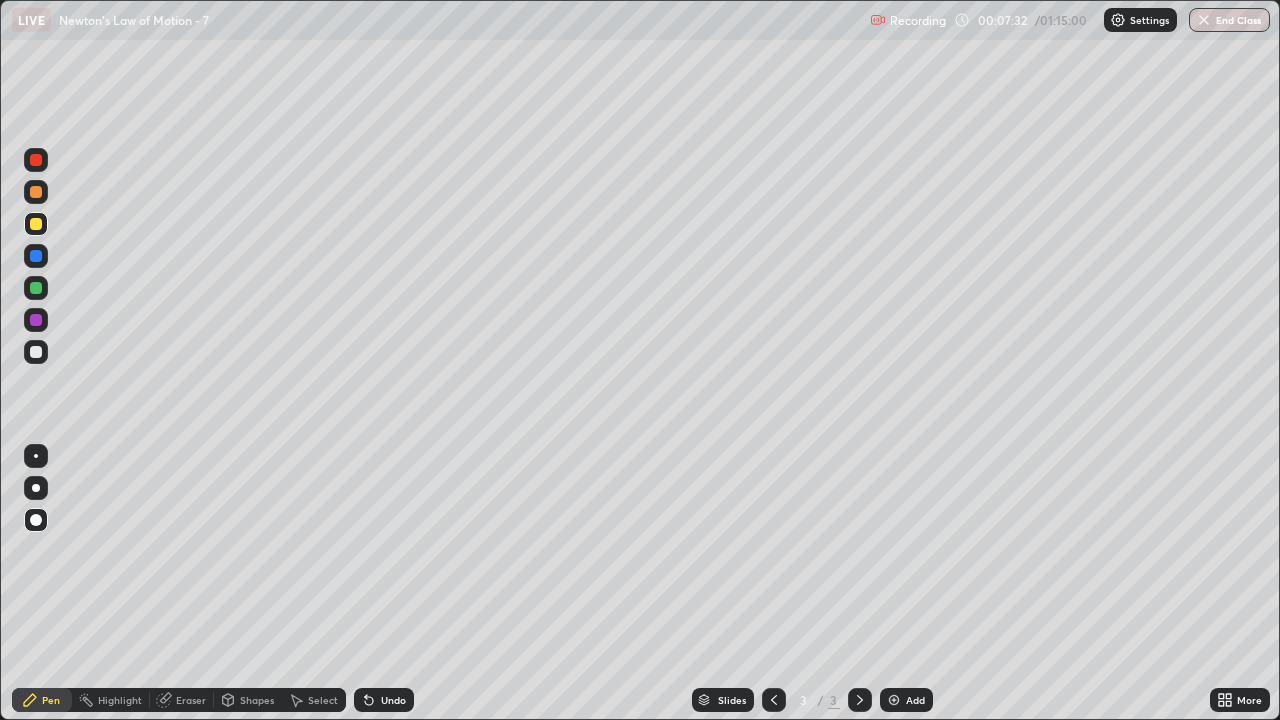click at bounding box center [36, 288] 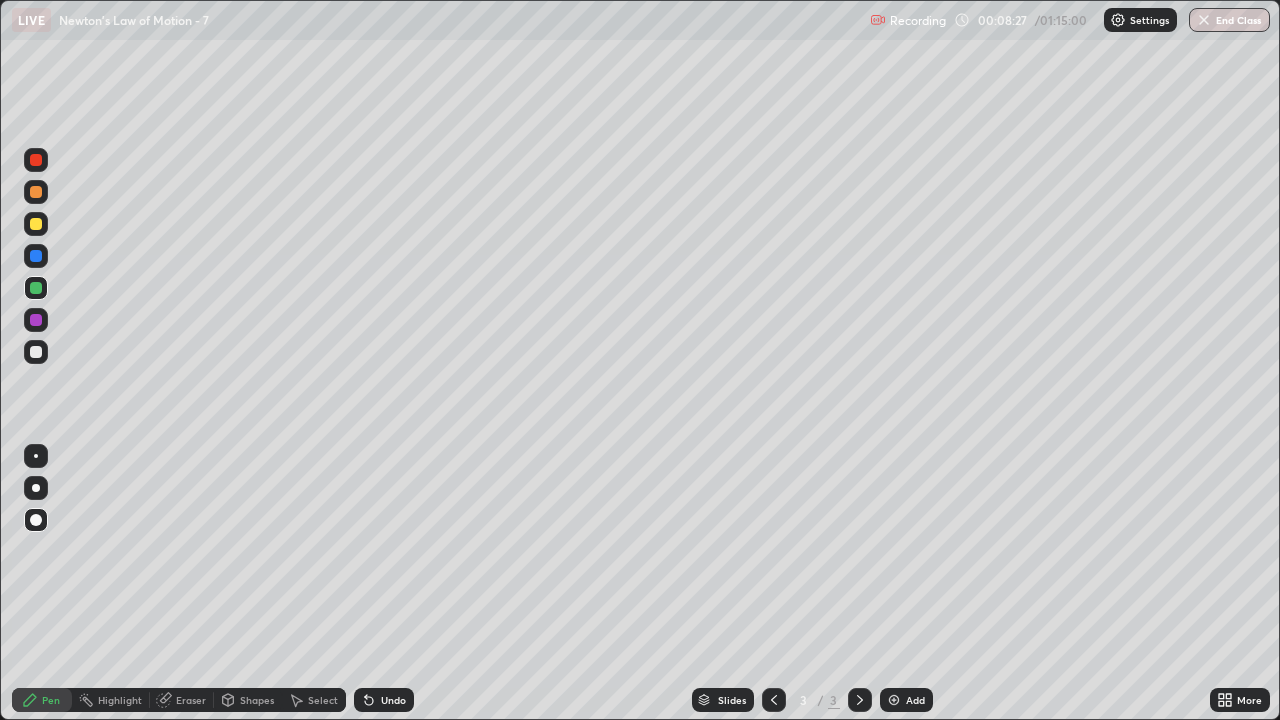 click 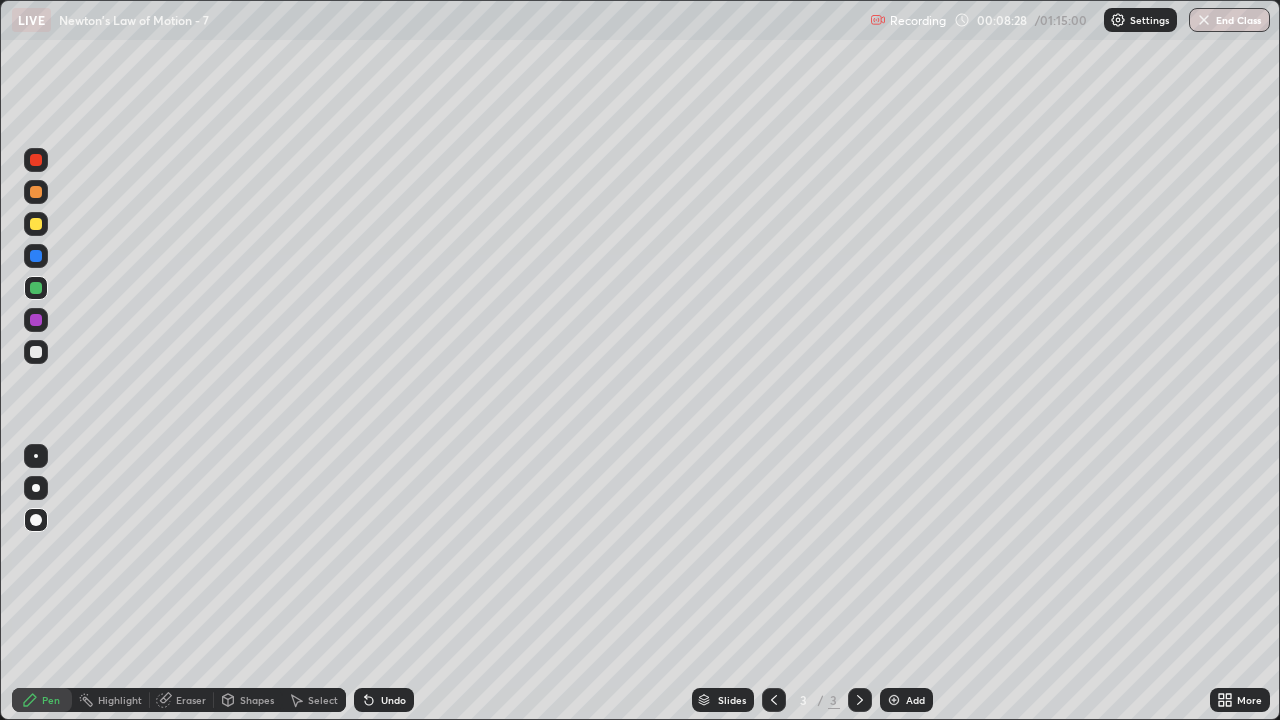 click on "Undo" at bounding box center (393, 700) 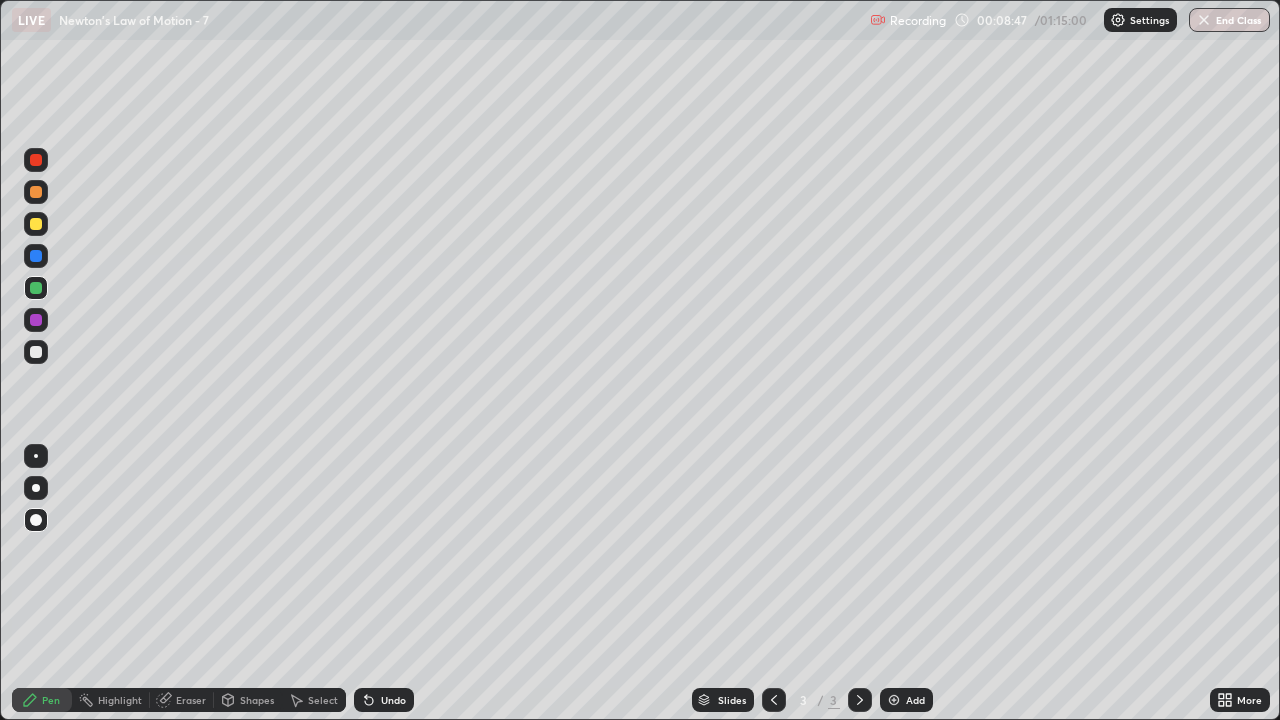 click at bounding box center (36, 352) 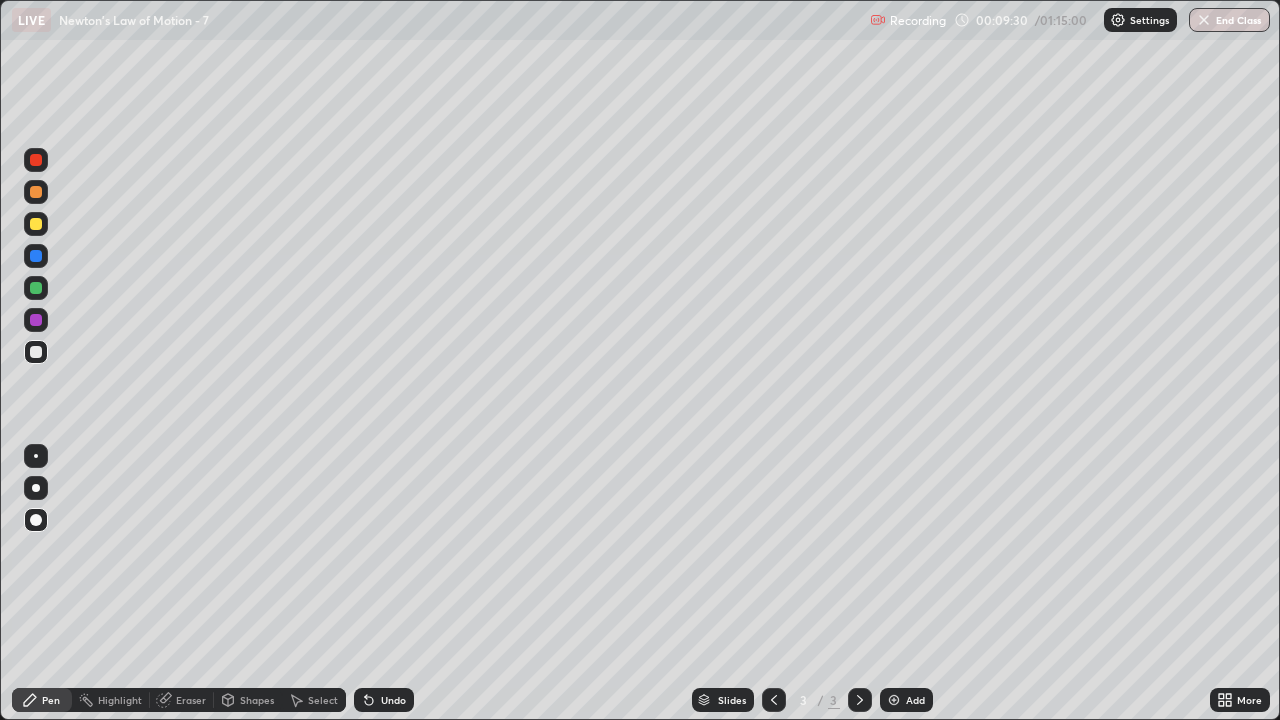 click at bounding box center [894, 700] 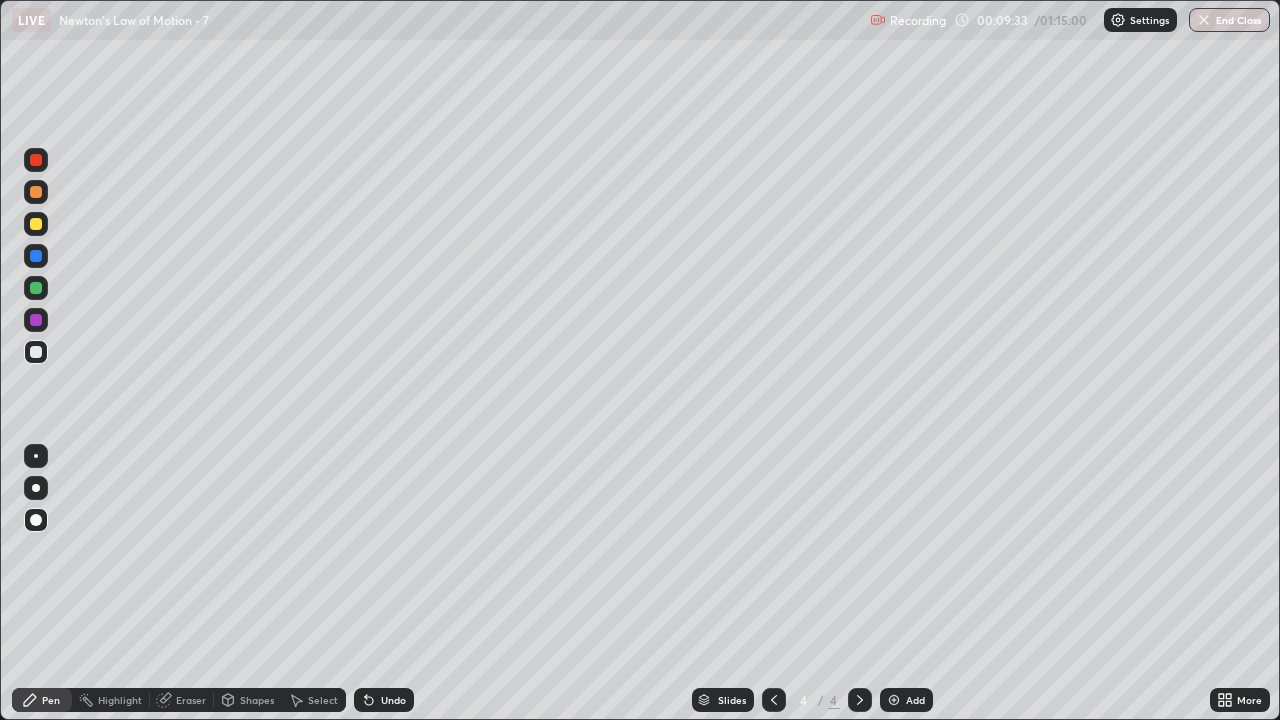 click at bounding box center (36, 192) 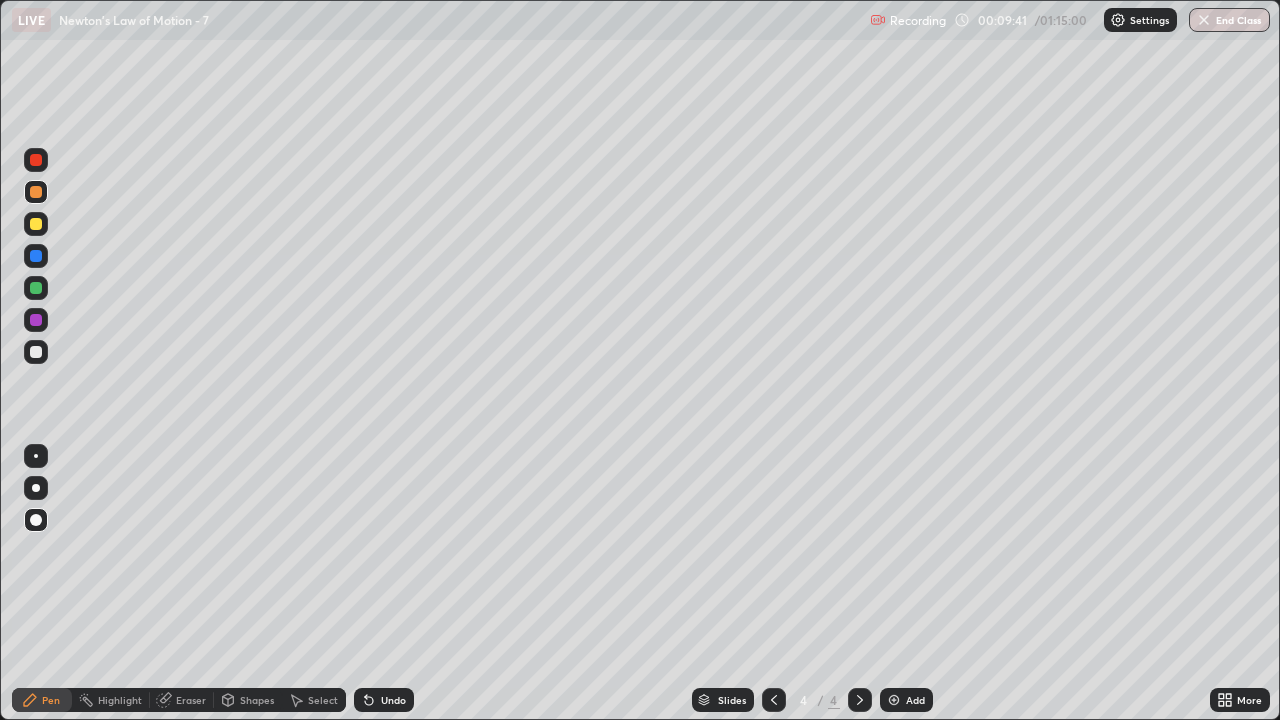 click at bounding box center (36, 288) 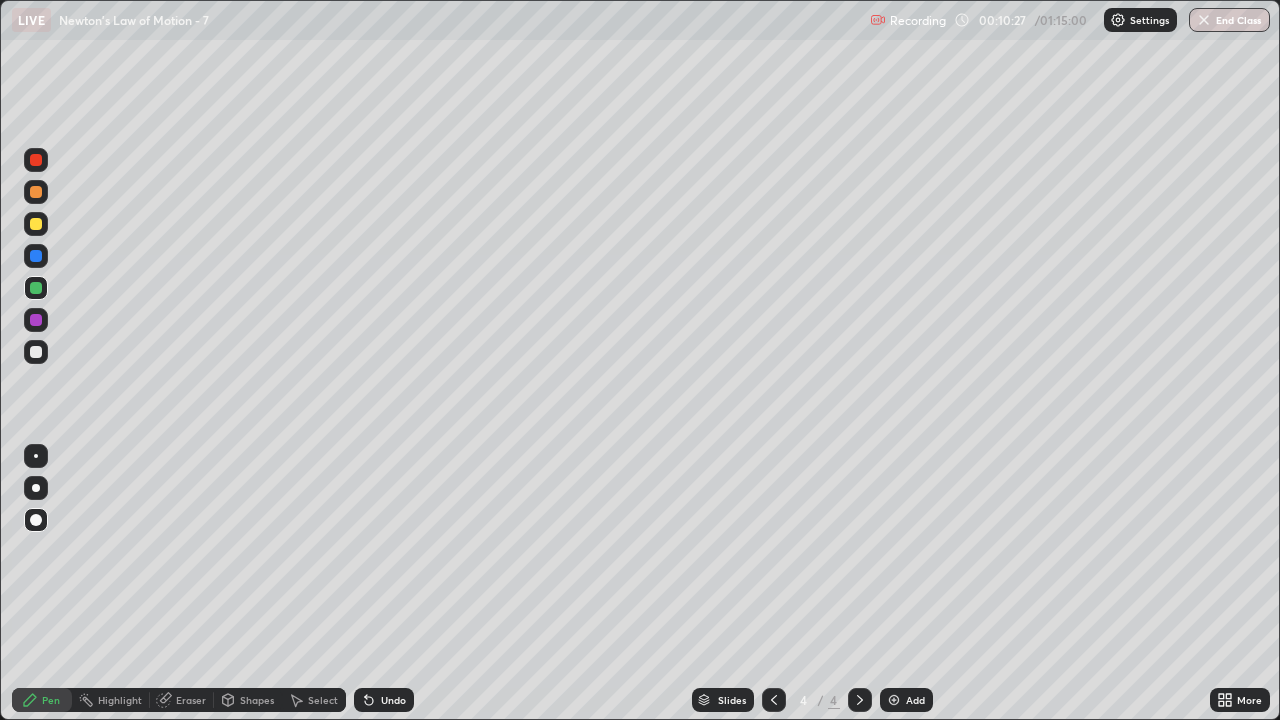 click at bounding box center (36, 352) 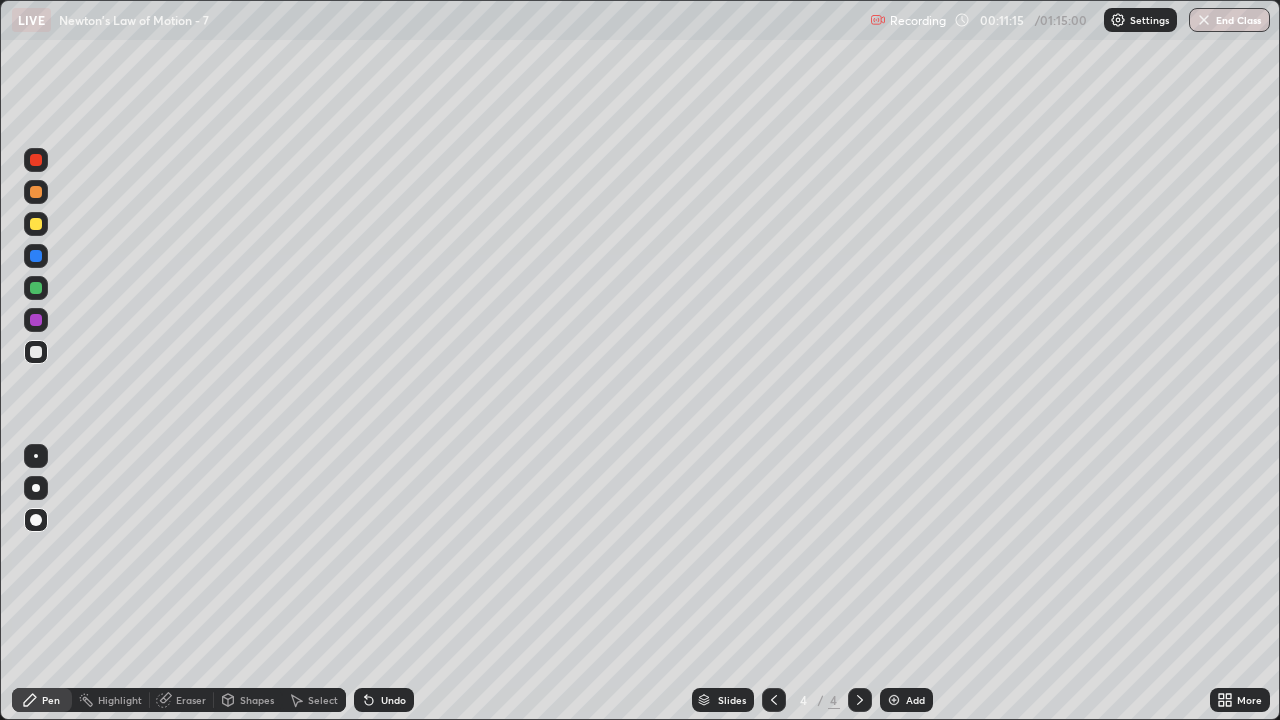 click at bounding box center (36, 288) 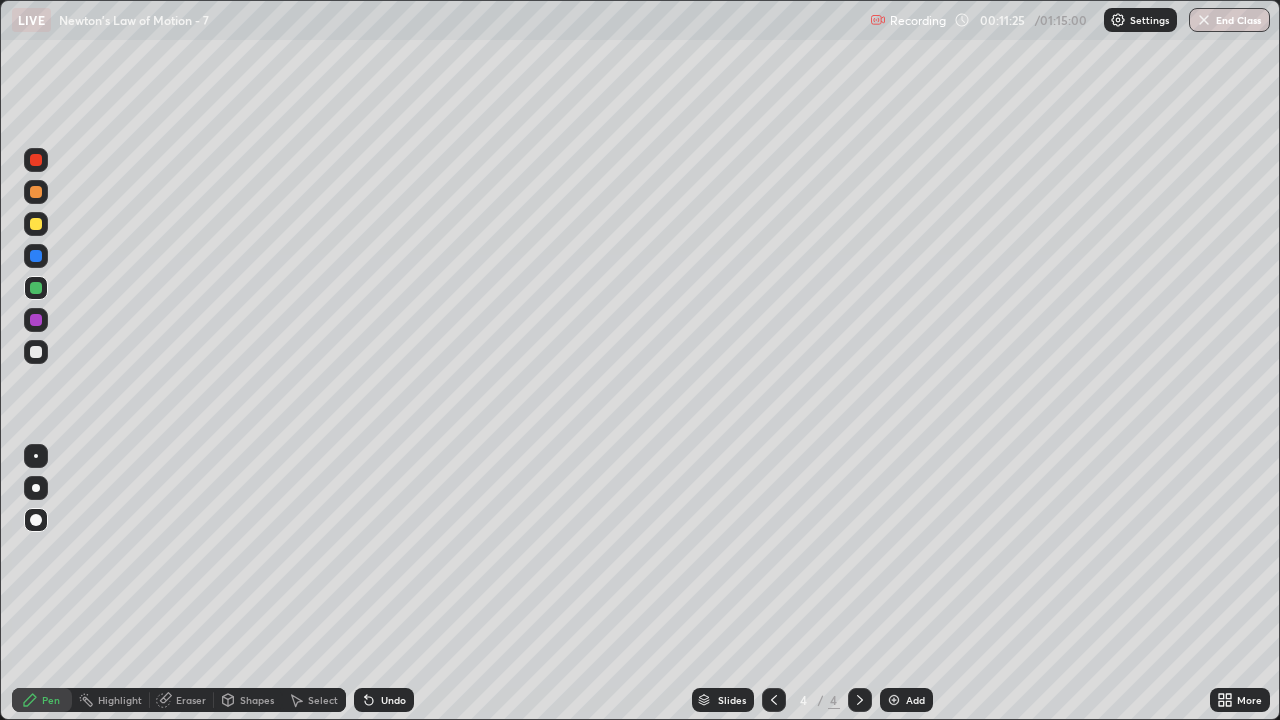 click on "Undo" at bounding box center (393, 700) 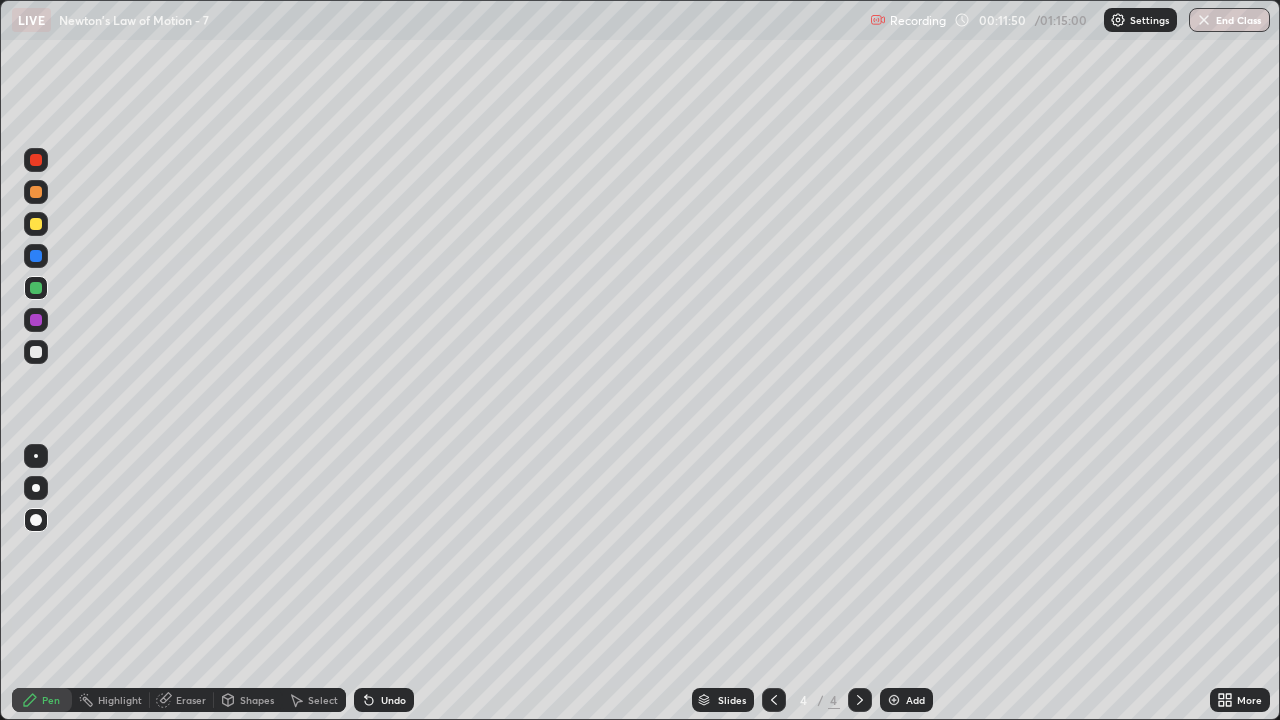 click at bounding box center [36, 352] 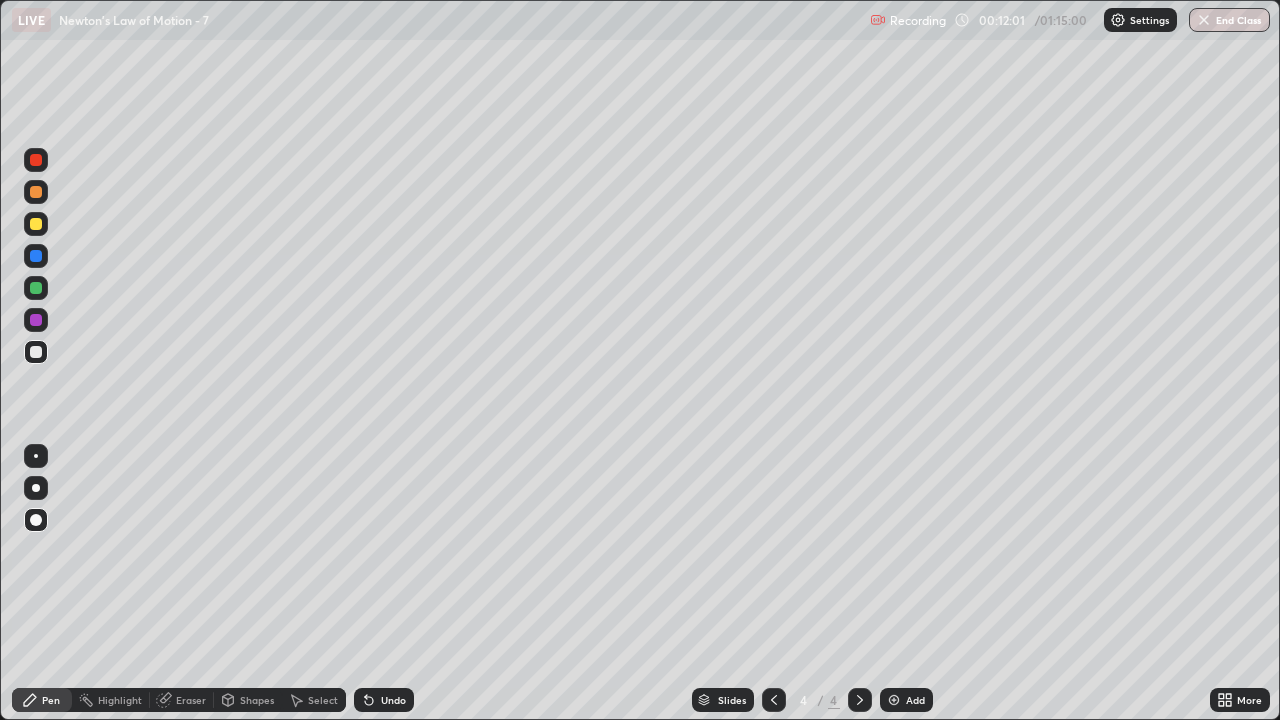 click on "Shapes" at bounding box center (257, 700) 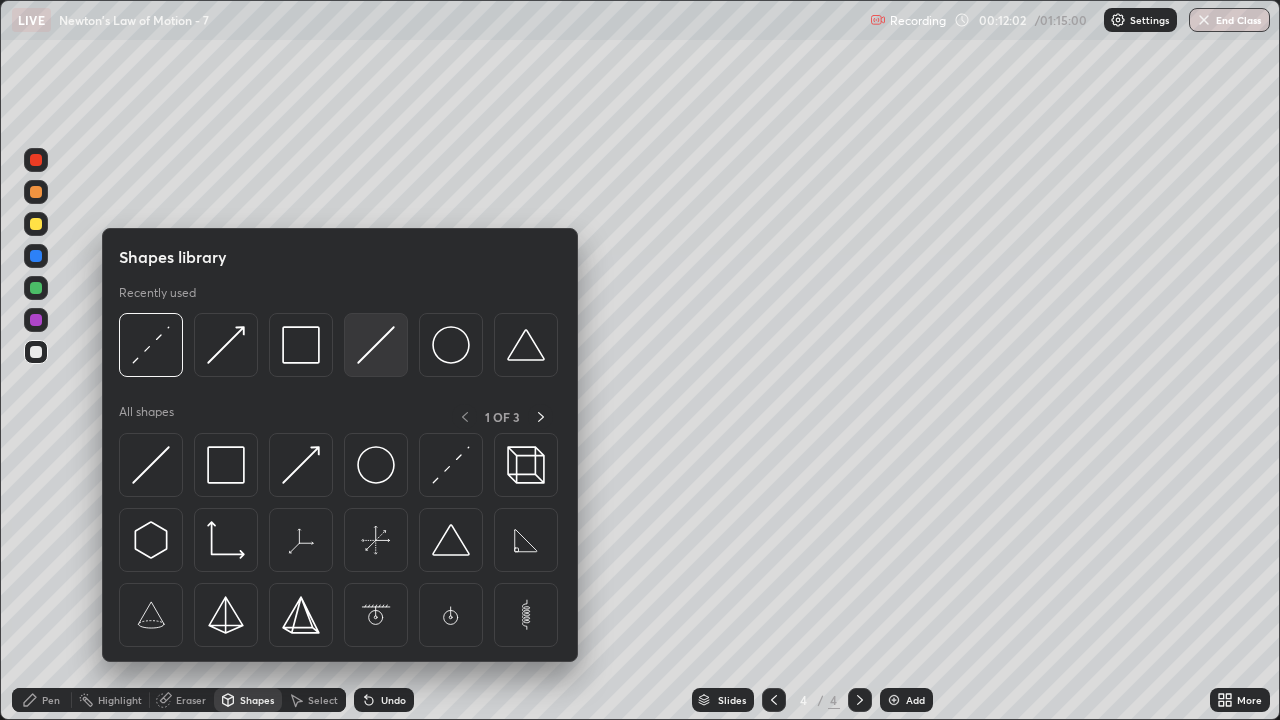click at bounding box center (376, 345) 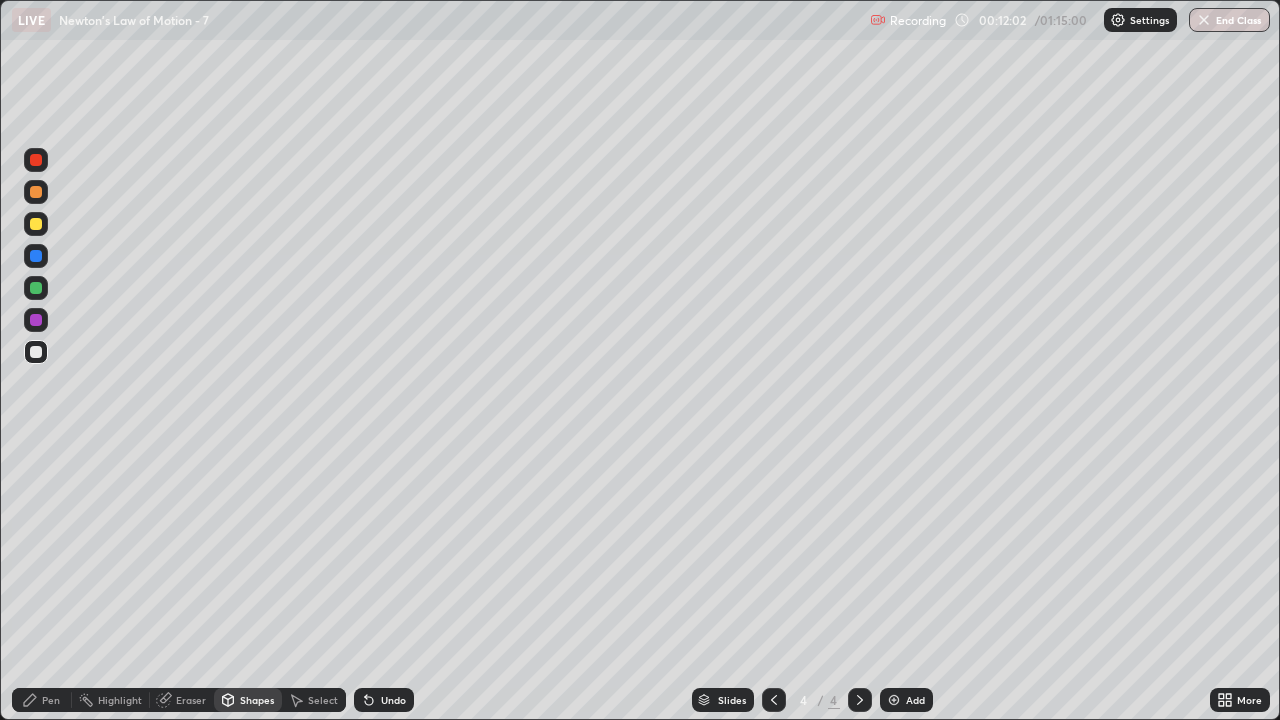 click at bounding box center [36, 224] 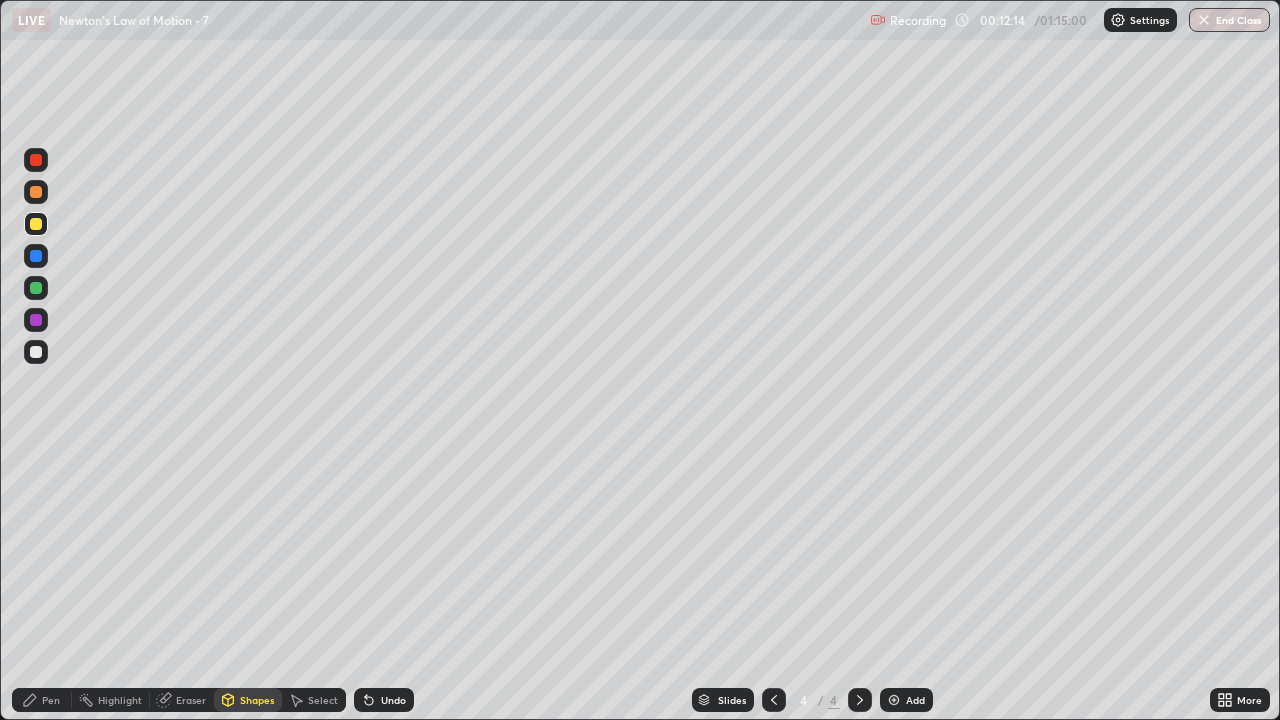 click 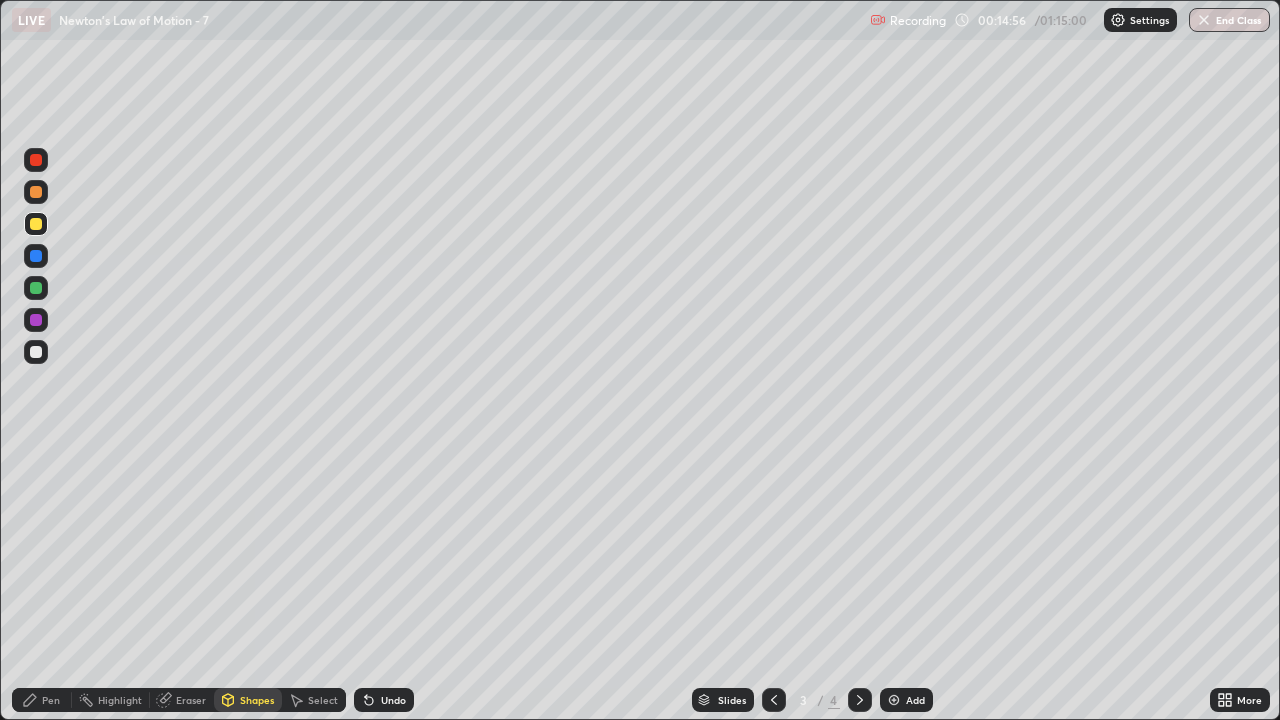click 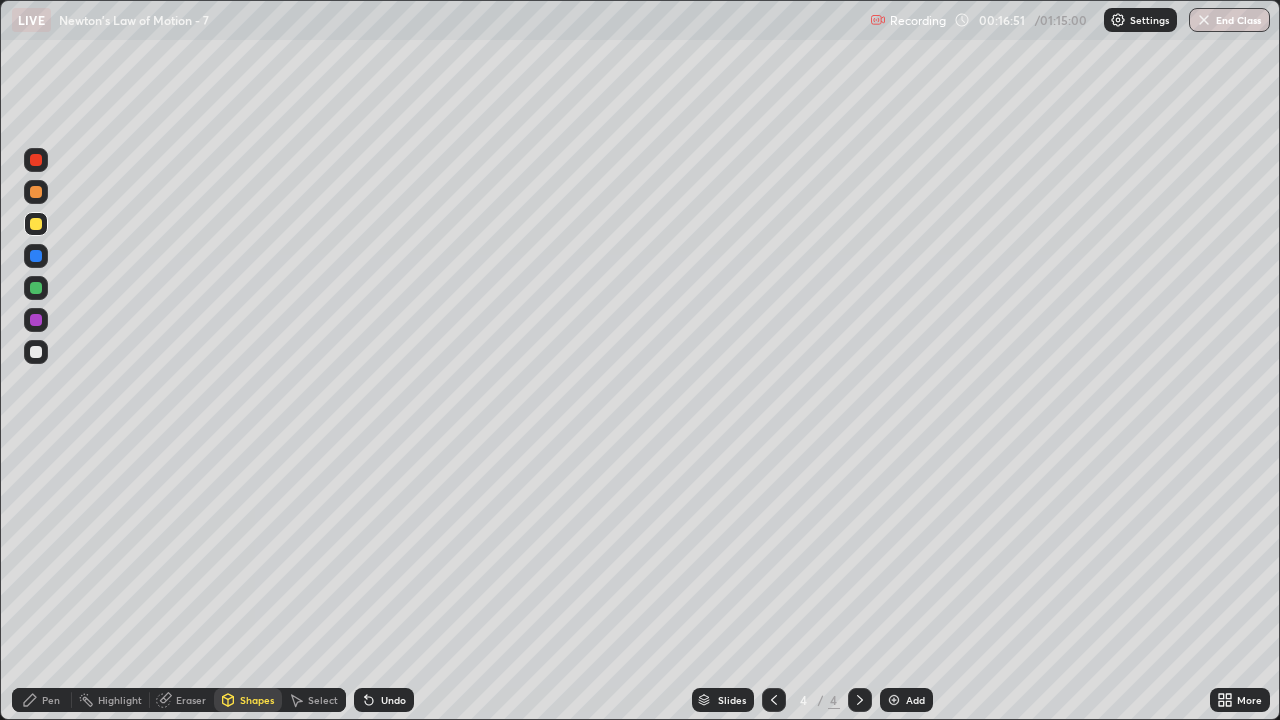 click at bounding box center (894, 700) 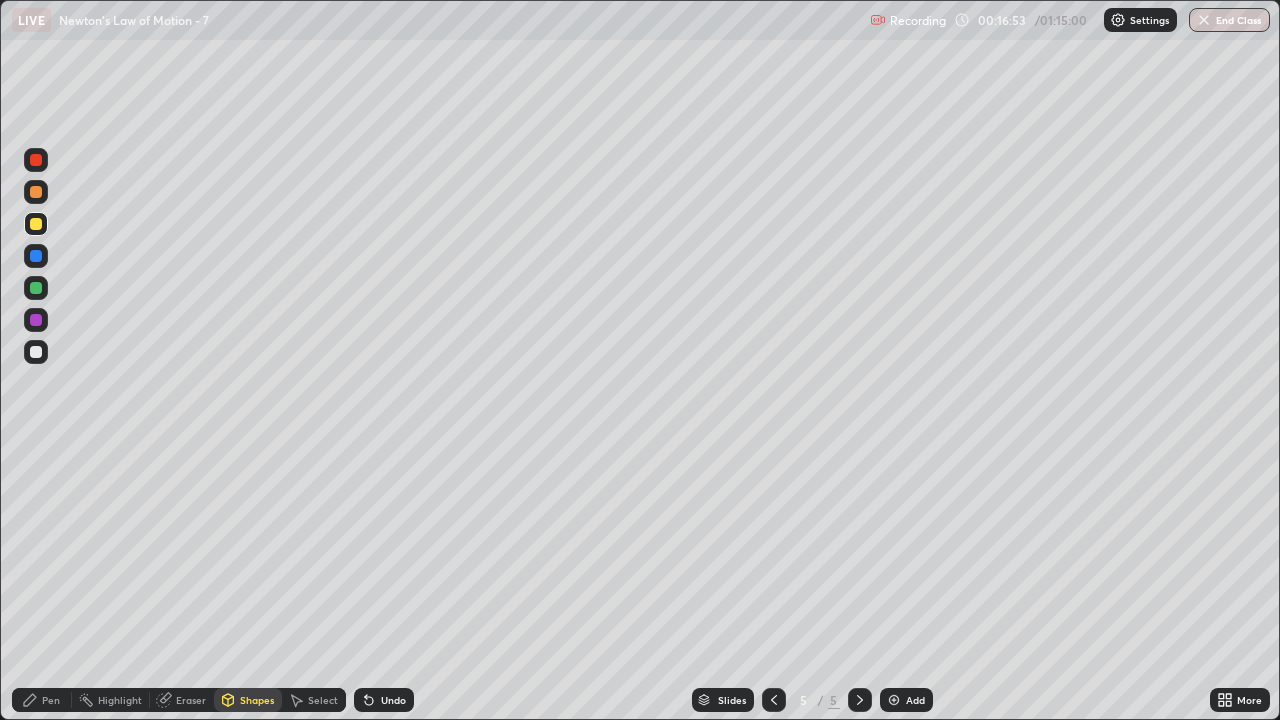 click on "Shapes" at bounding box center [248, 700] 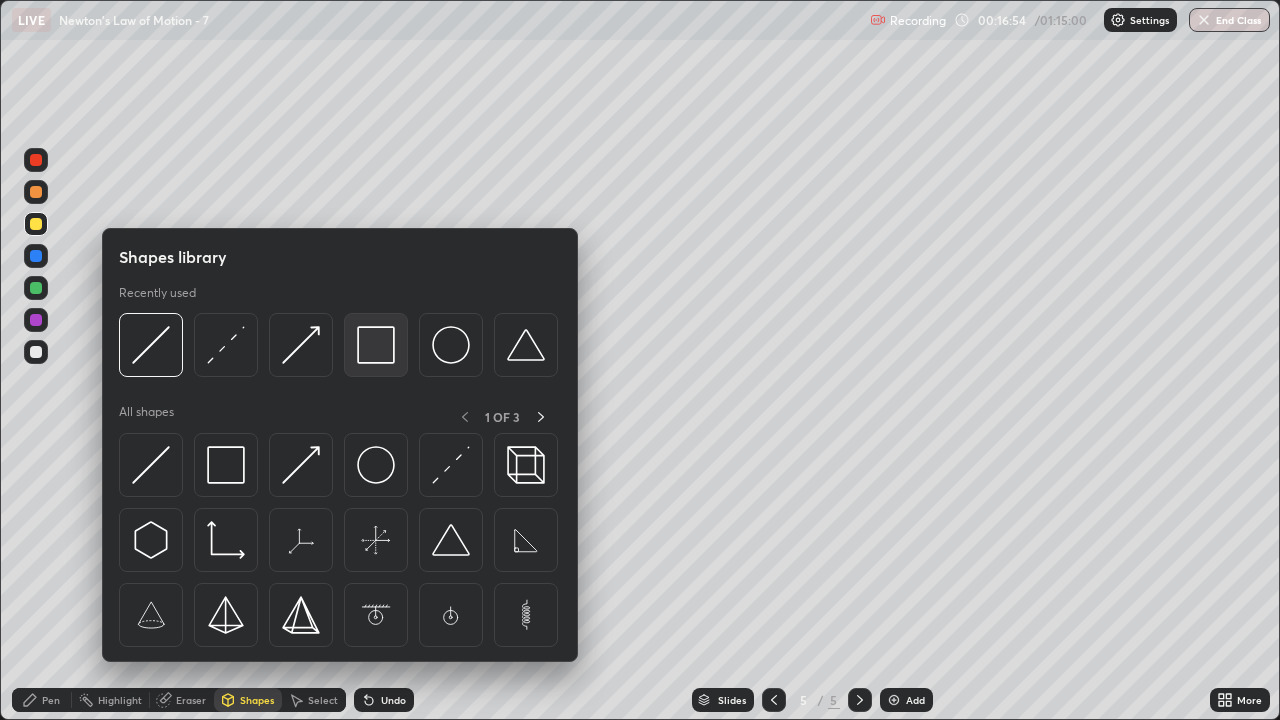 click at bounding box center [376, 345] 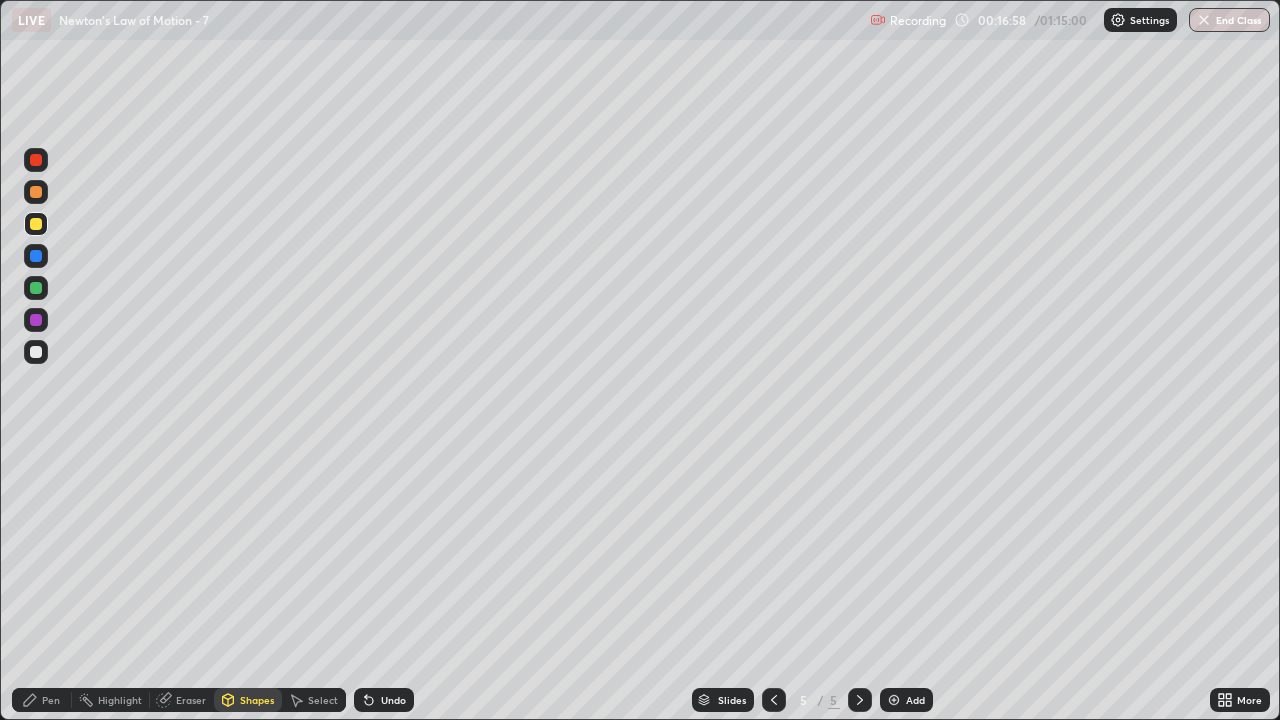 click at bounding box center [36, 192] 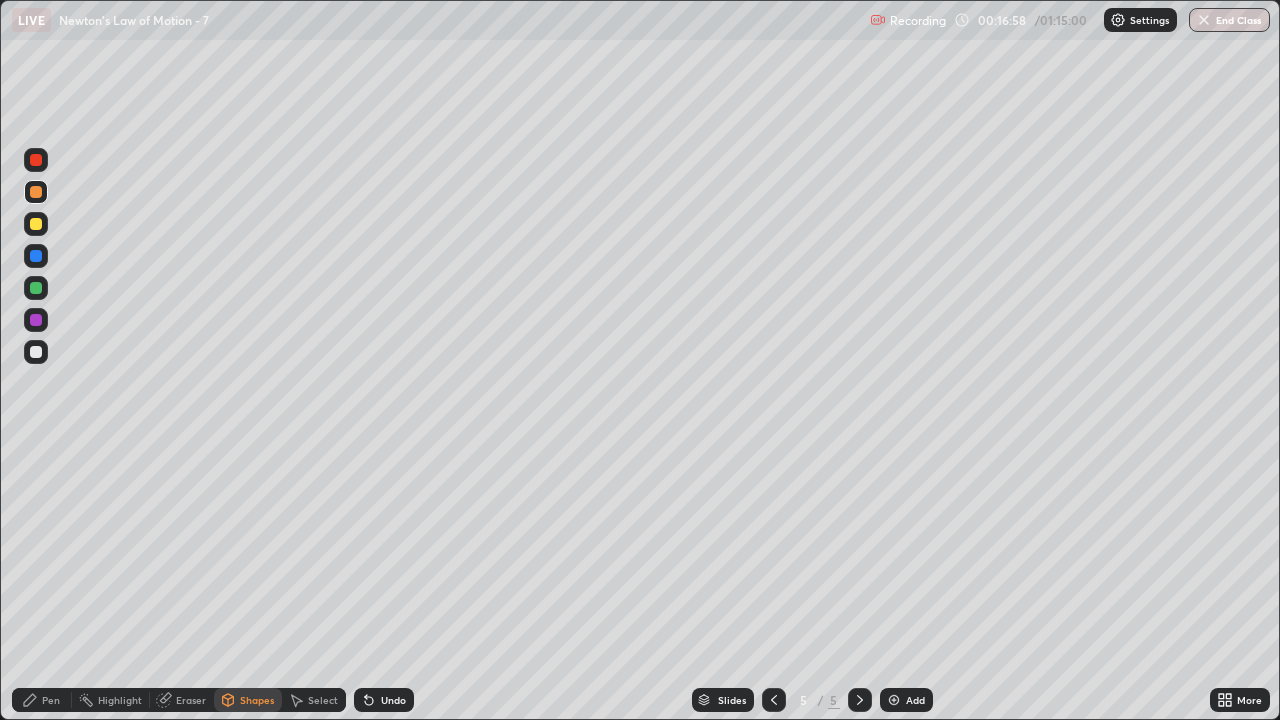 click on "Shapes" at bounding box center (257, 700) 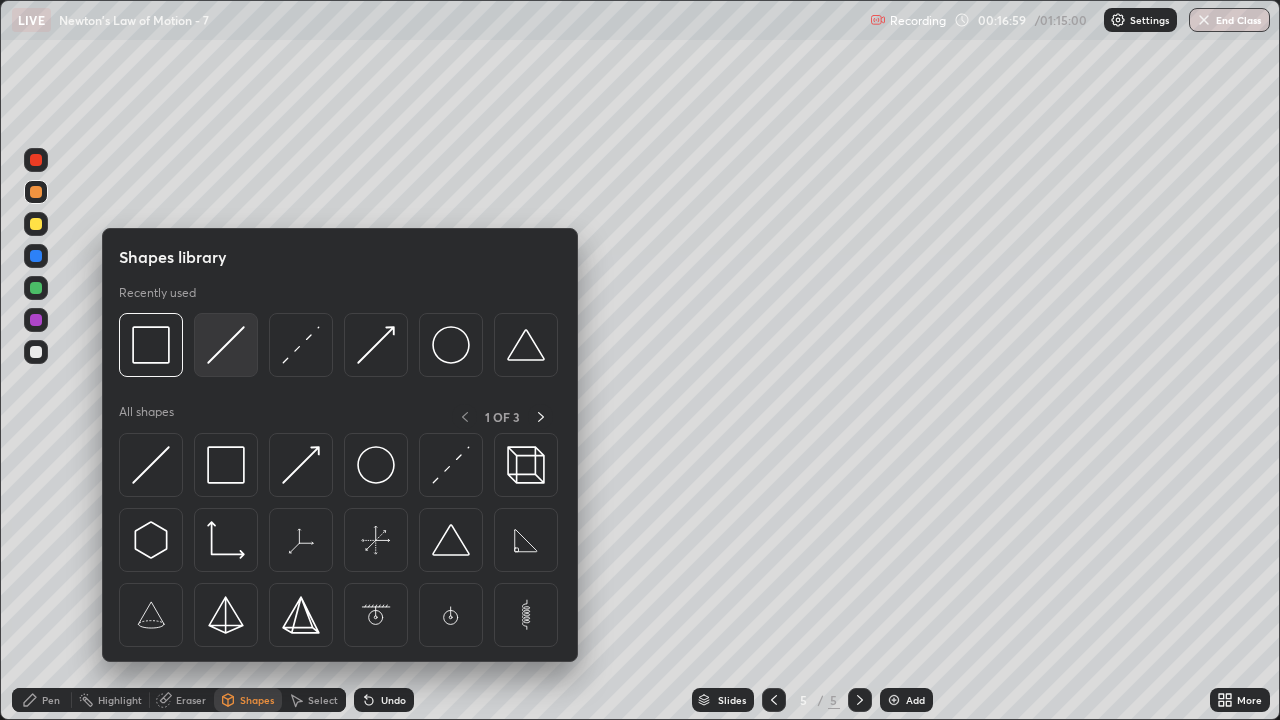 click at bounding box center (226, 345) 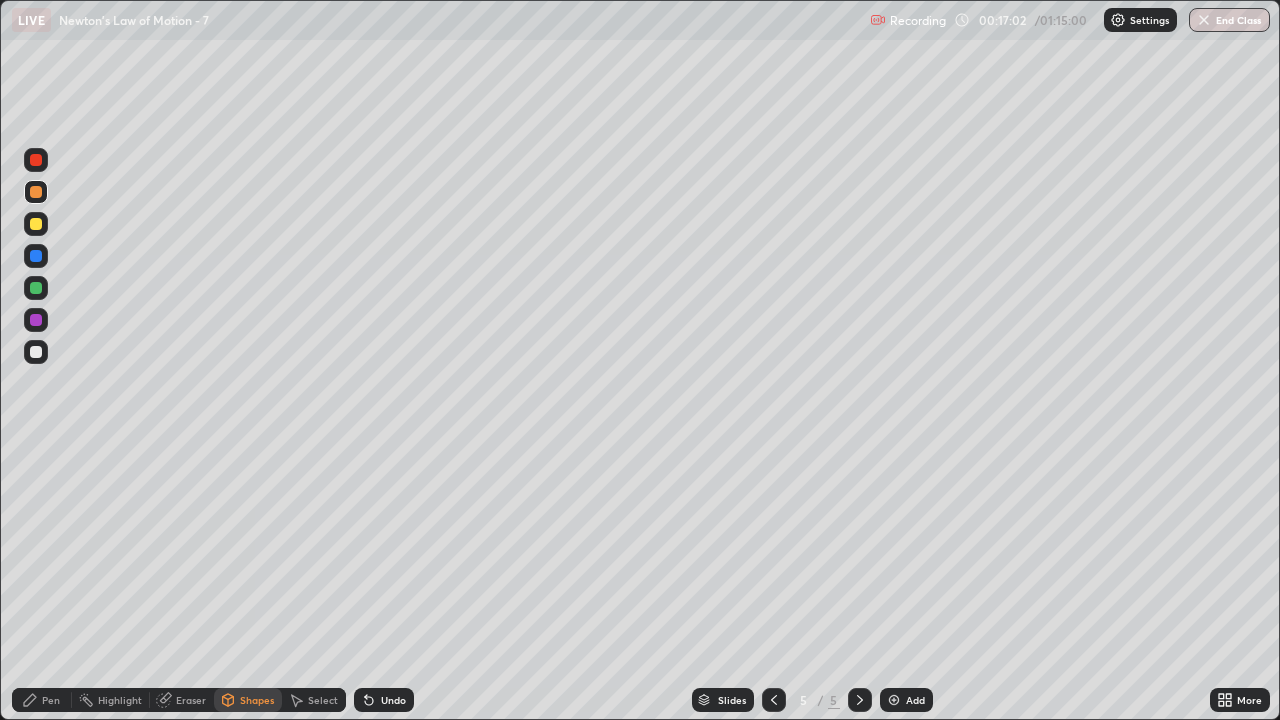 click at bounding box center (36, 224) 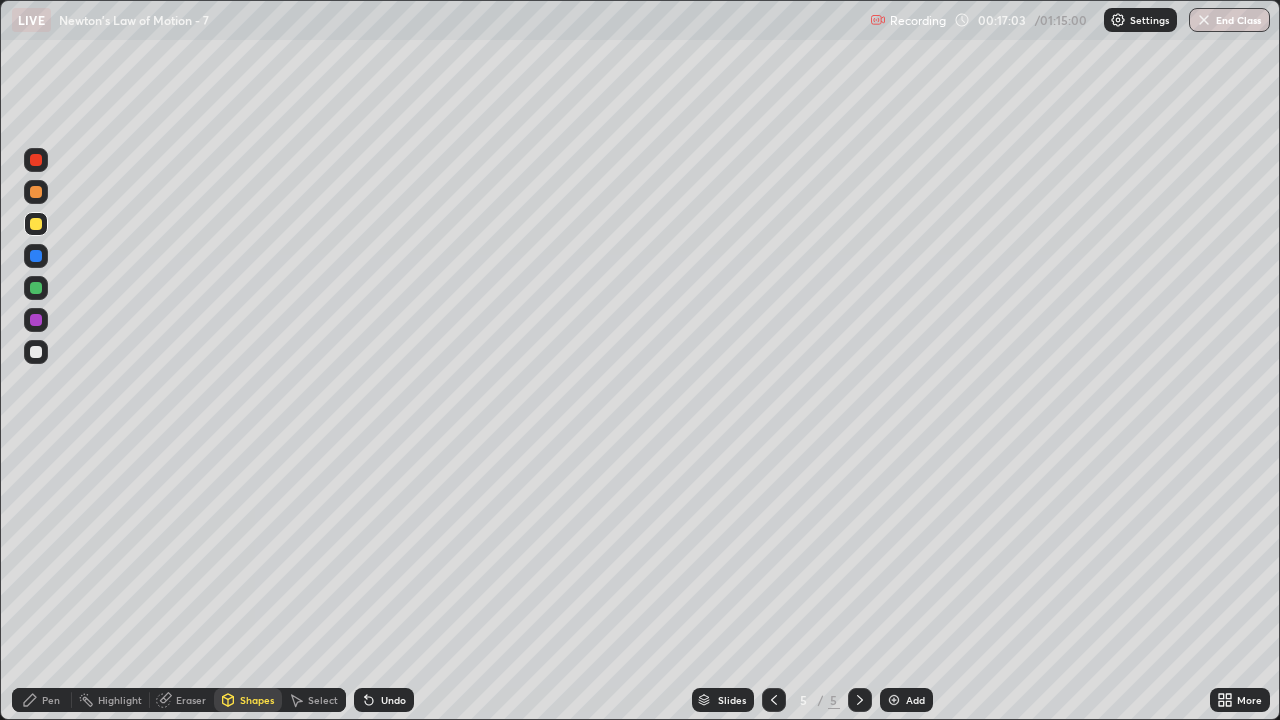 click on "Shapes" at bounding box center [248, 700] 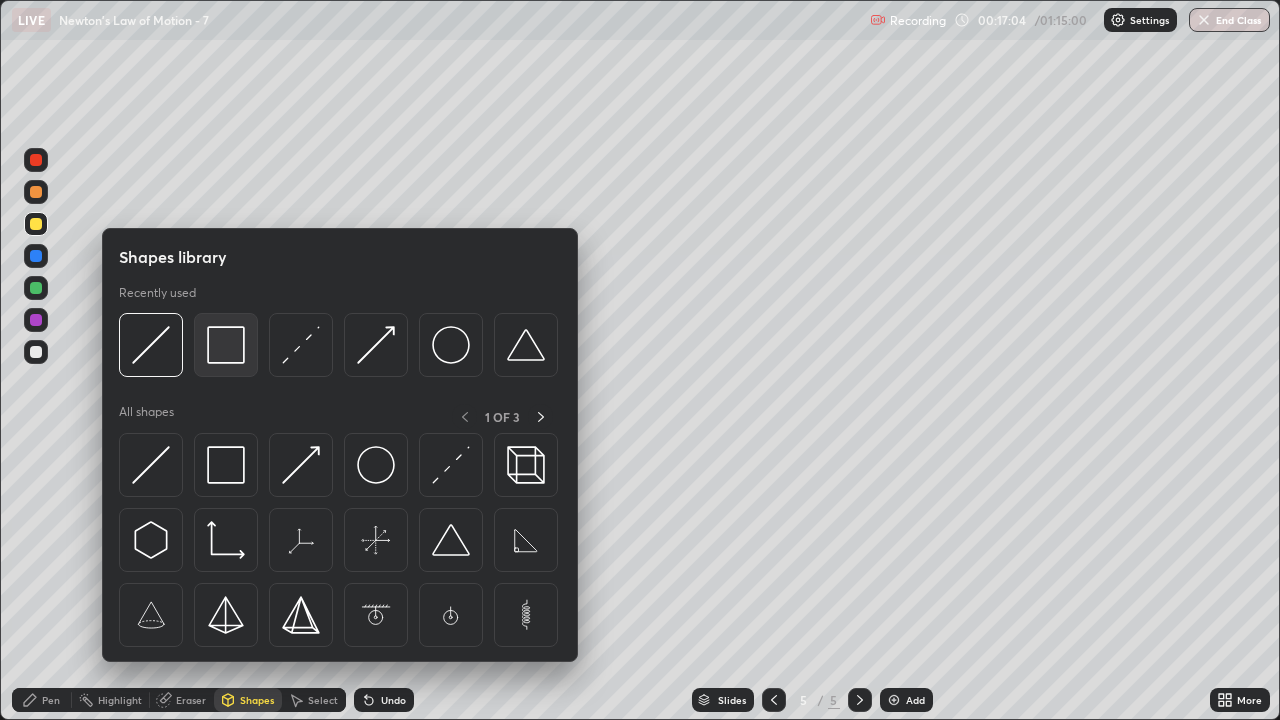 click at bounding box center (226, 345) 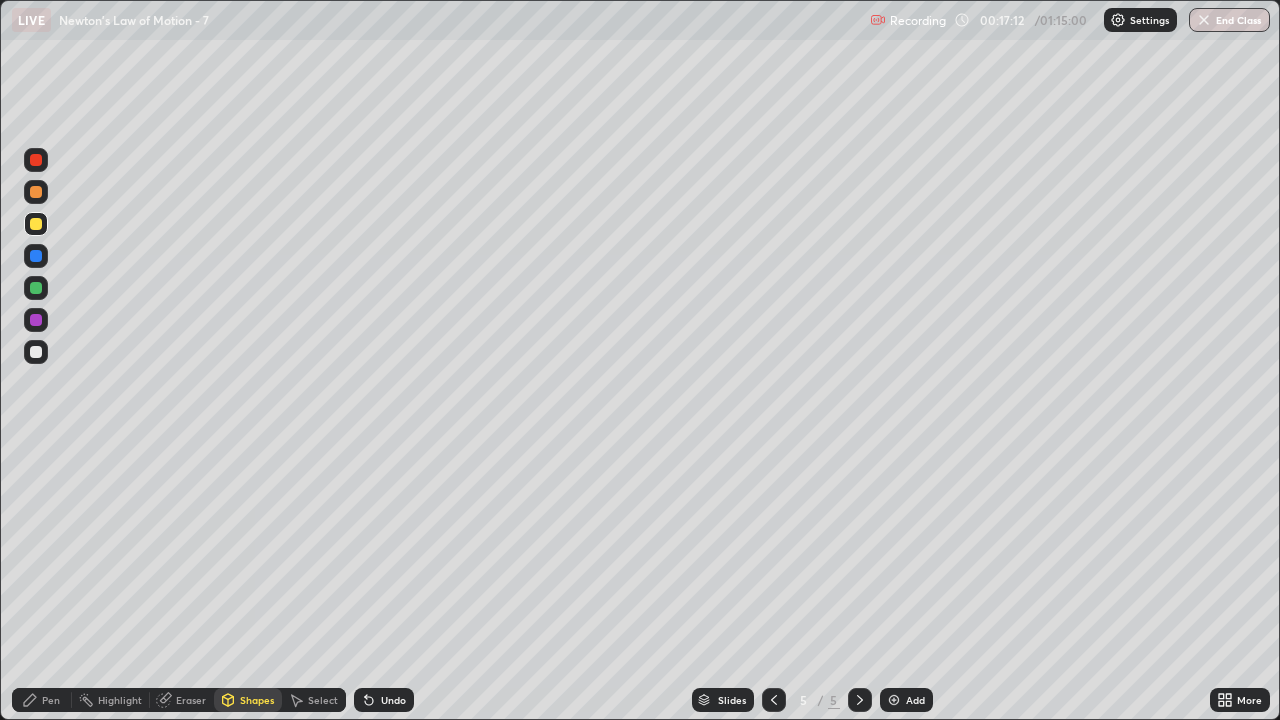 click at bounding box center (36, 192) 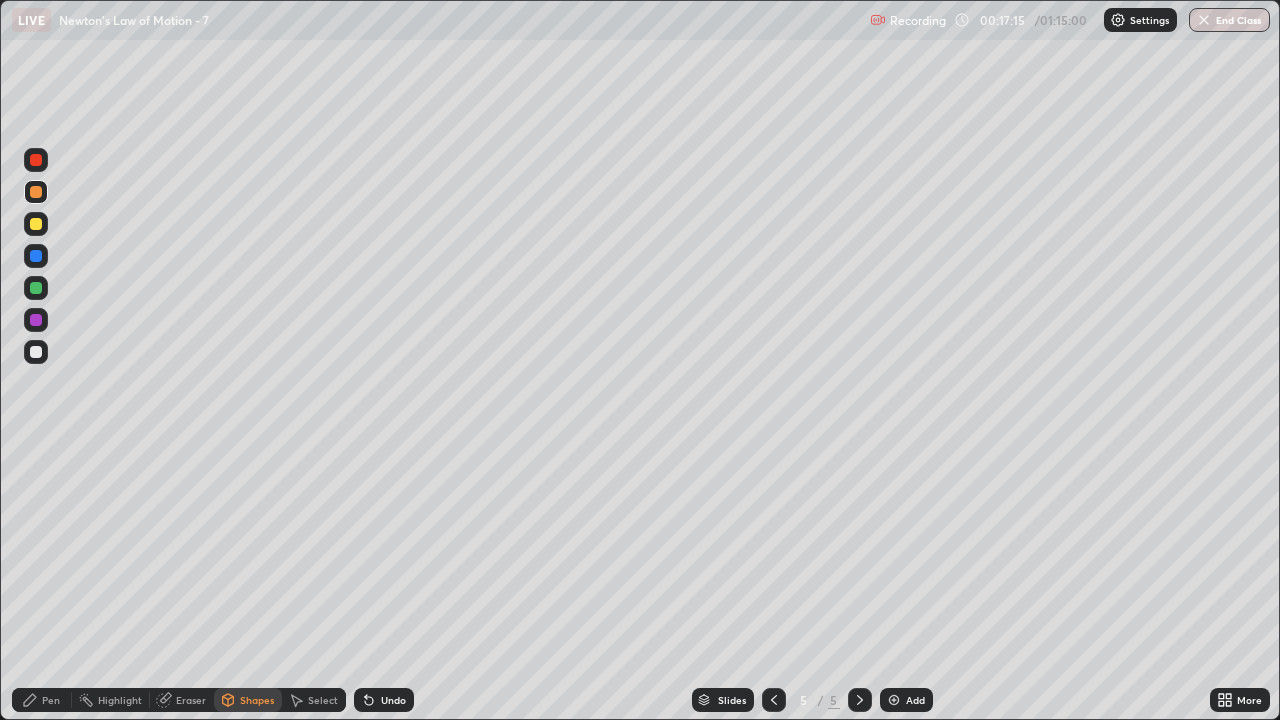 click on "Shapes" at bounding box center (257, 700) 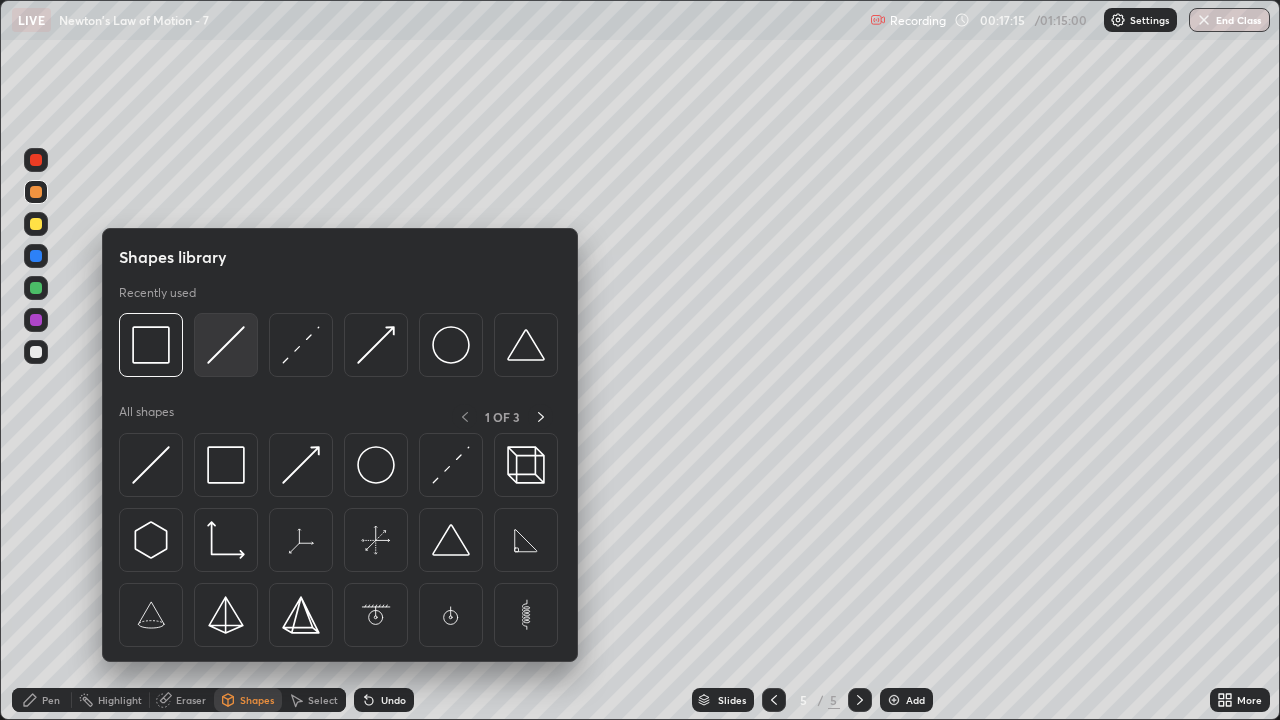 click at bounding box center (226, 345) 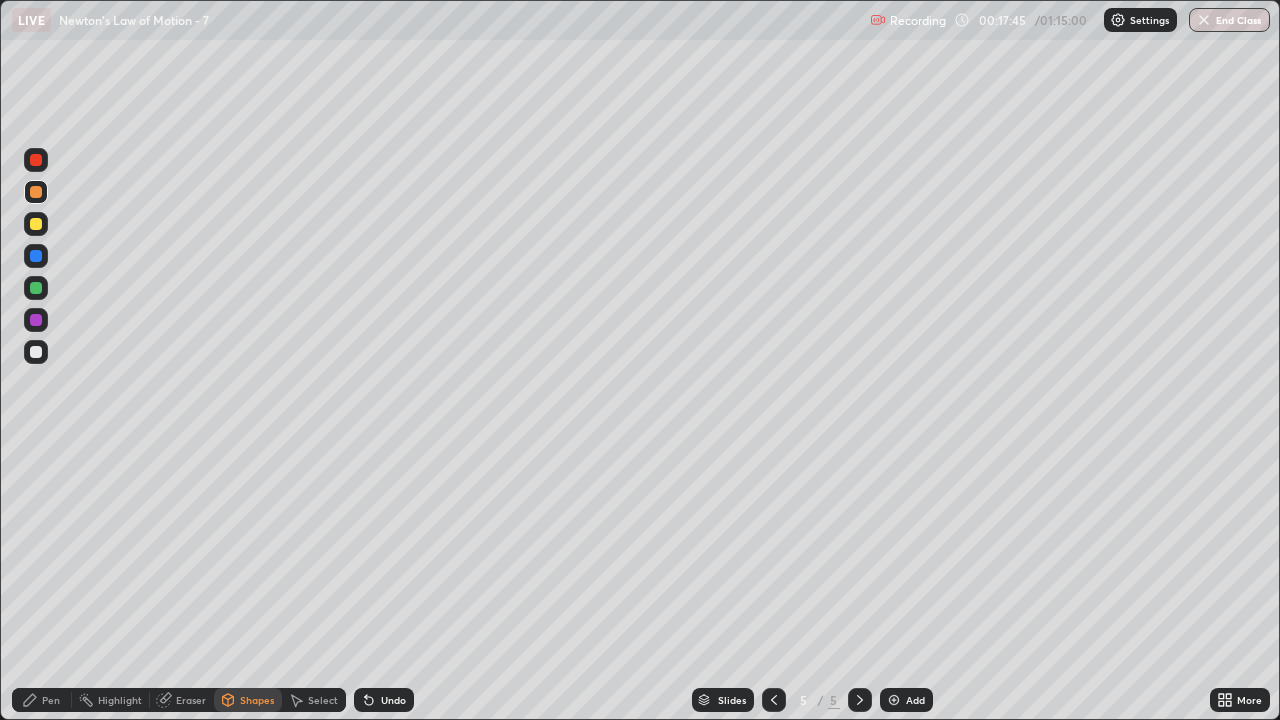 click at bounding box center (36, 352) 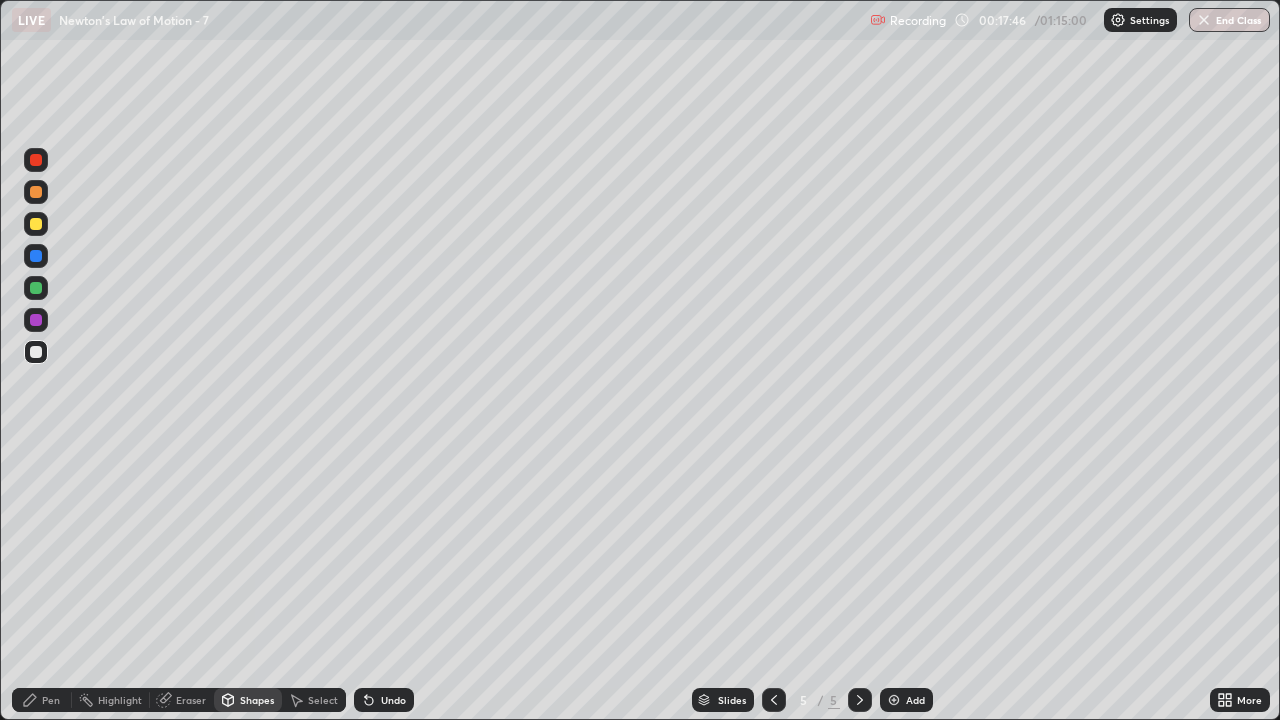 click on "Shapes" at bounding box center (248, 700) 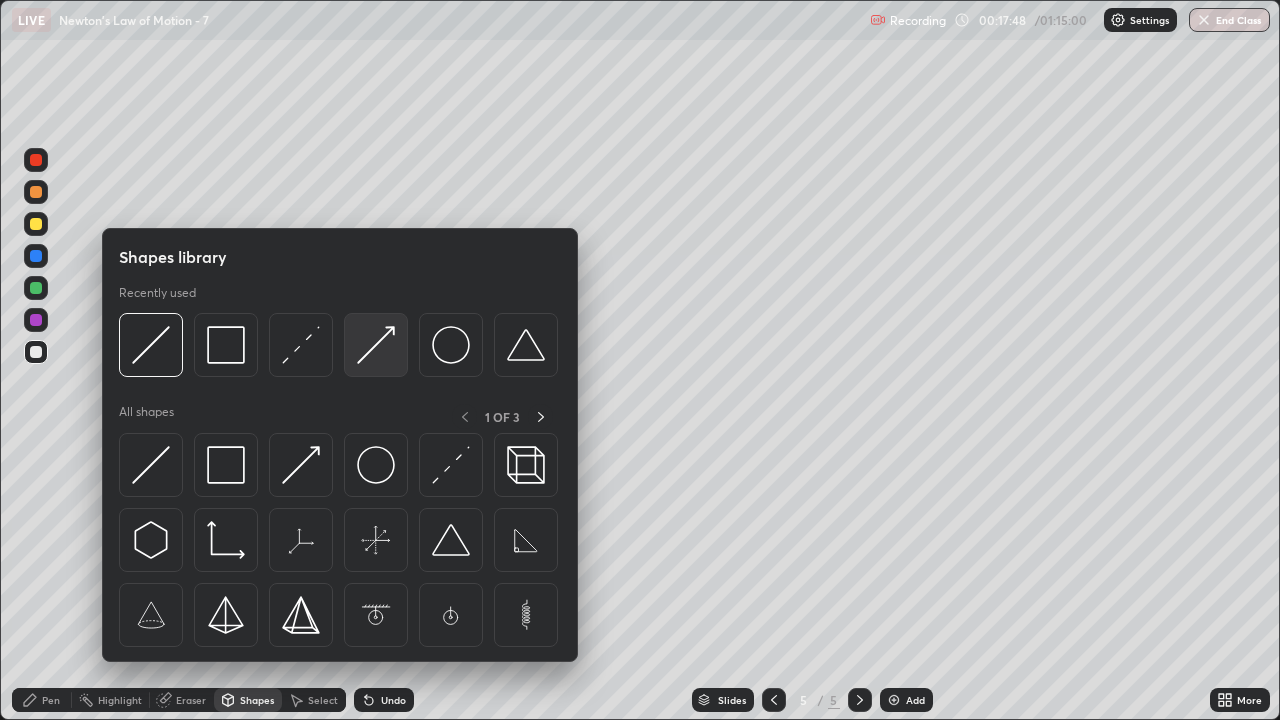 click at bounding box center [376, 345] 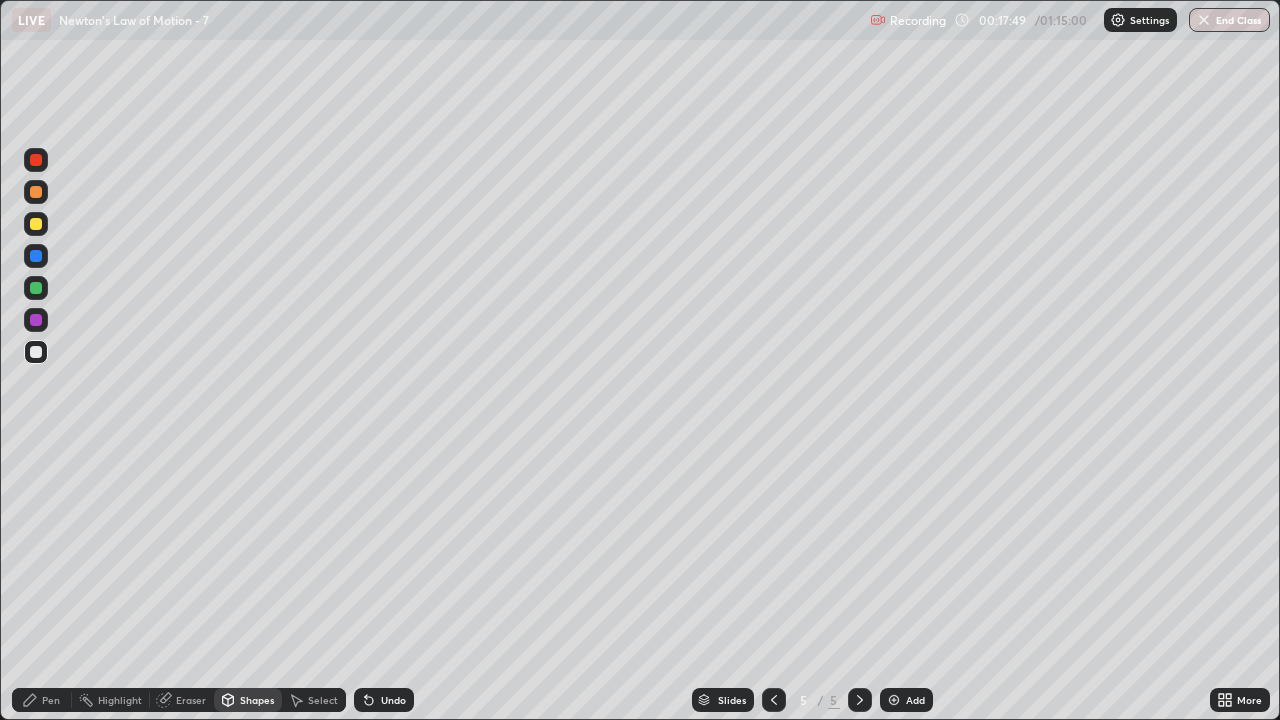 click at bounding box center (36, 288) 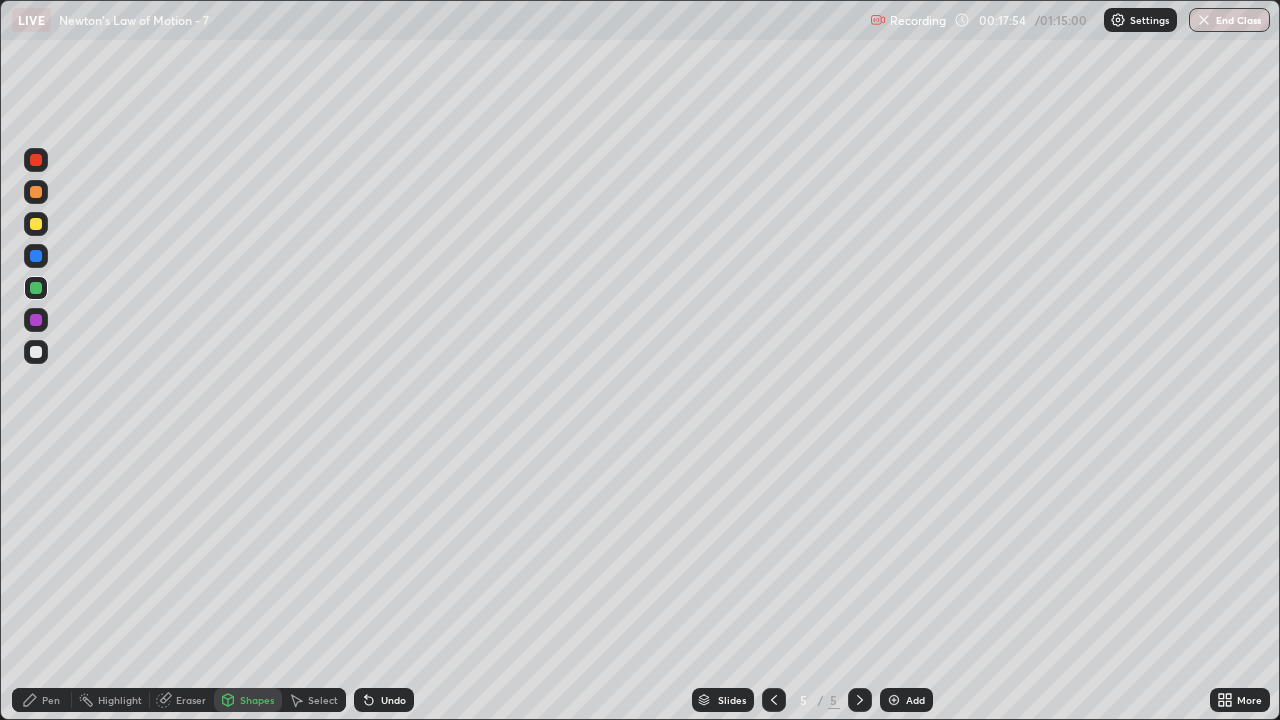 click on "Pen" at bounding box center [51, 700] 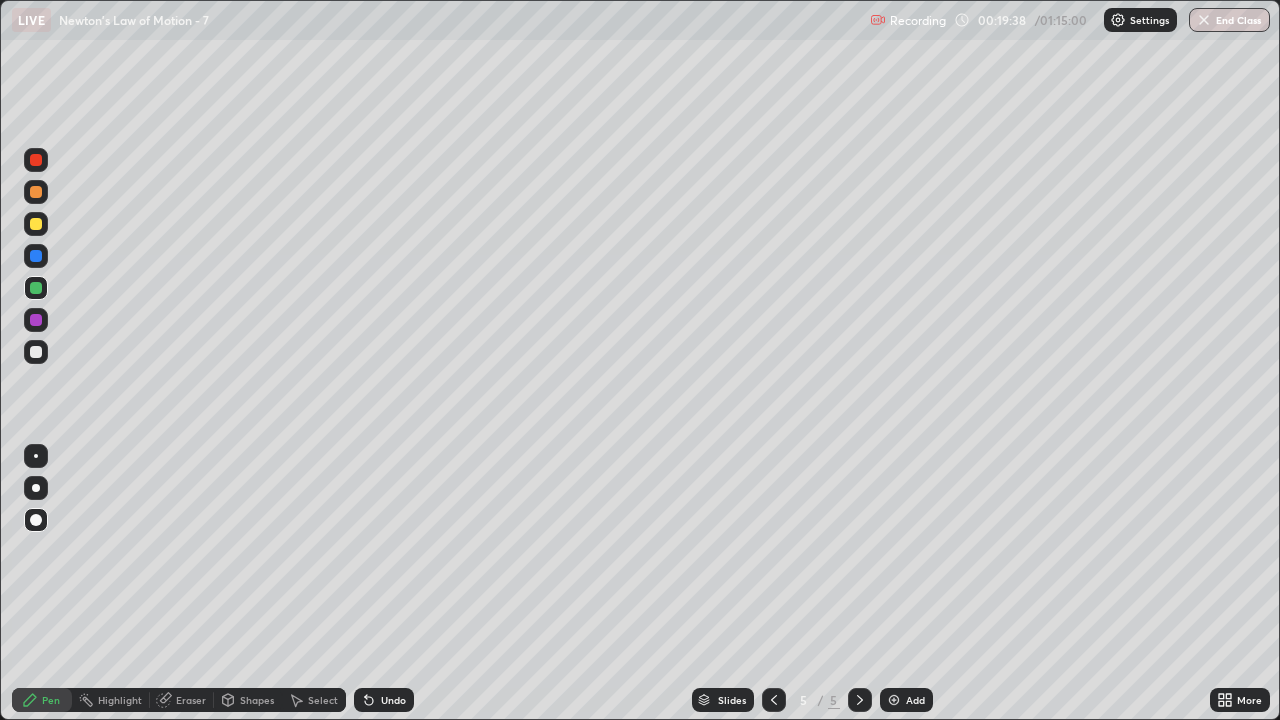 click at bounding box center (36, 352) 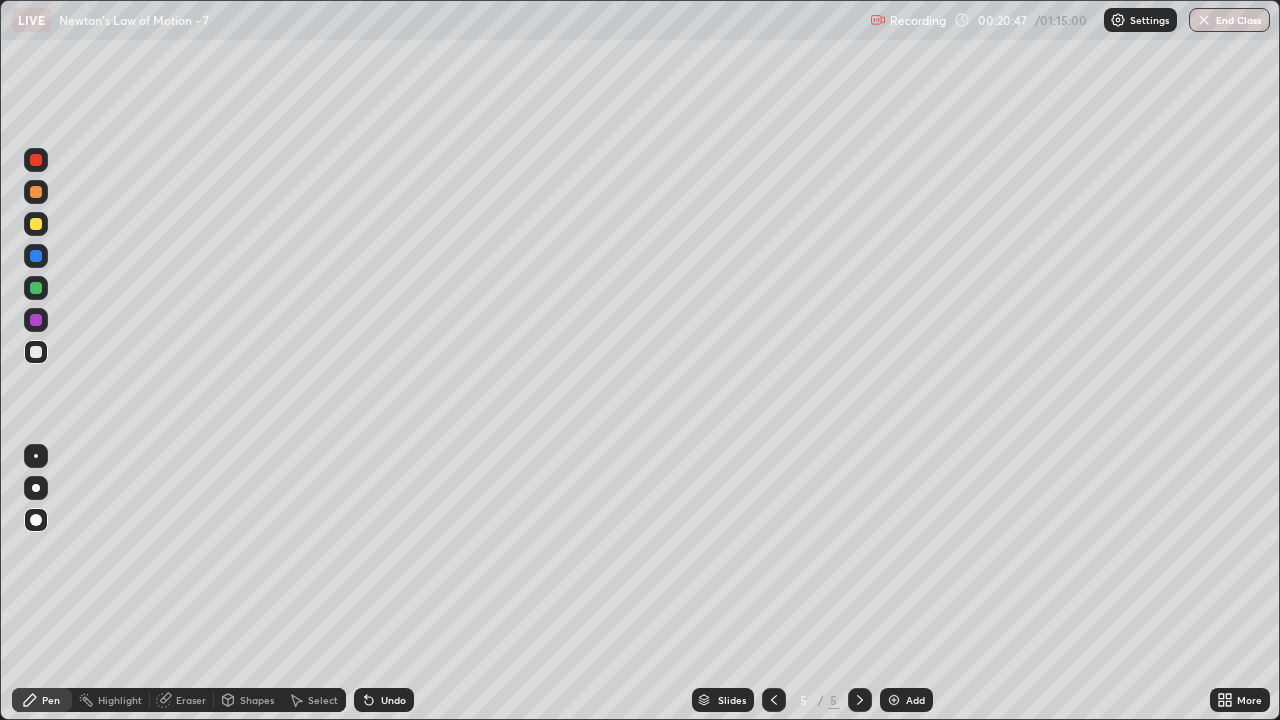 click on "Shapes" at bounding box center [257, 700] 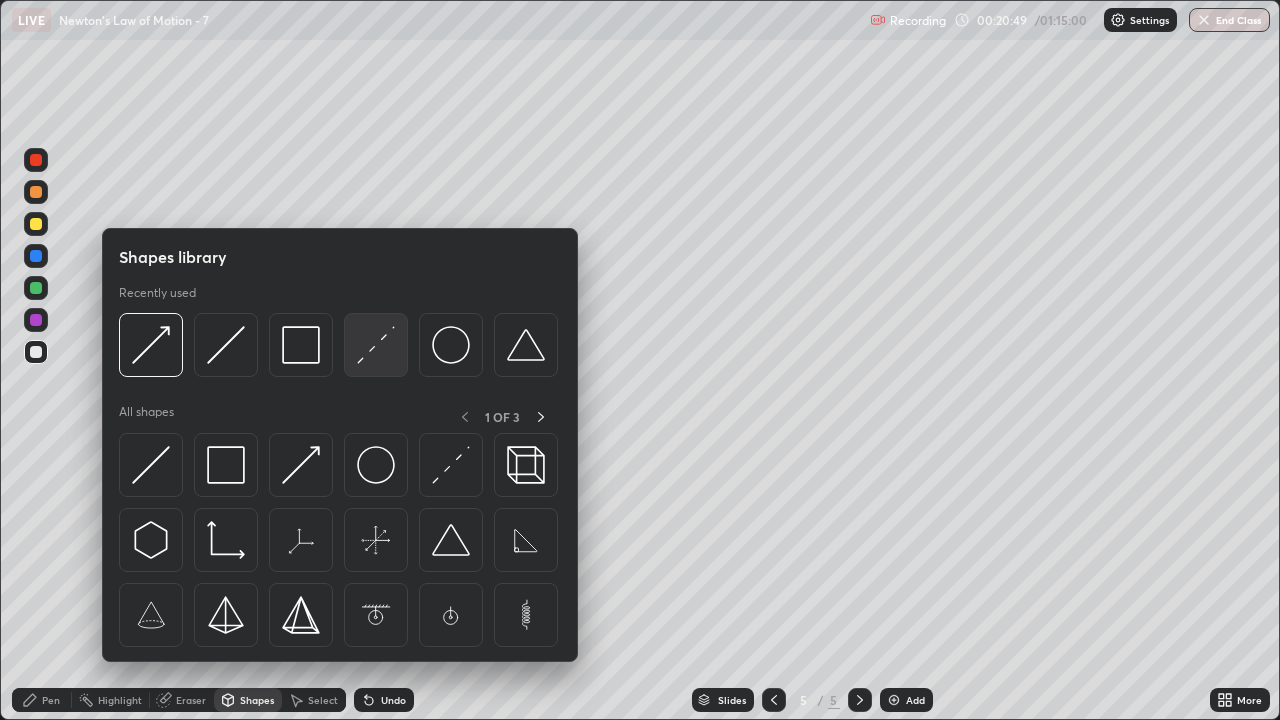 click at bounding box center (376, 345) 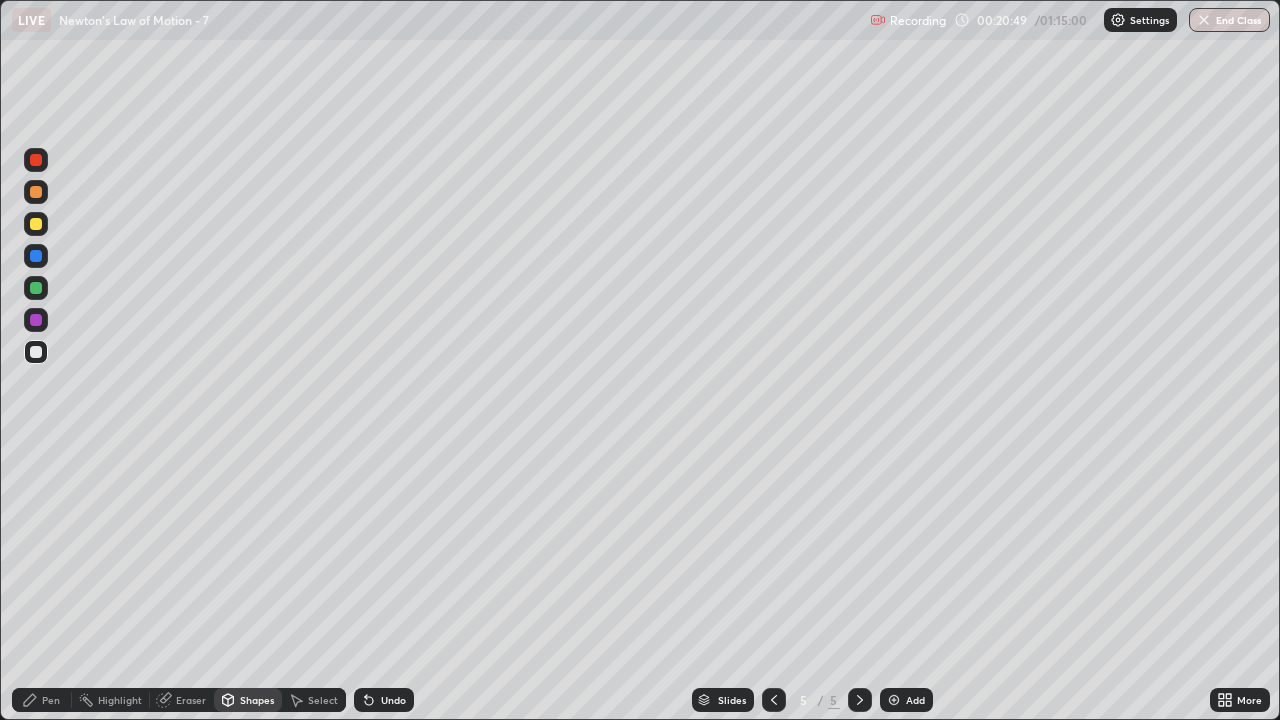 click at bounding box center [36, 256] 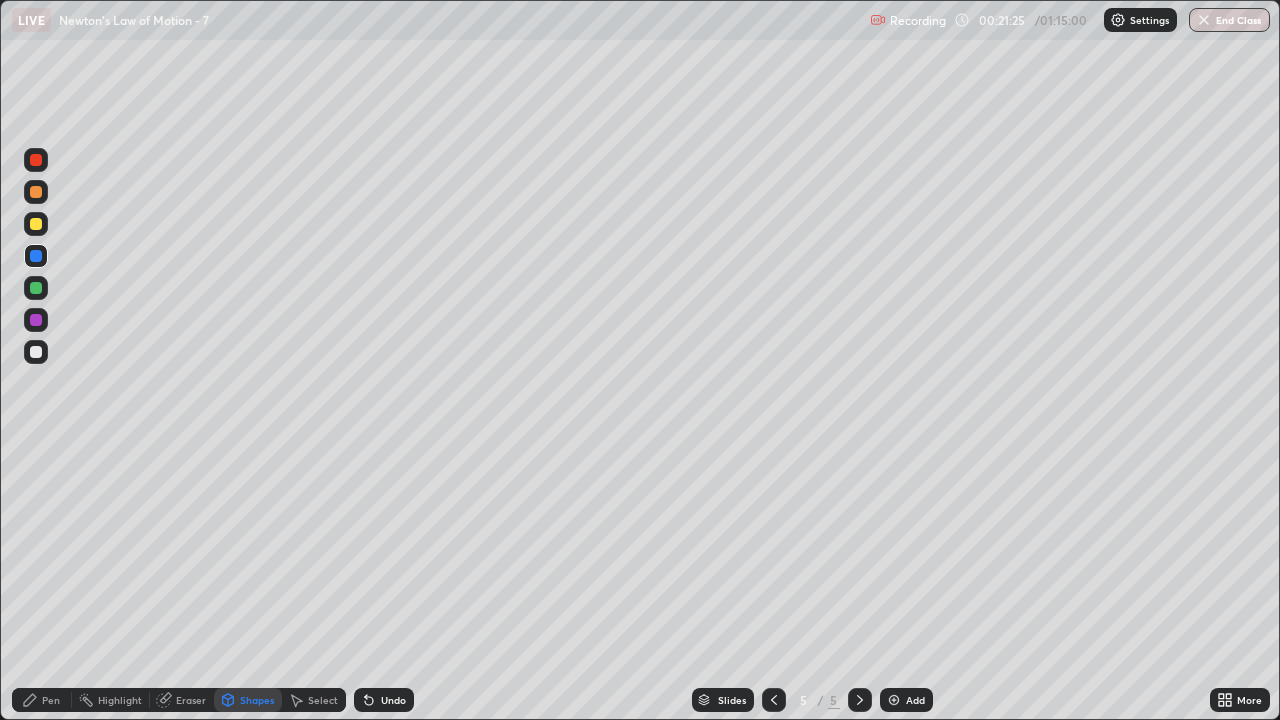 click on "Pen" at bounding box center [51, 700] 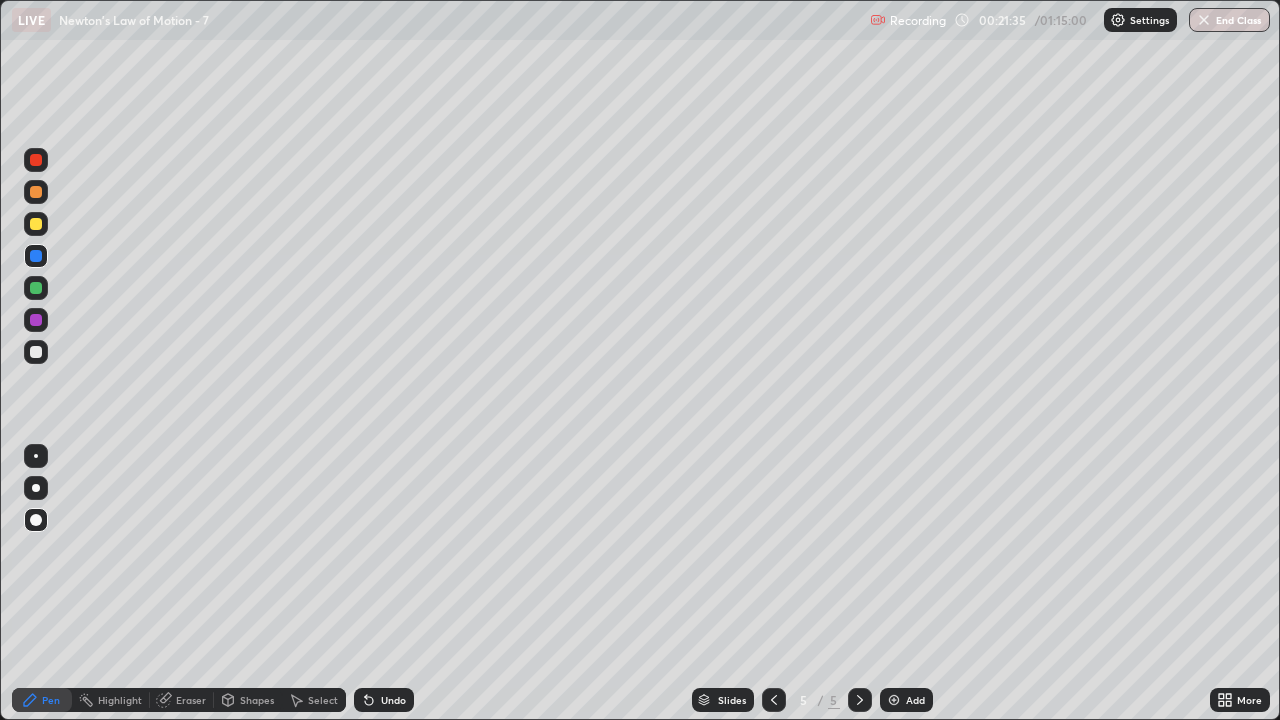 click at bounding box center (36, 352) 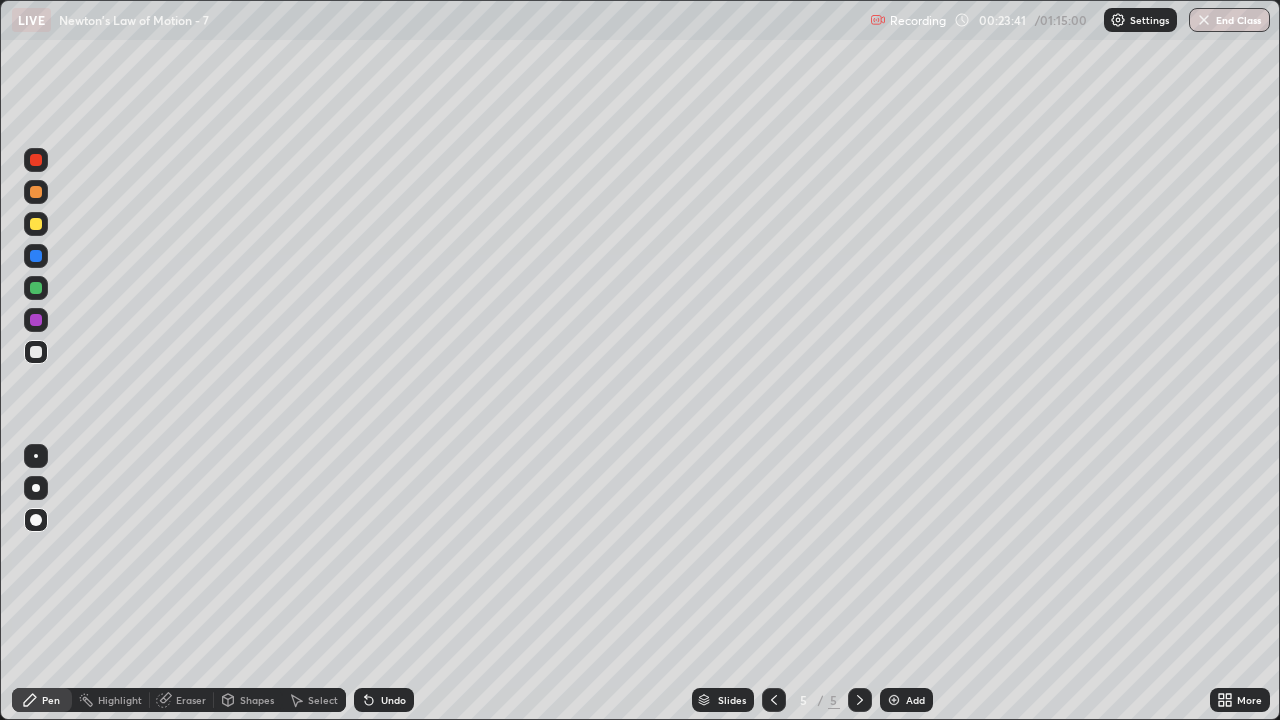 click at bounding box center (36, 288) 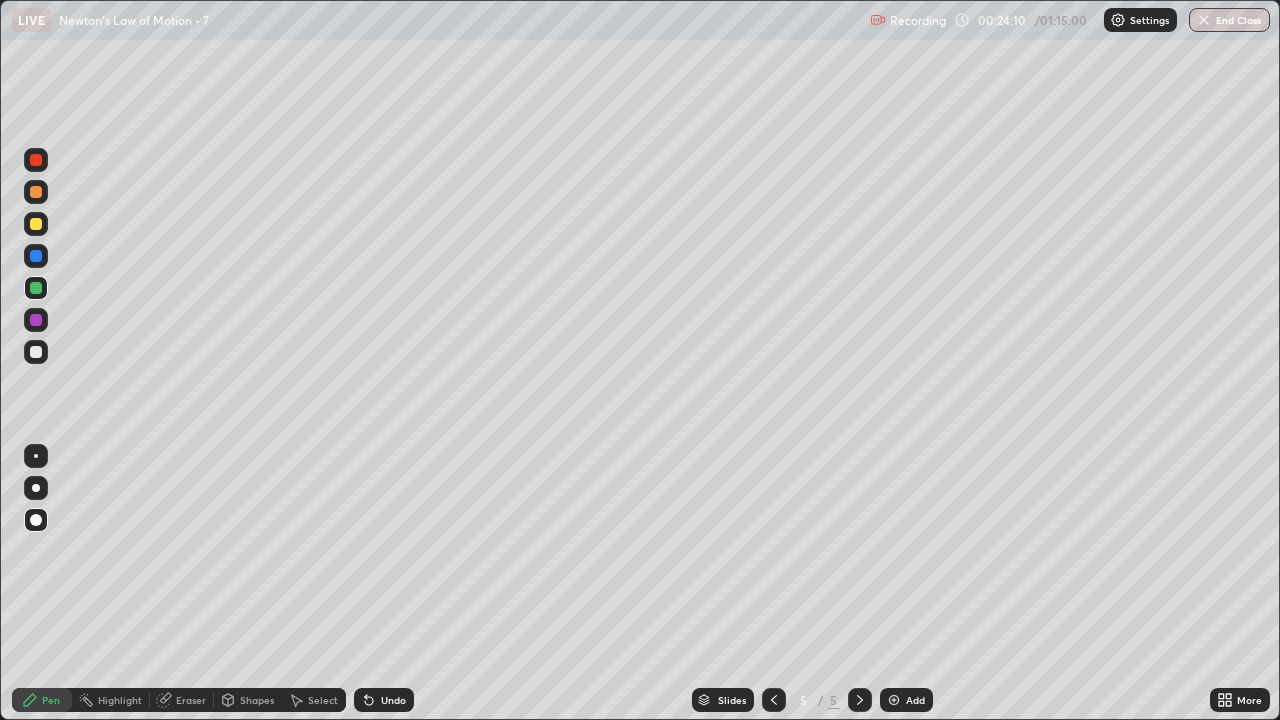 click at bounding box center [36, 224] 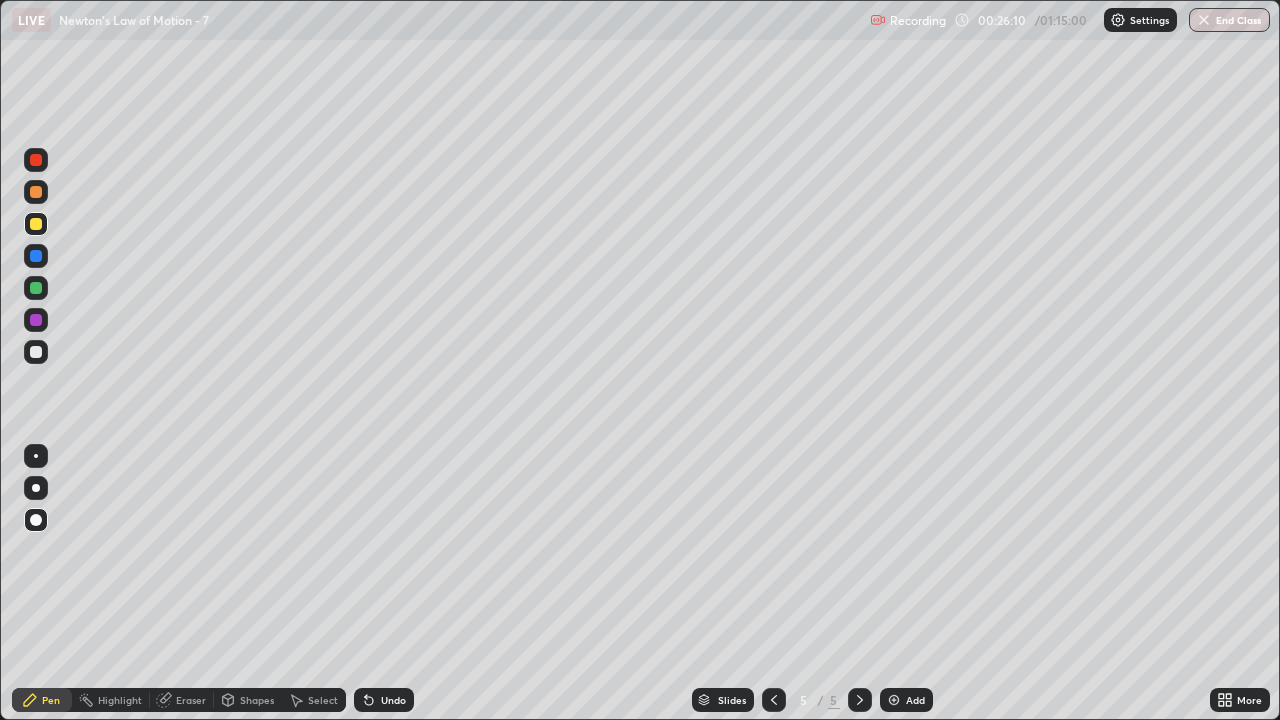 click at bounding box center [36, 352] 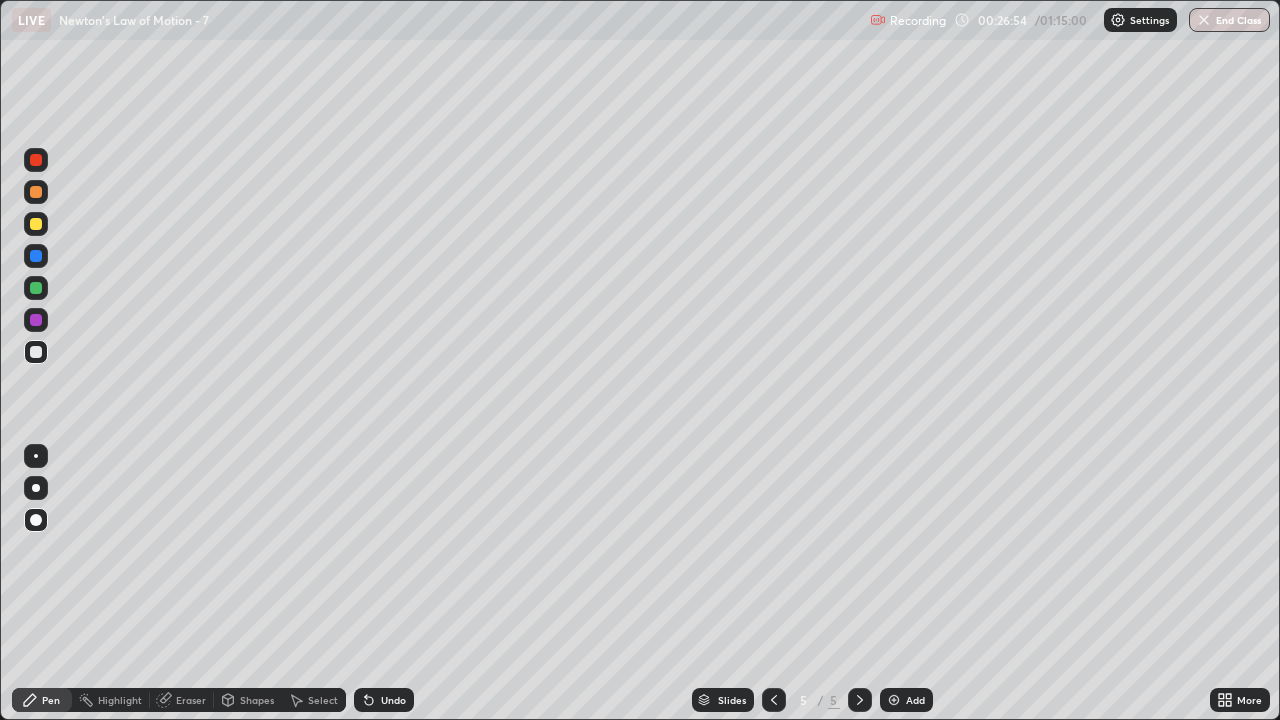 click on "Add" at bounding box center [915, 700] 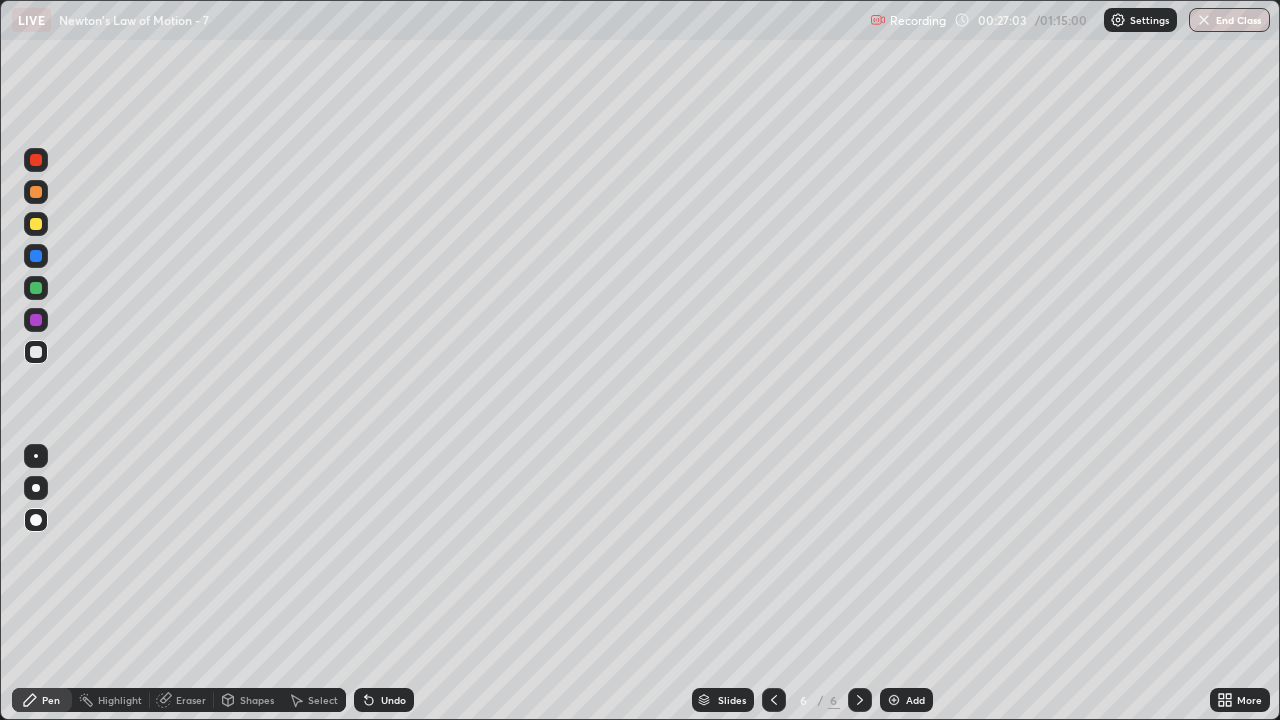 click 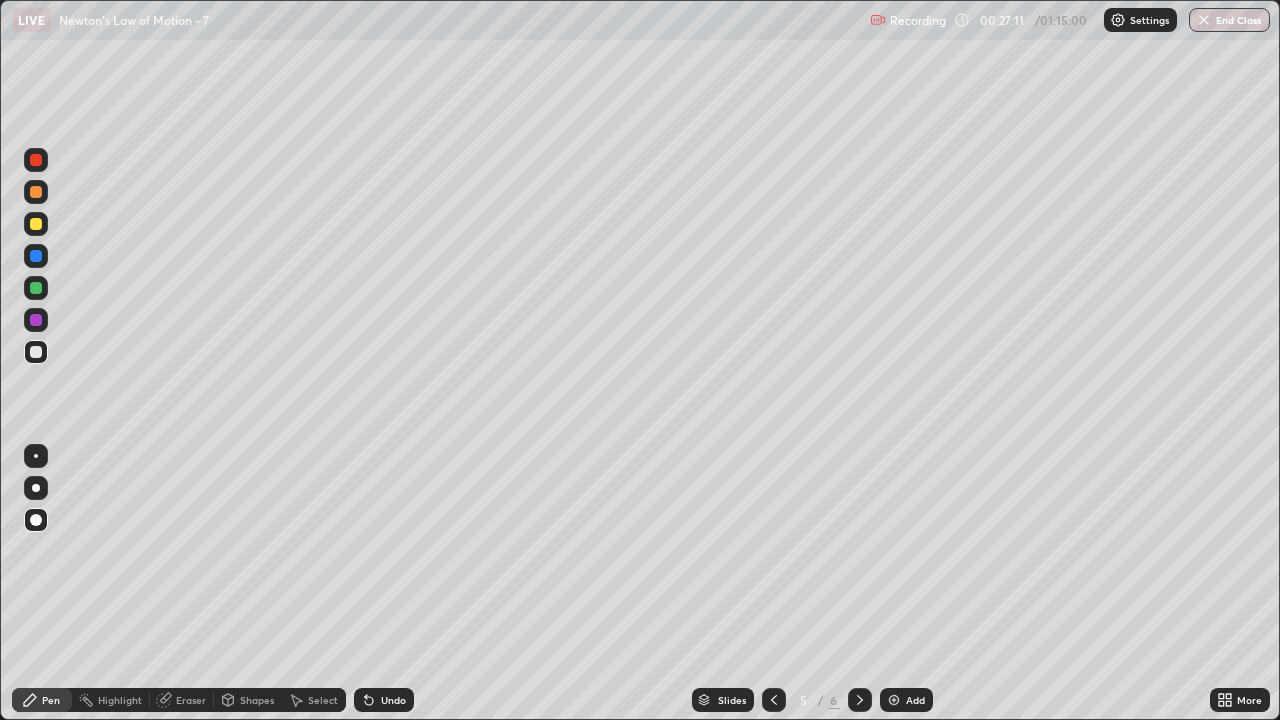click 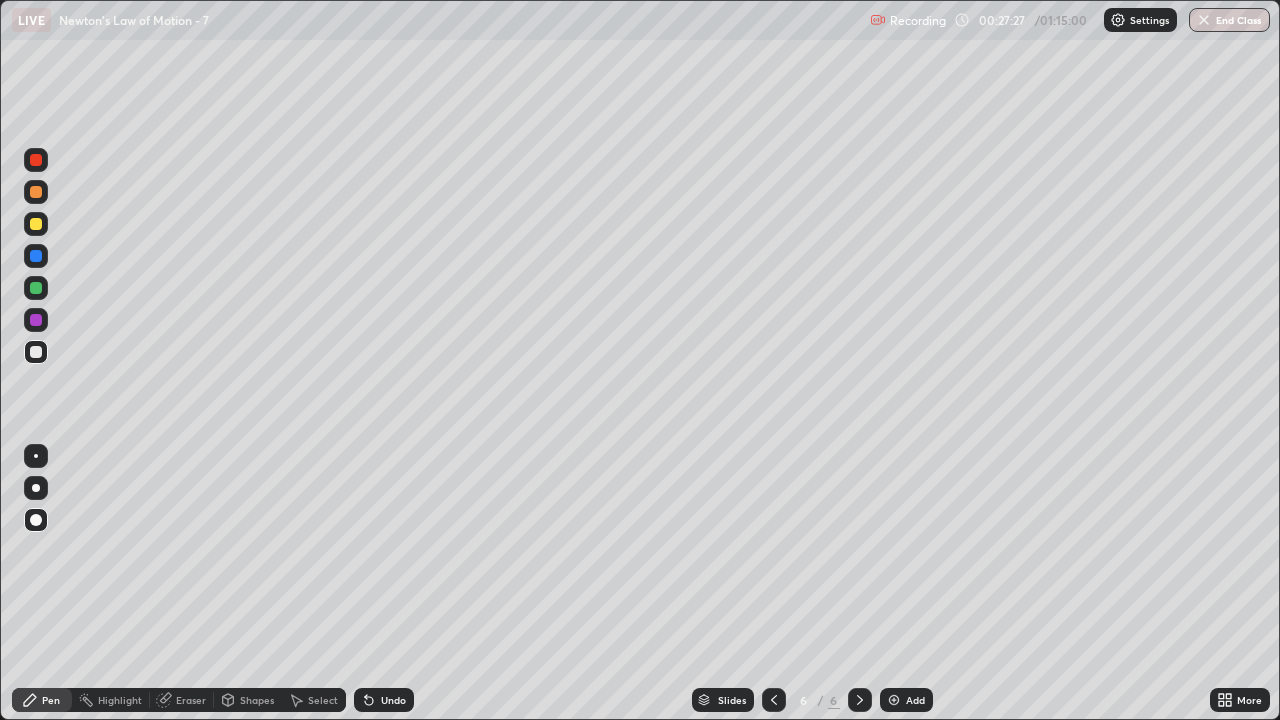 click 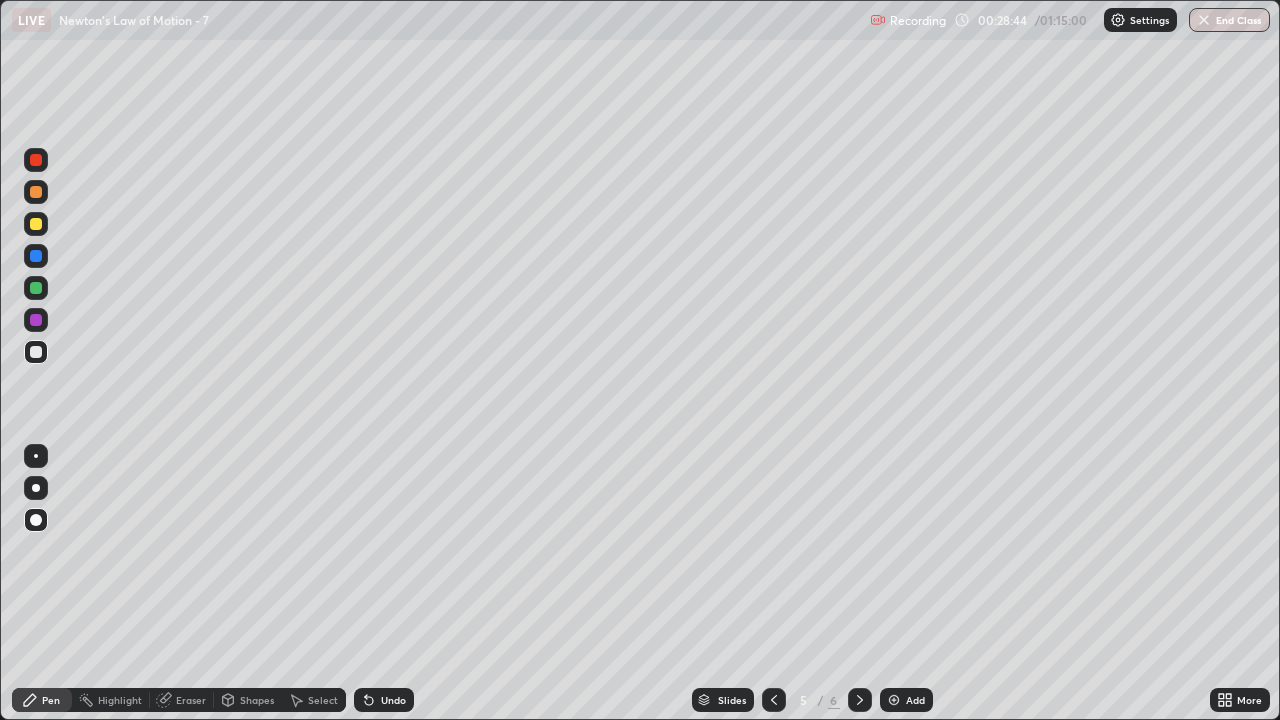 click at bounding box center (894, 700) 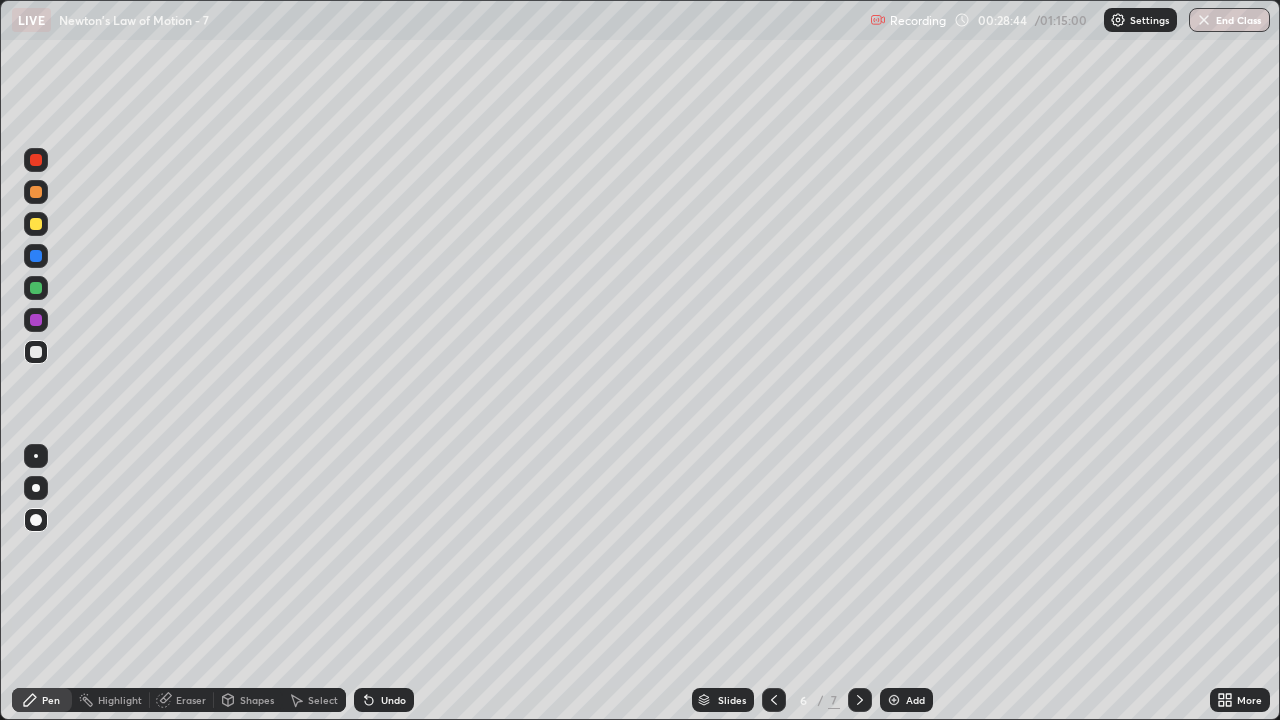 click at bounding box center [774, 700] 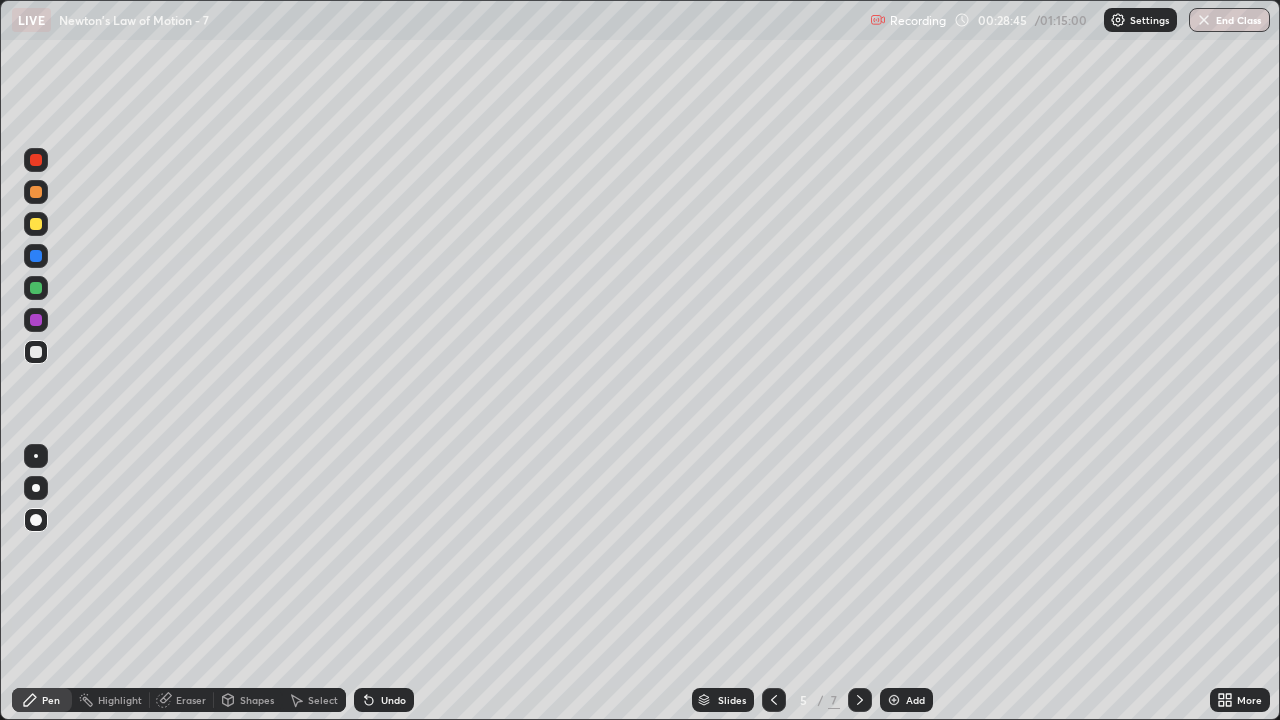 click 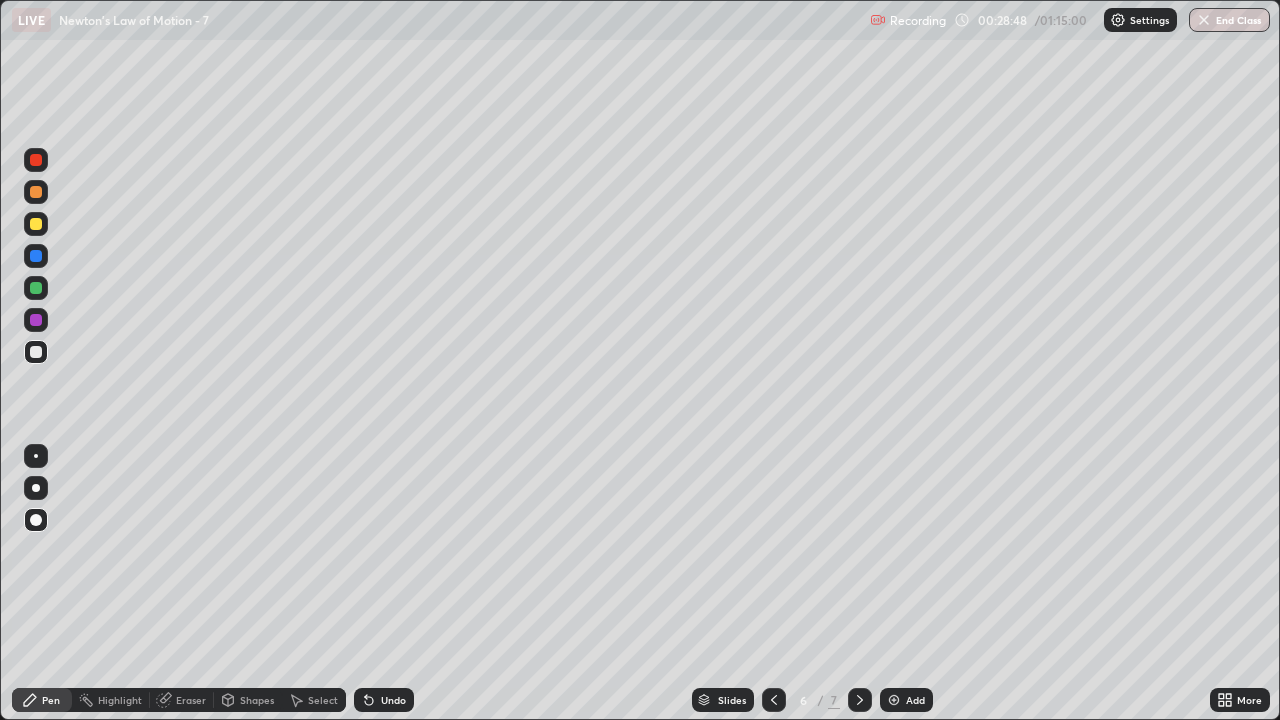 click 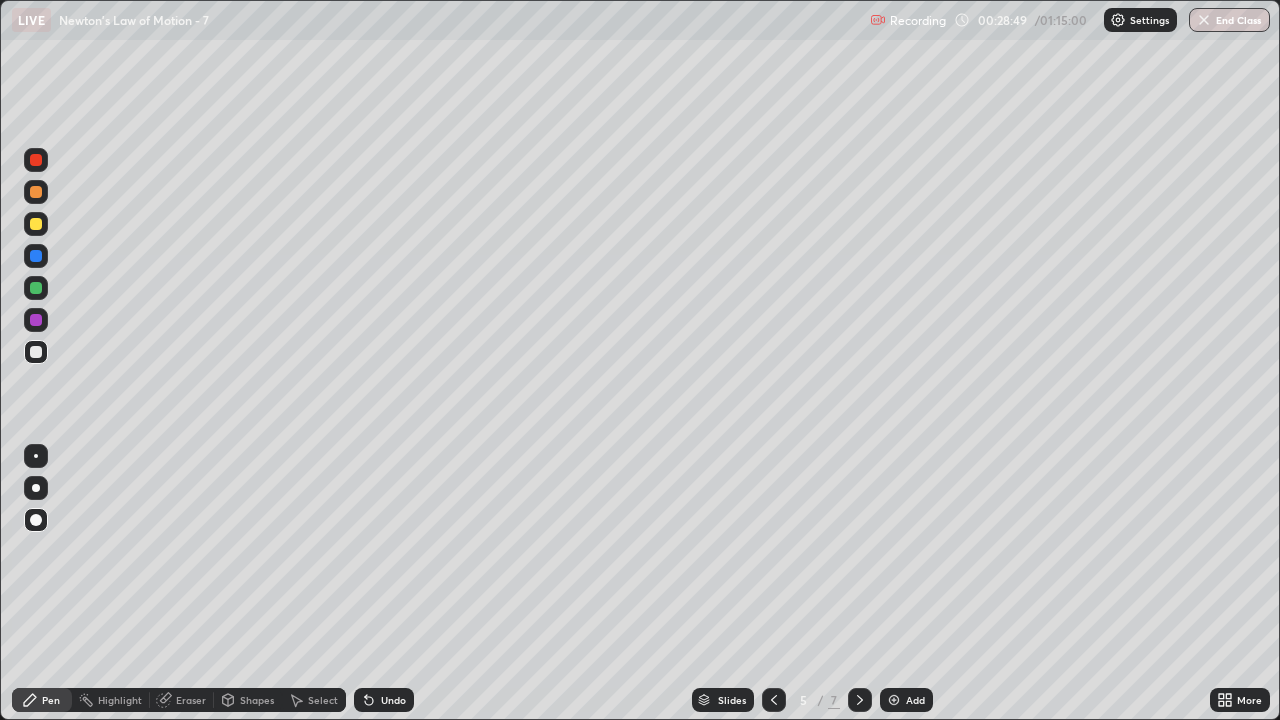 click 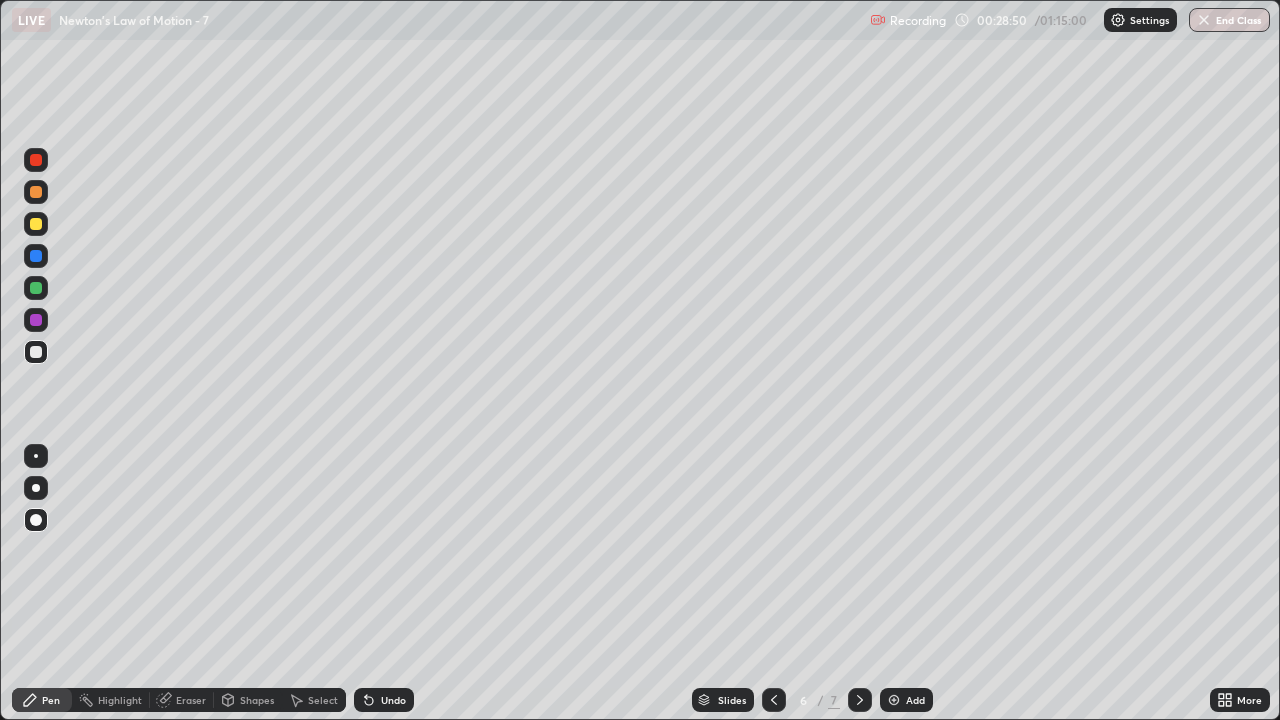 click 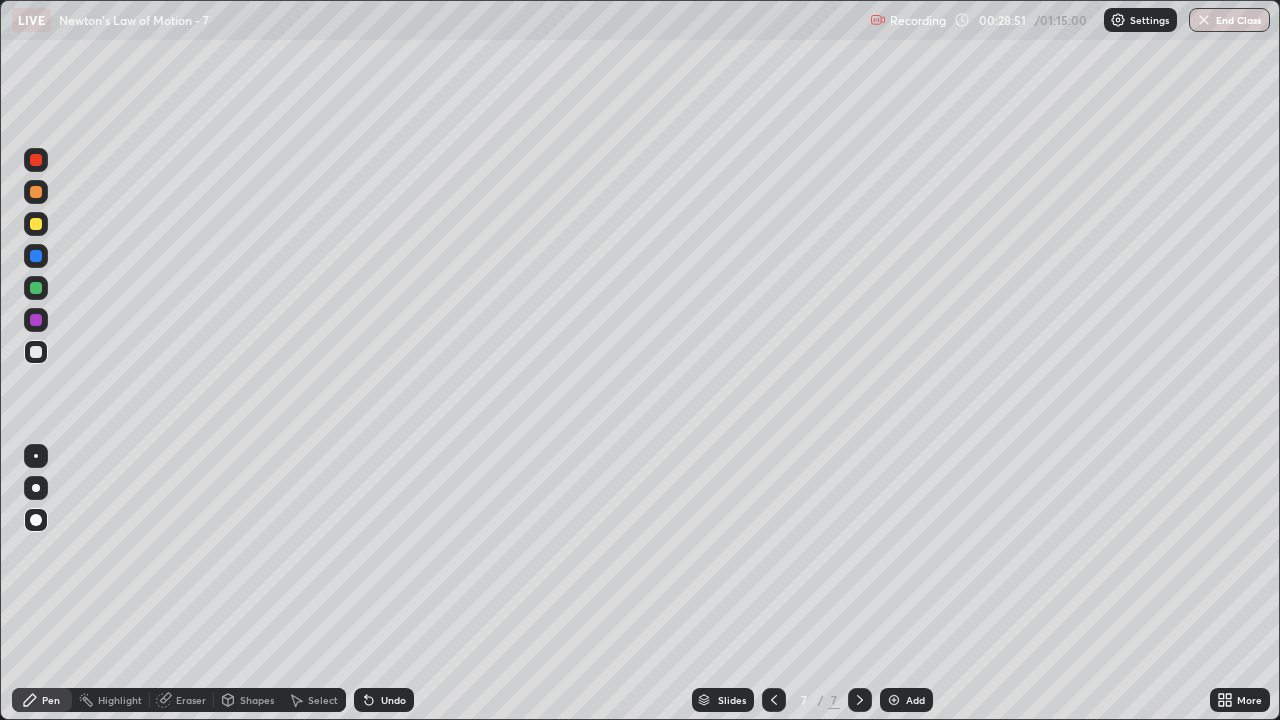 click 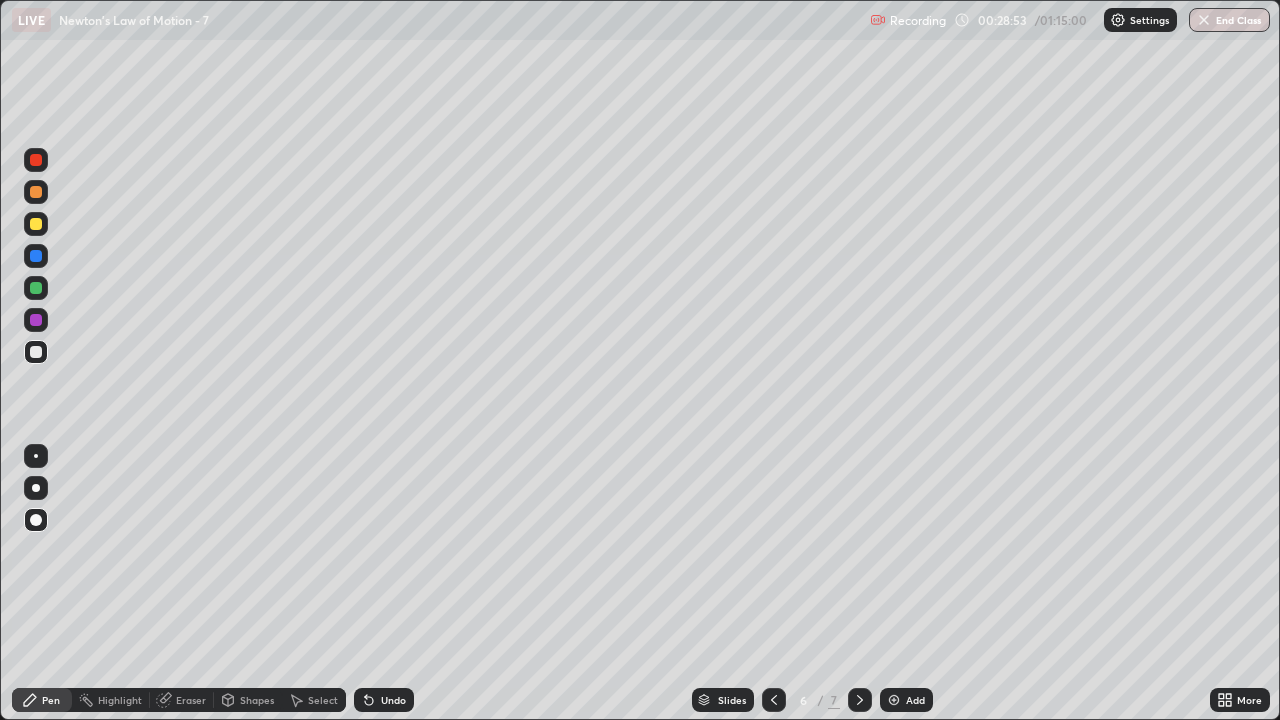 click at bounding box center [36, 224] 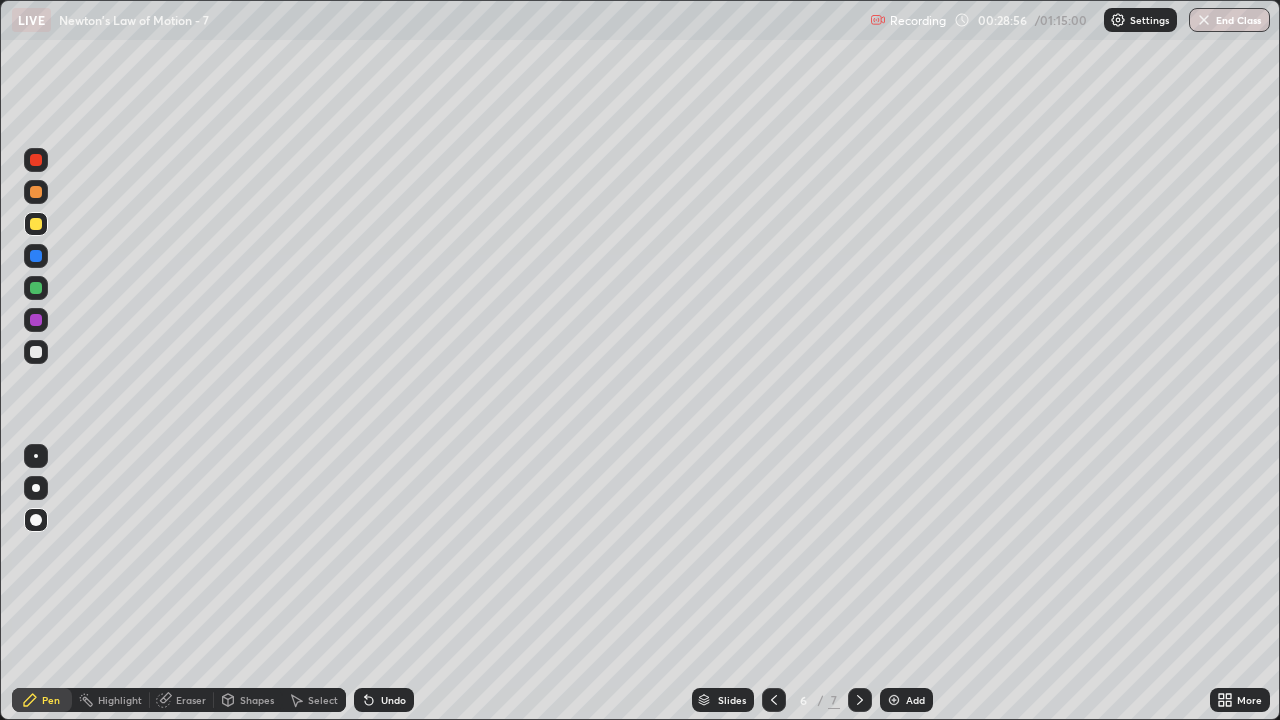 click on "Shapes" at bounding box center [257, 700] 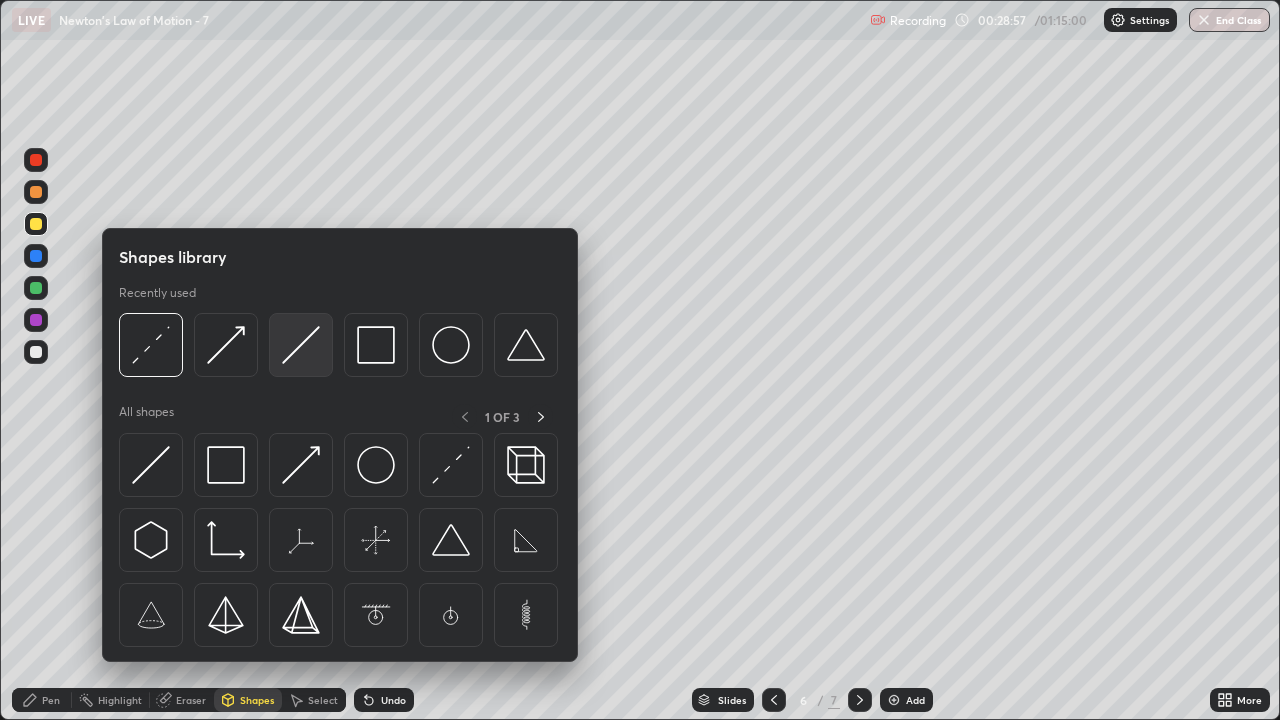 click at bounding box center [301, 345] 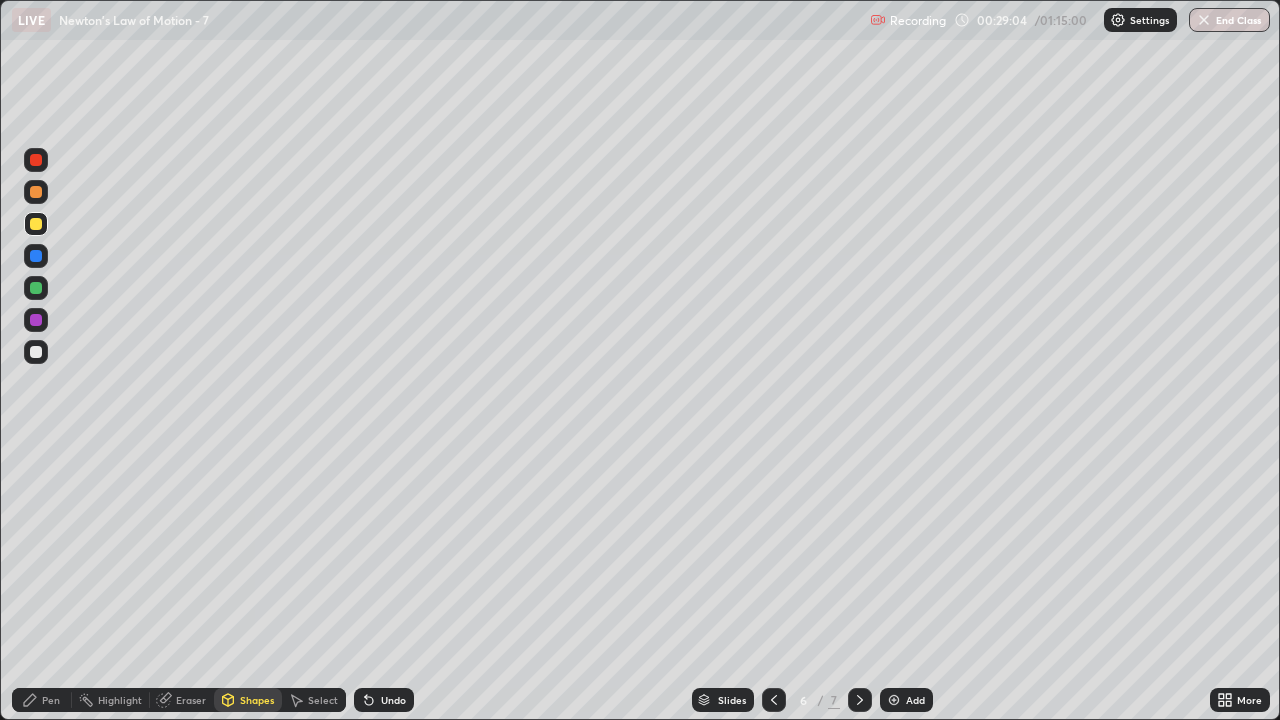 click at bounding box center (36, 192) 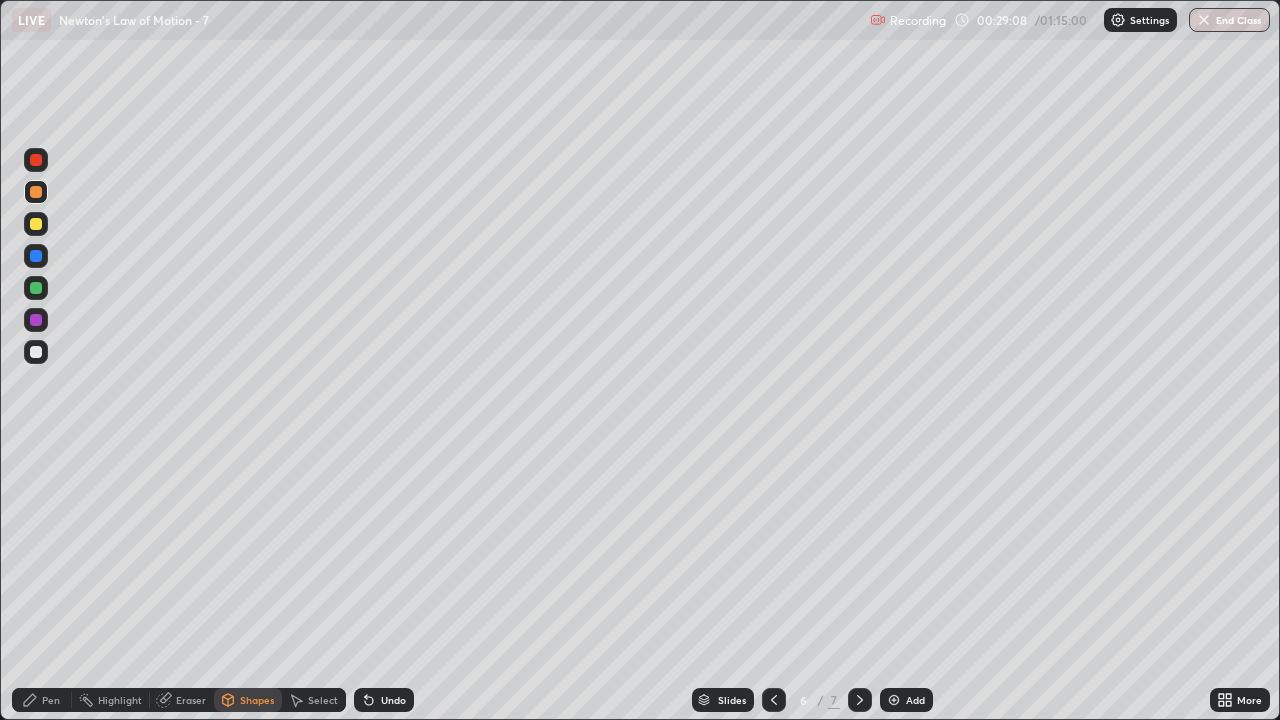 click at bounding box center (36, 288) 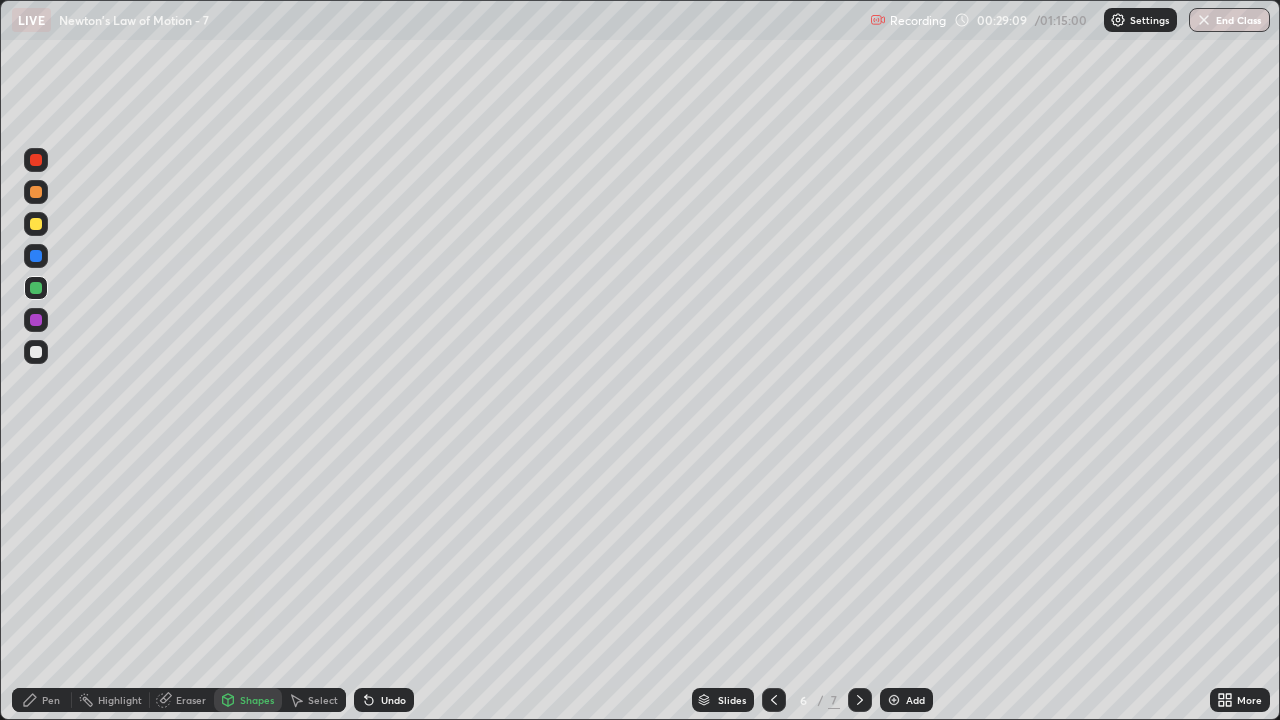 click on "Pen" at bounding box center (51, 700) 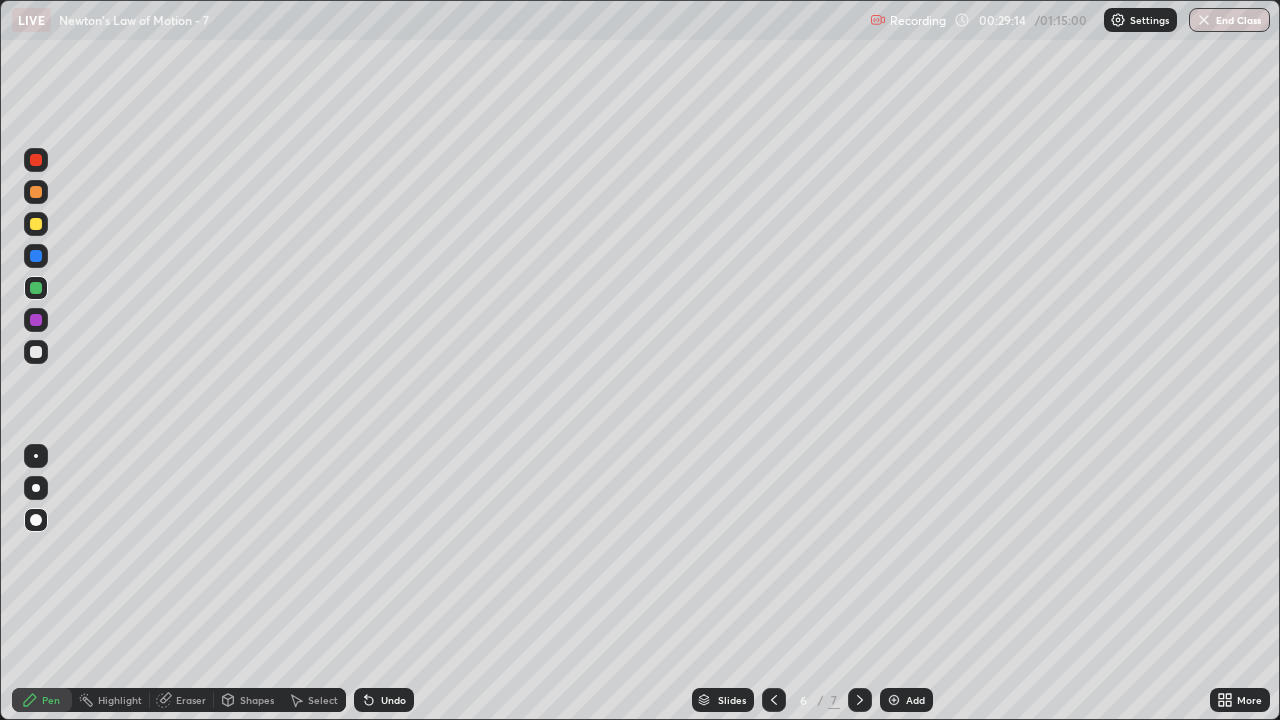 click at bounding box center [36, 256] 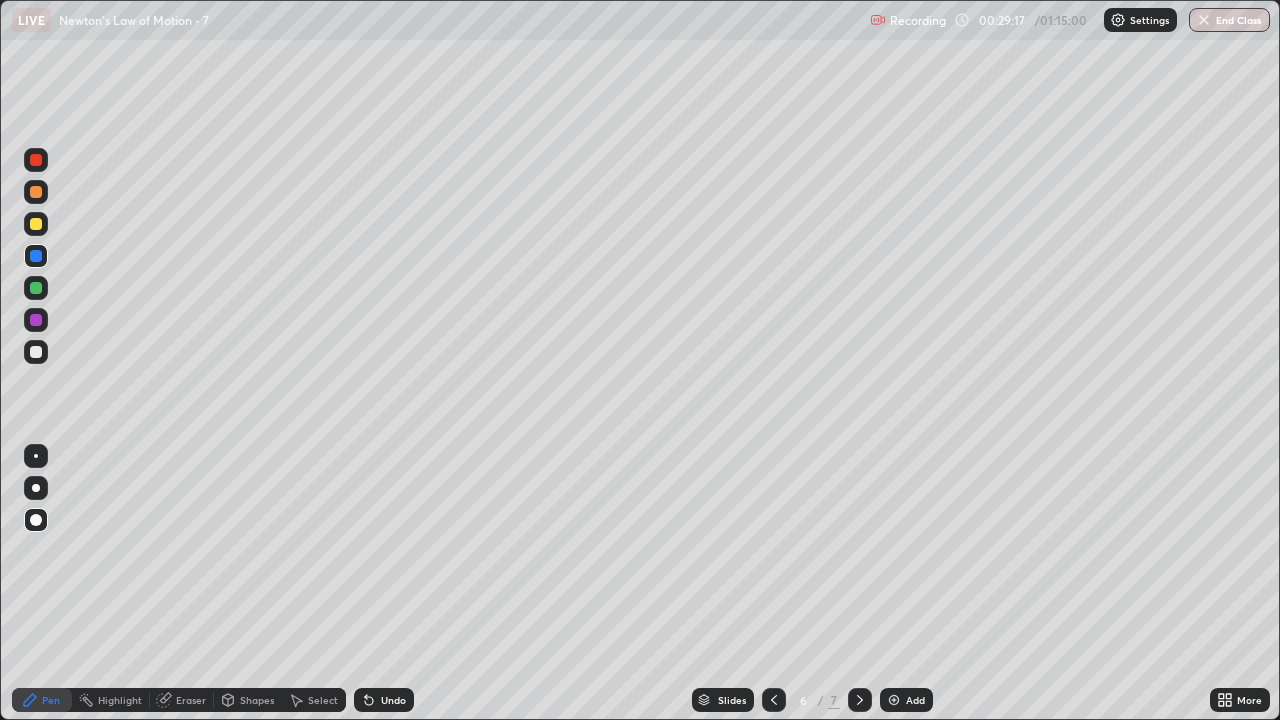 click on "Undo" at bounding box center [393, 700] 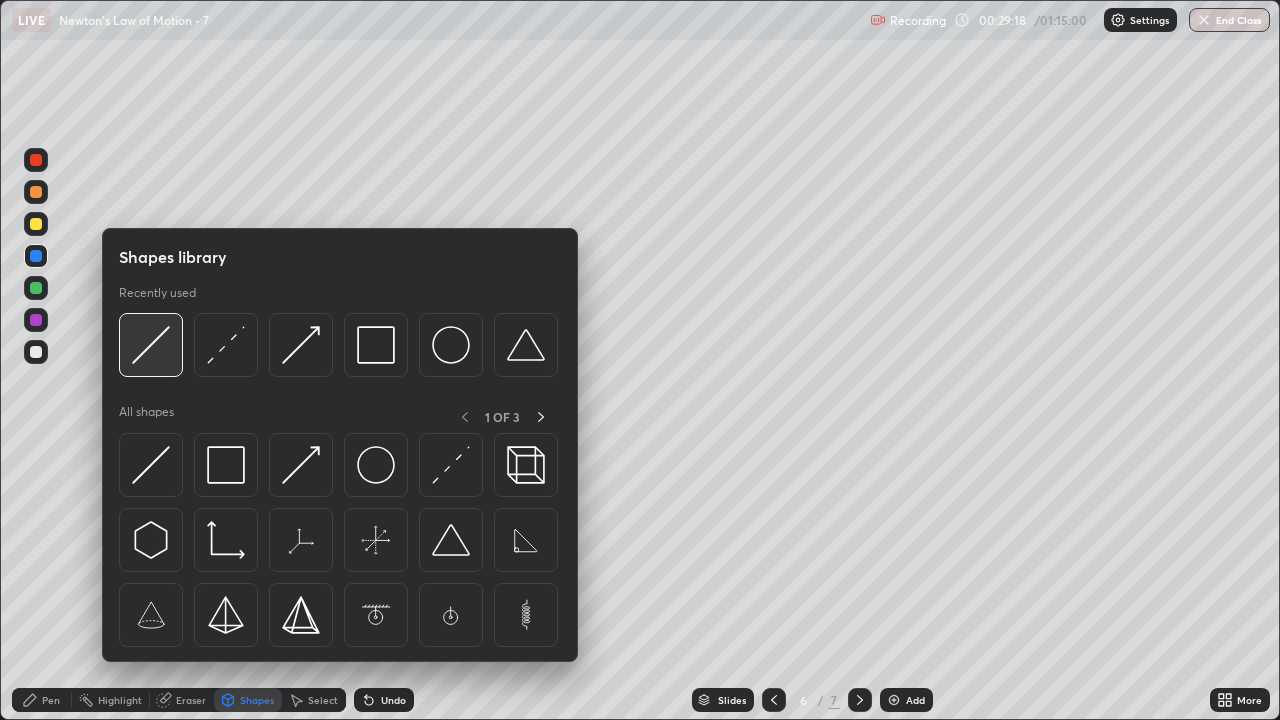 click at bounding box center [151, 345] 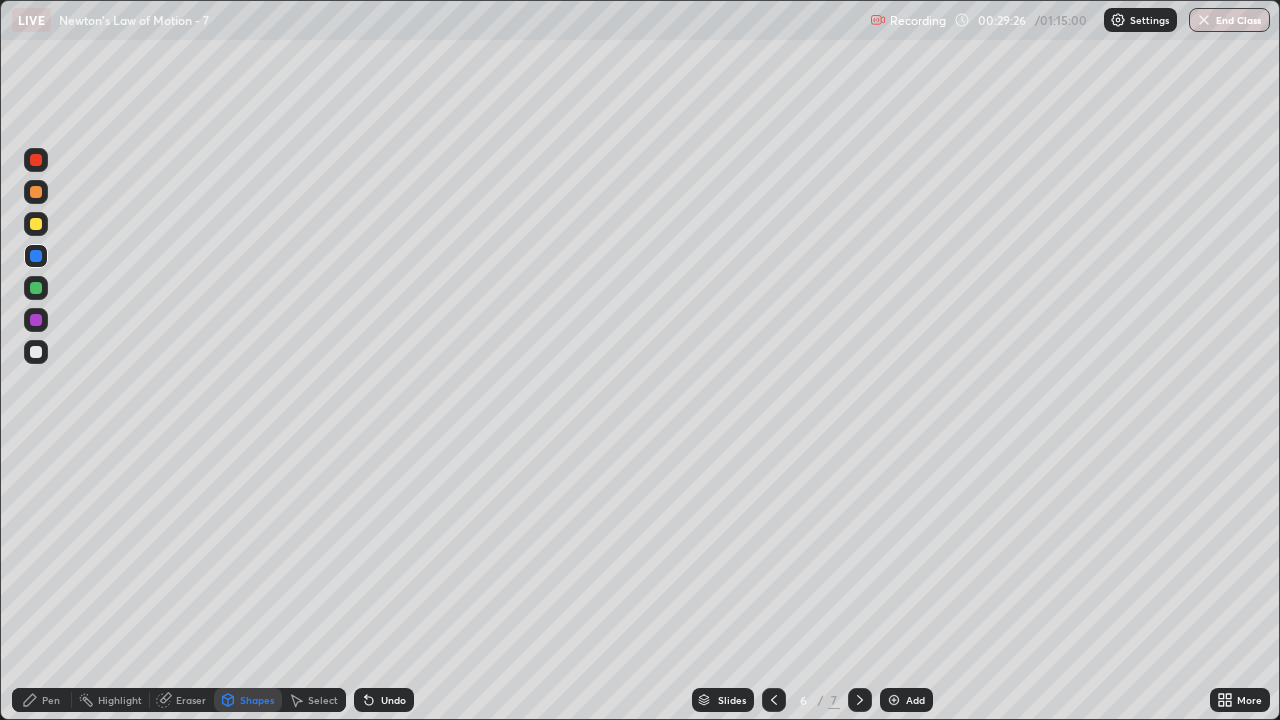 click on "Pen" at bounding box center [51, 700] 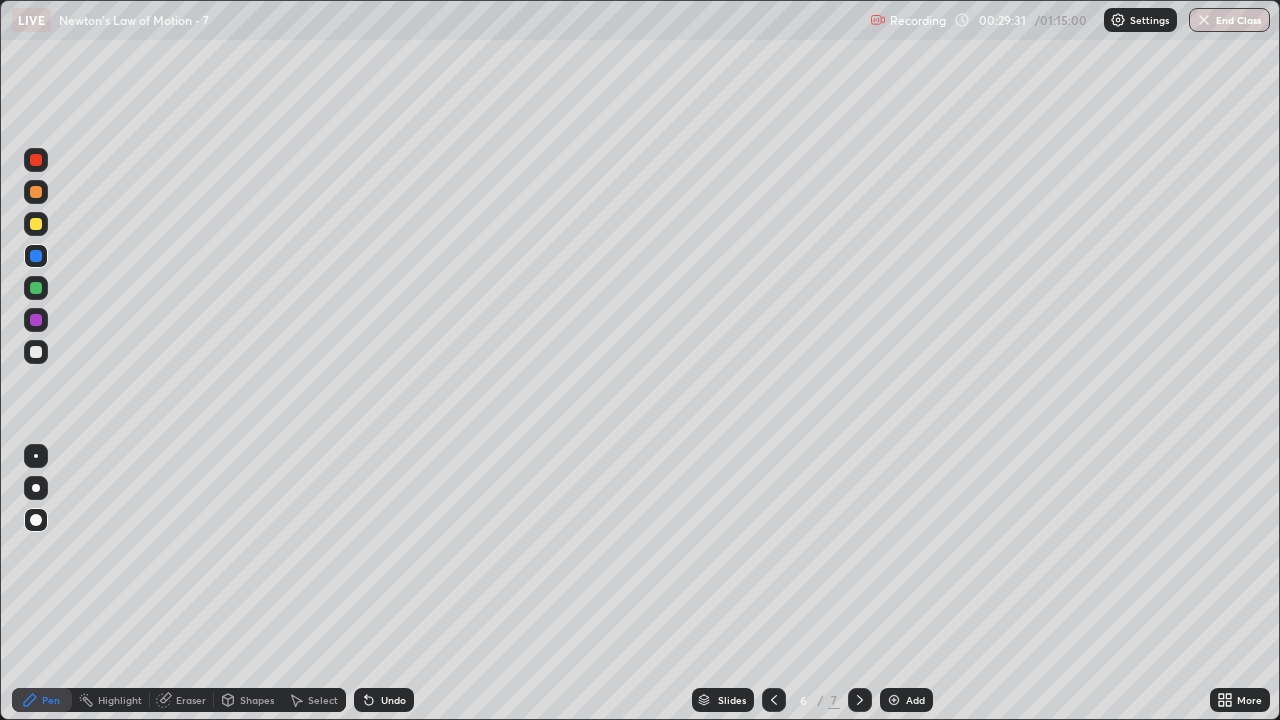 click at bounding box center (36, 320) 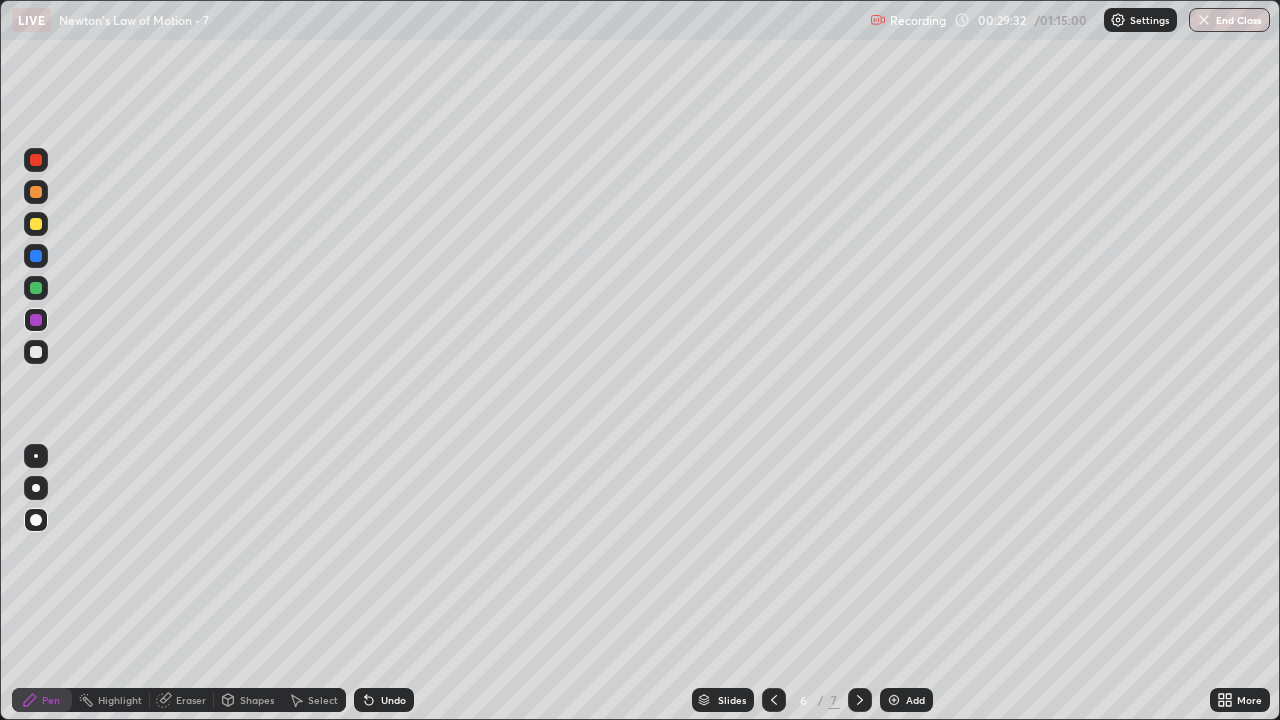 click on "Shapes" at bounding box center (257, 700) 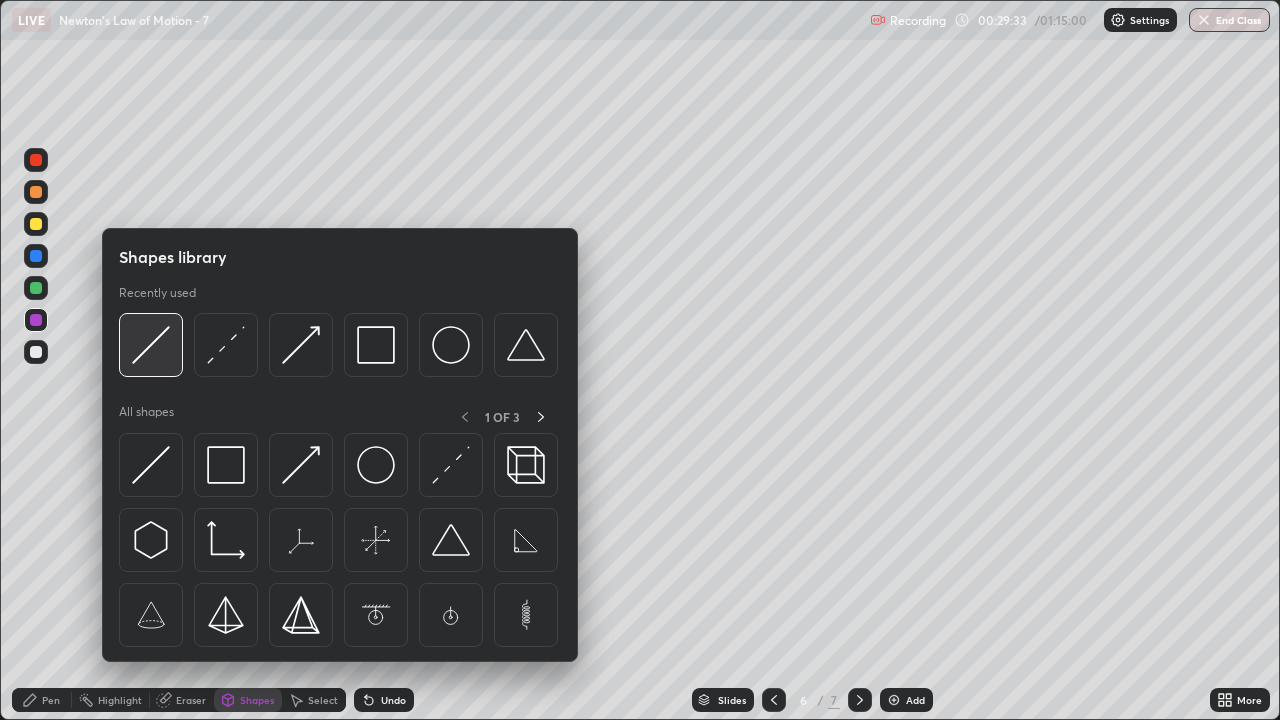 click at bounding box center (151, 345) 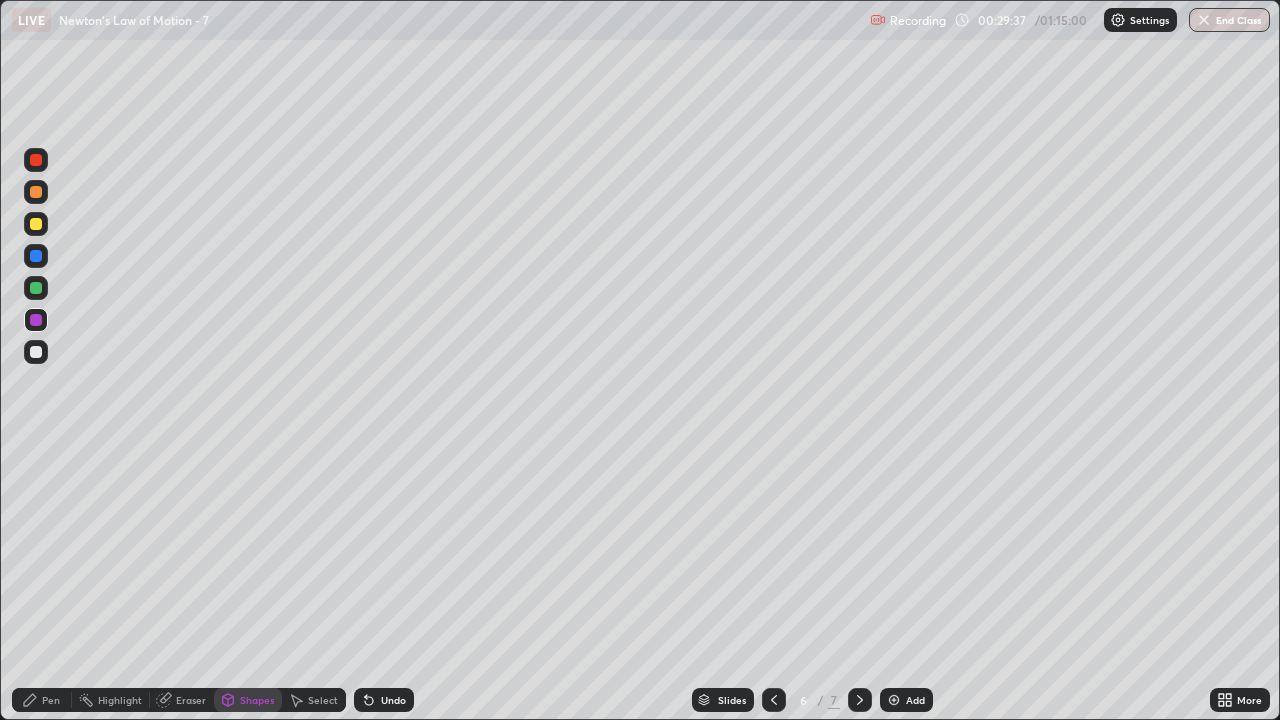 click on "Pen" at bounding box center [51, 700] 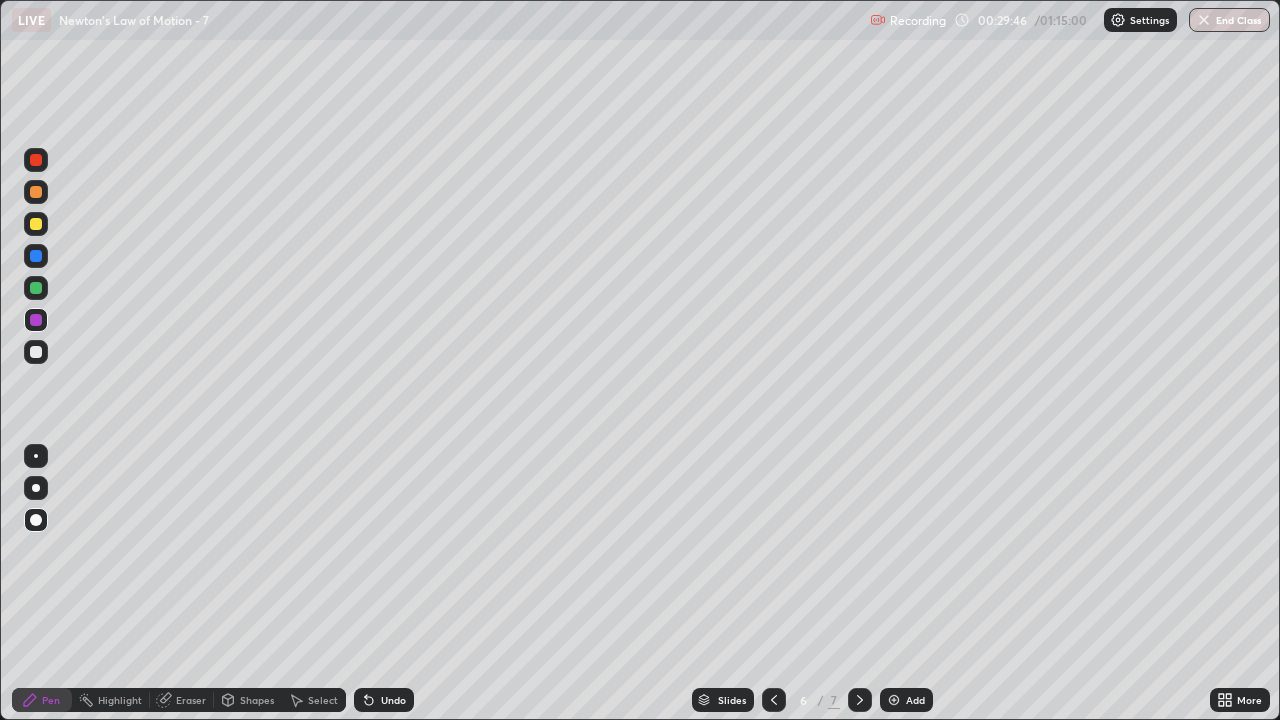 click on "Shapes" at bounding box center (257, 700) 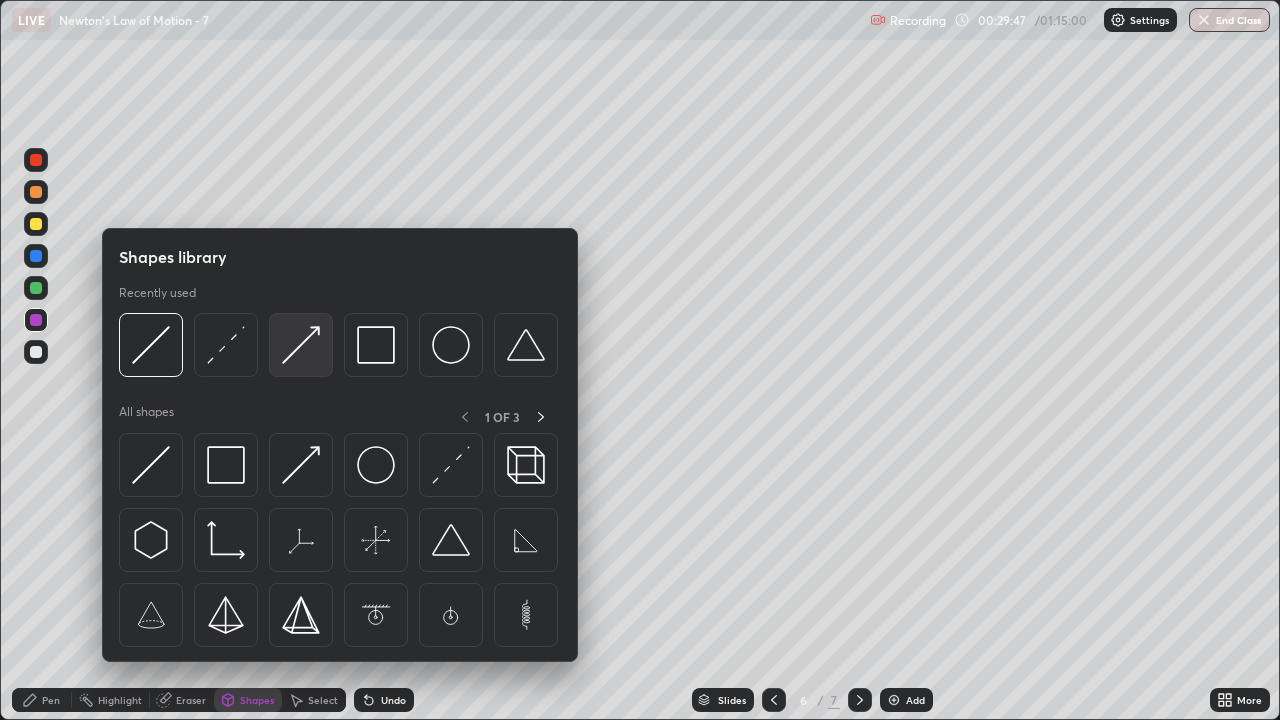 click at bounding box center (301, 345) 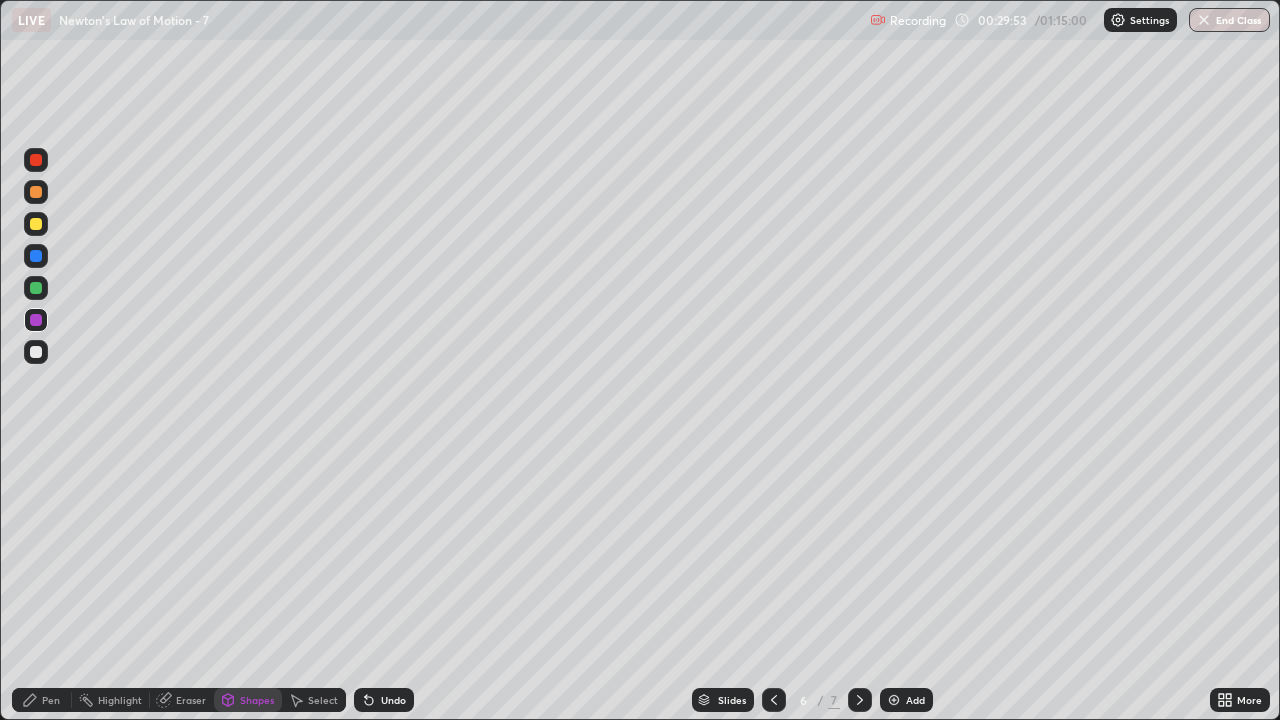 click on "Pen" at bounding box center (51, 700) 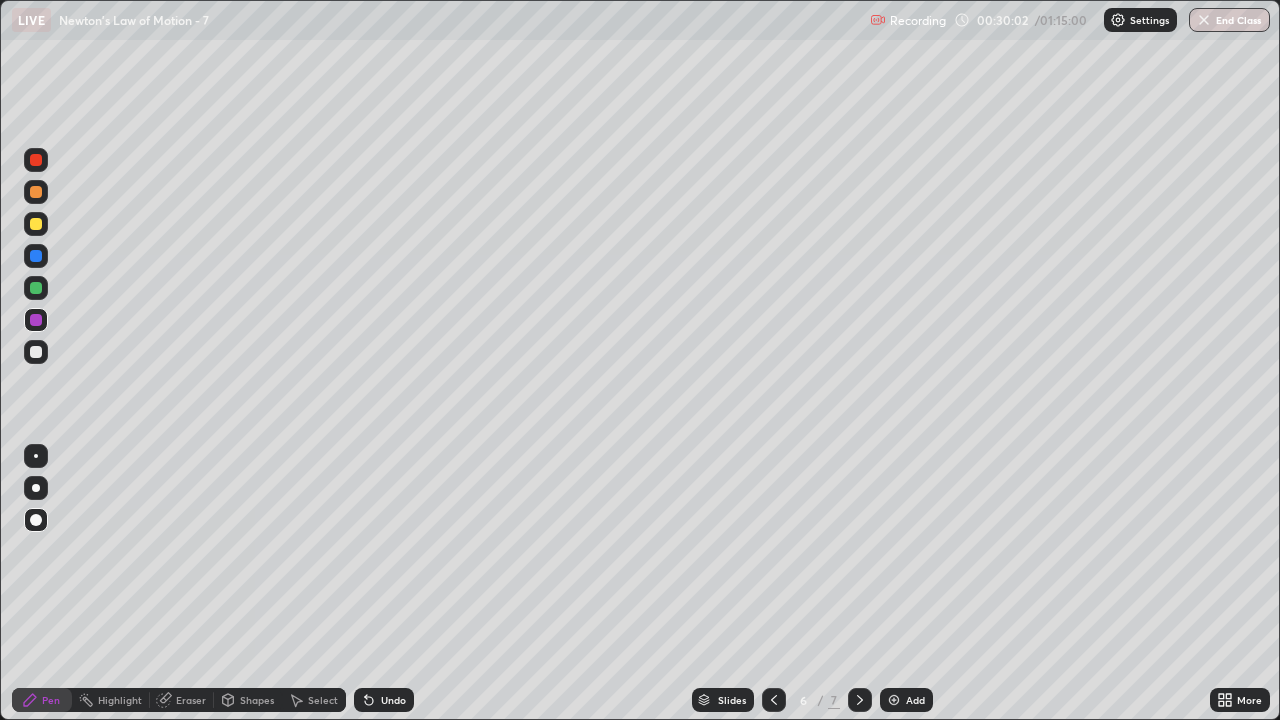 click at bounding box center [36, 288] 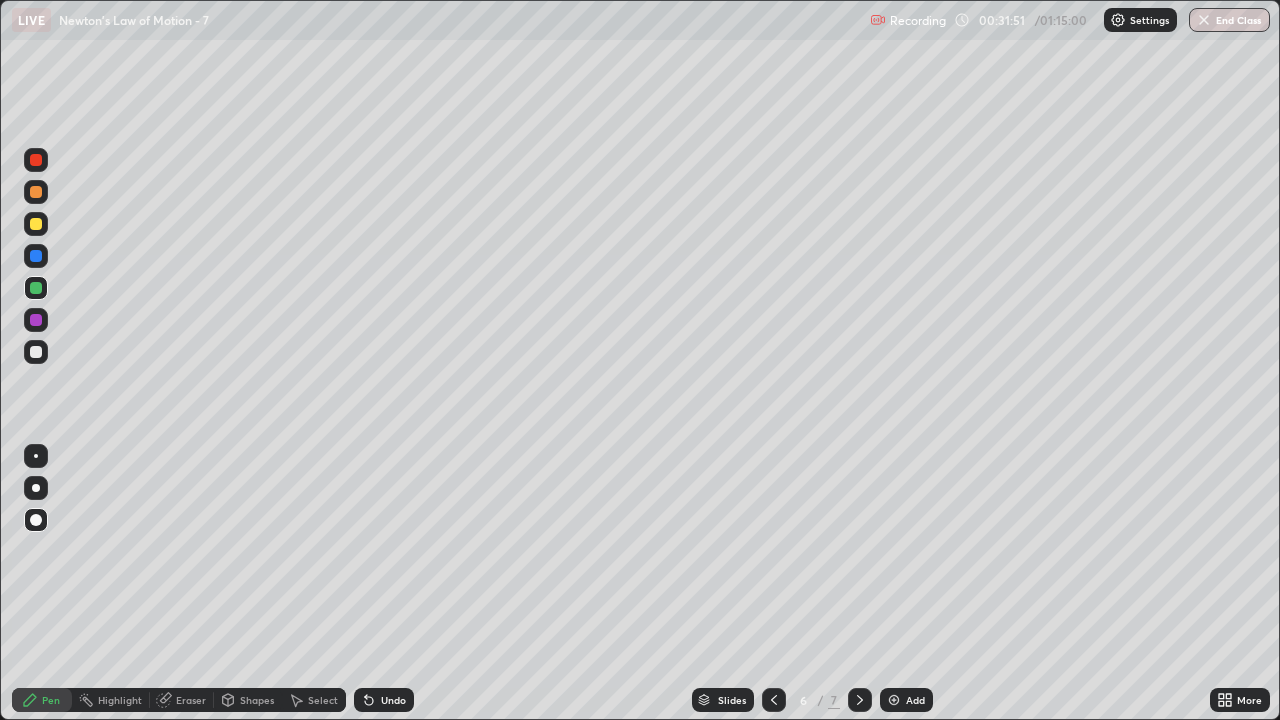 click at bounding box center (36, 352) 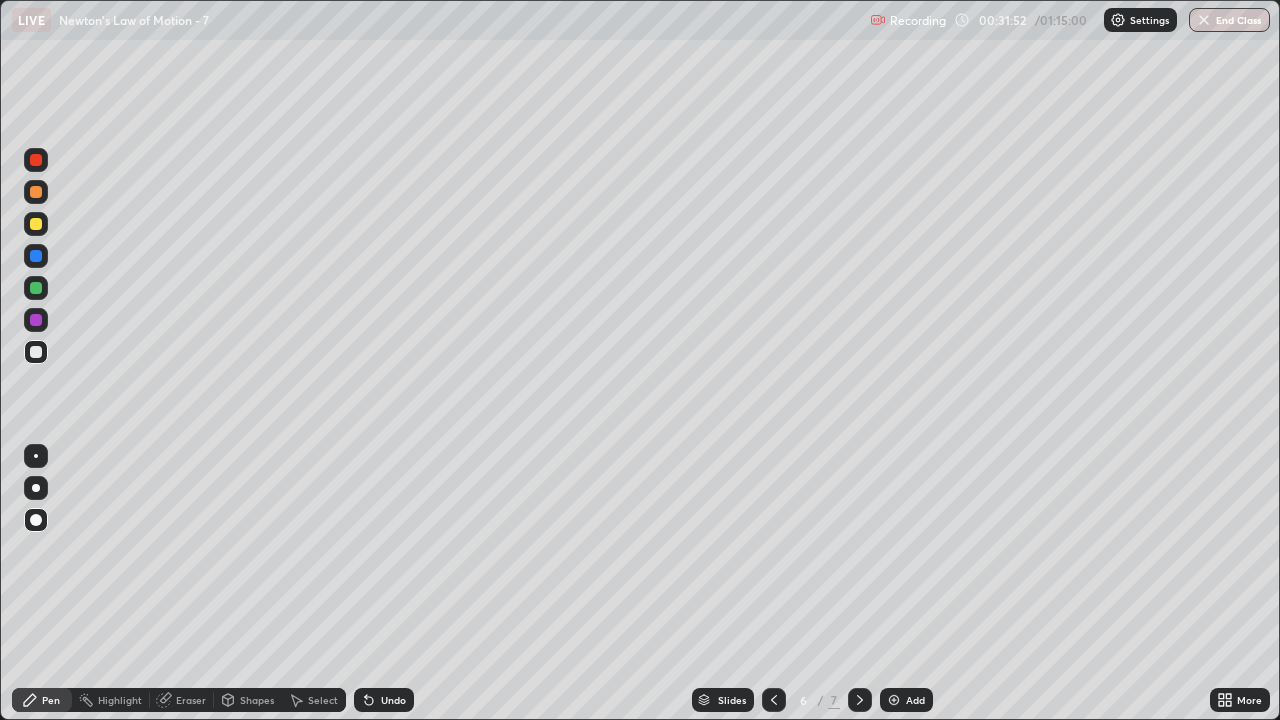 click on "Shapes" at bounding box center [257, 700] 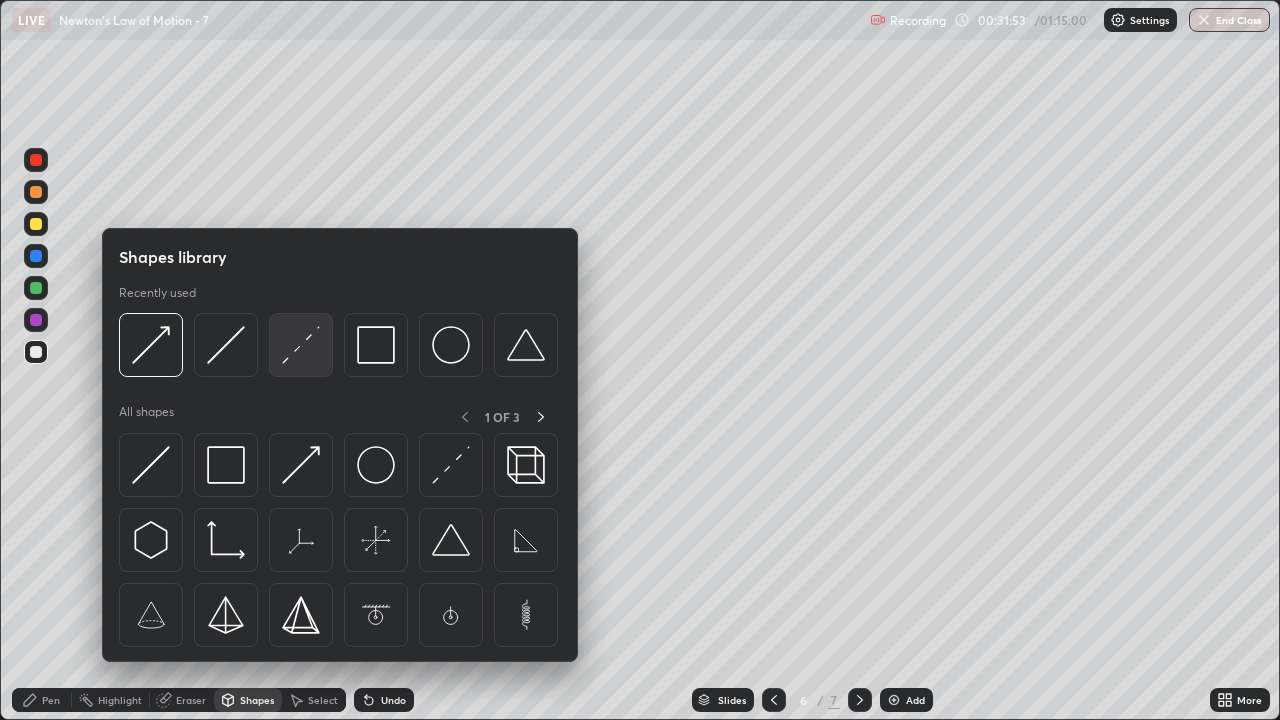 click at bounding box center (301, 345) 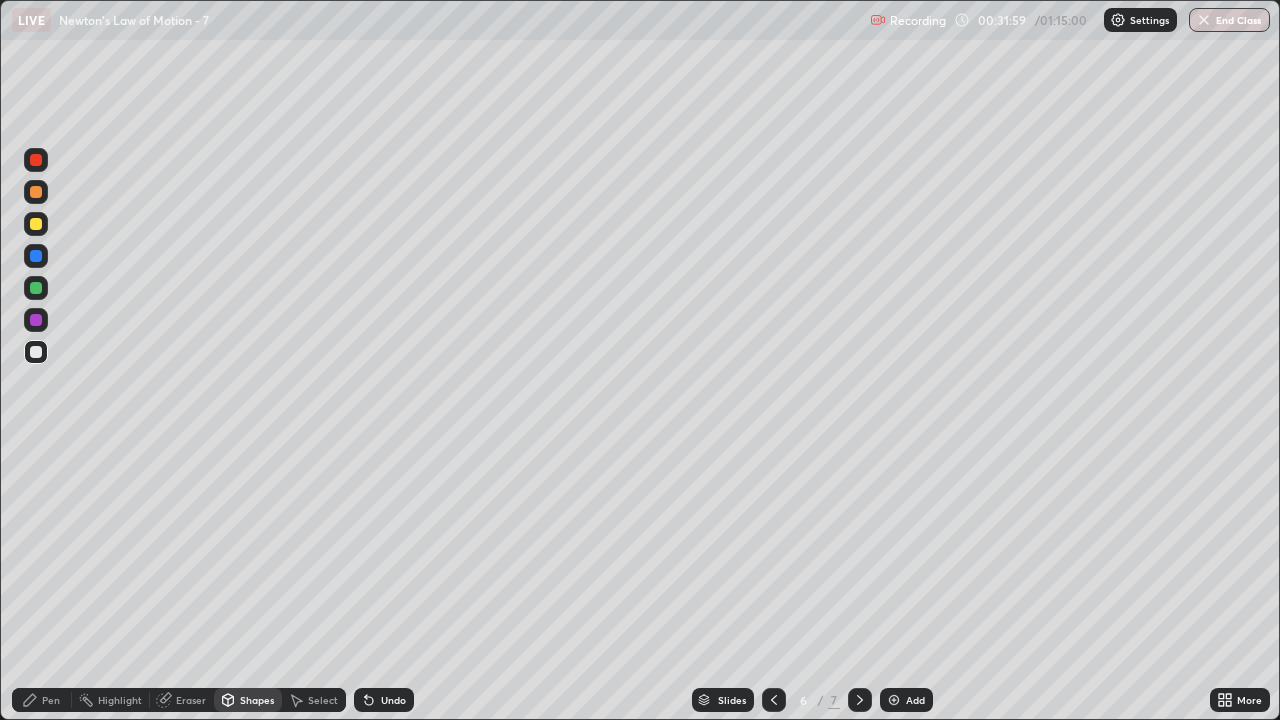 click on "Pen" at bounding box center (51, 700) 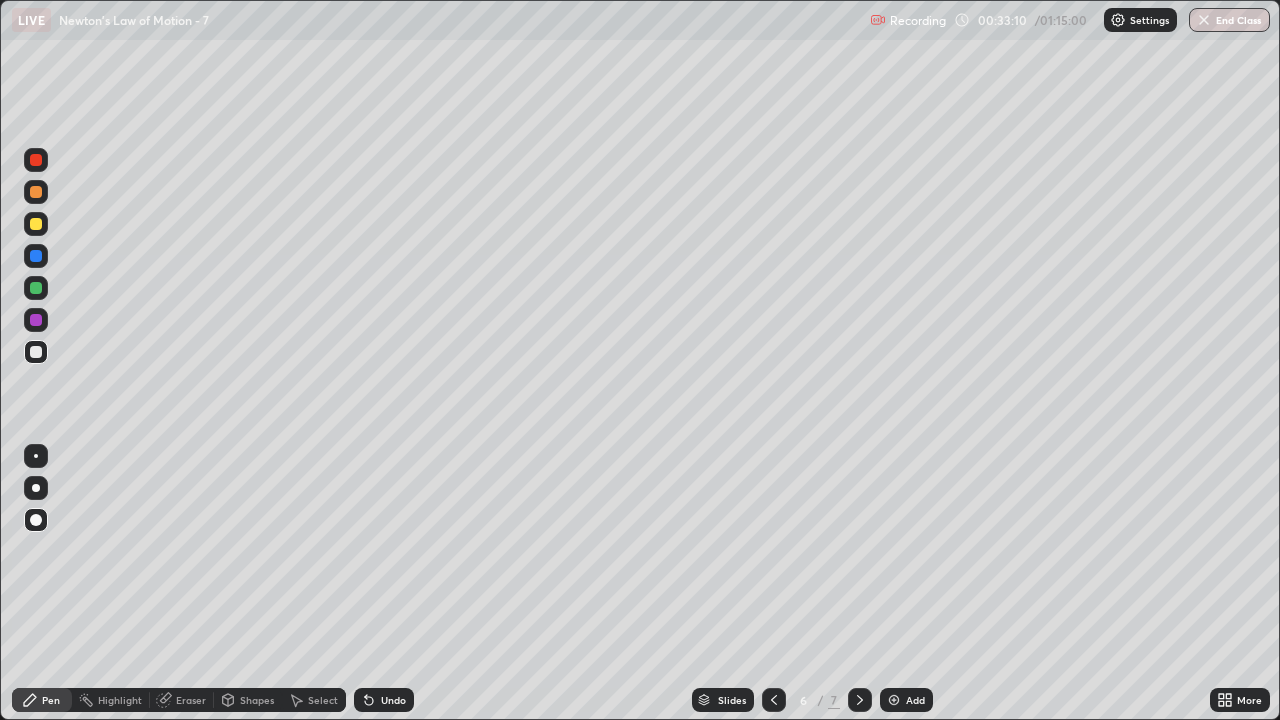 click at bounding box center [36, 352] 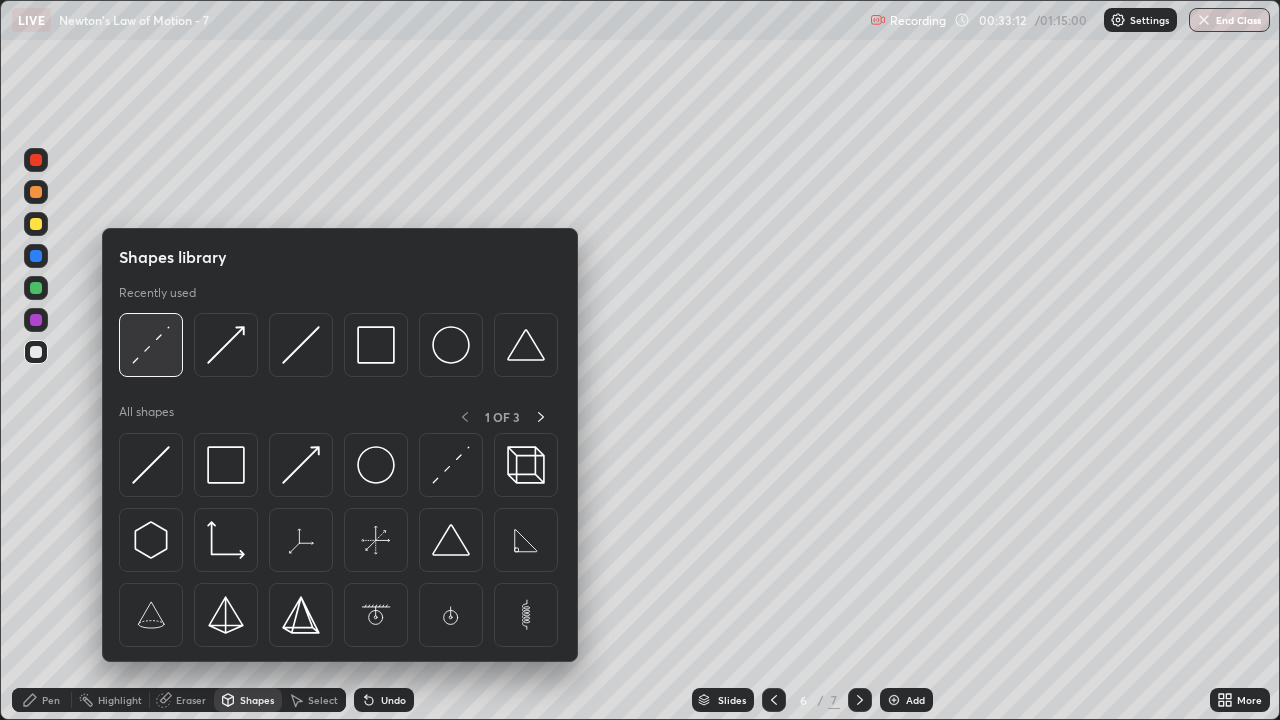 click at bounding box center [151, 345] 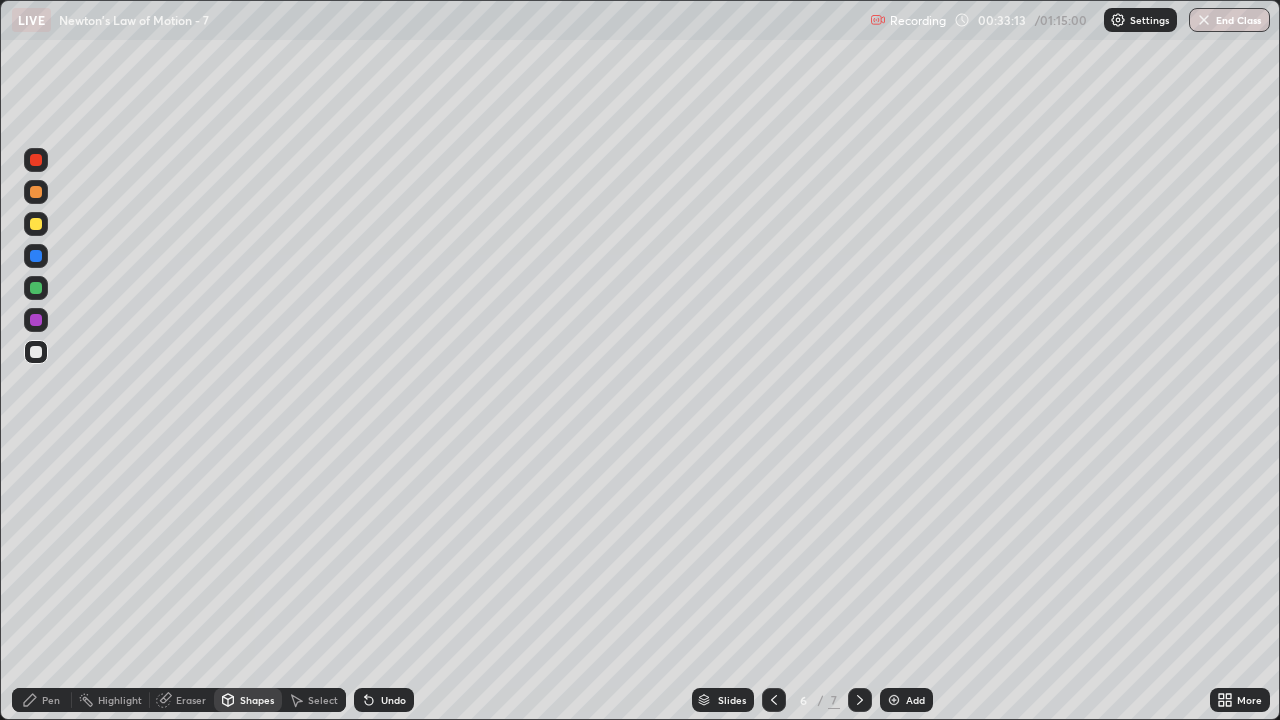 click at bounding box center [36, 192] 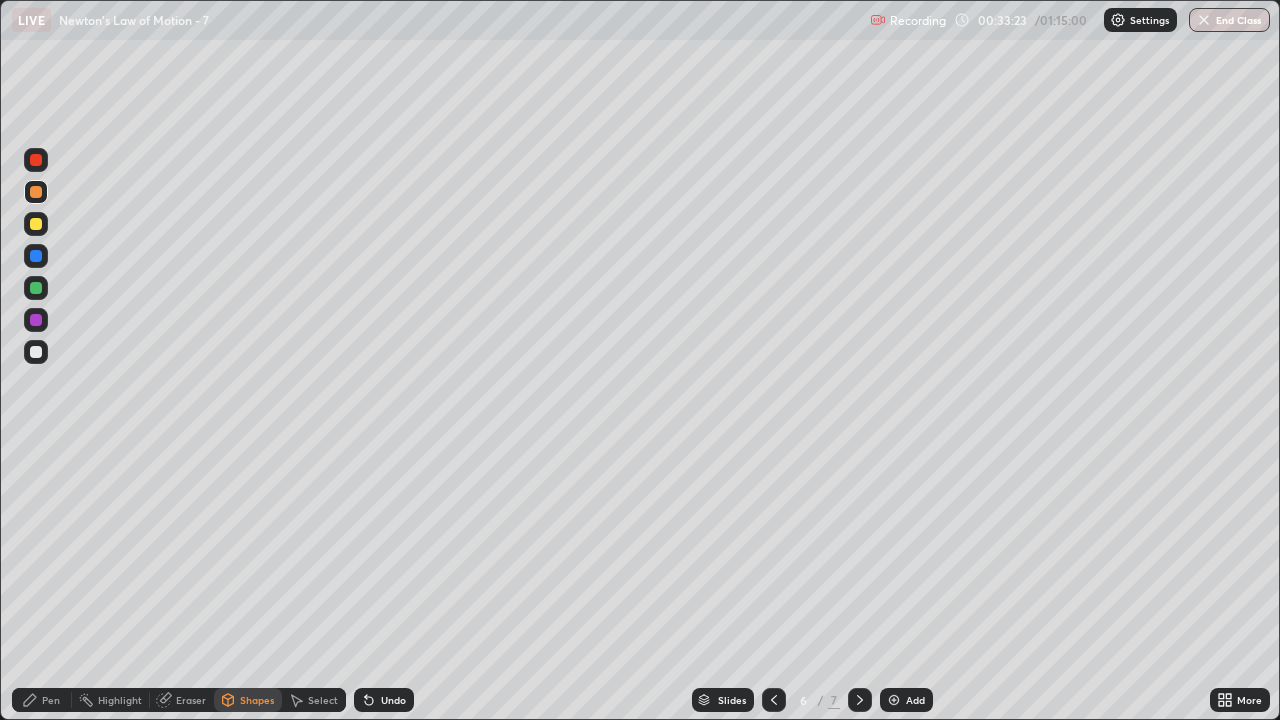 click on "Shapes" at bounding box center [257, 700] 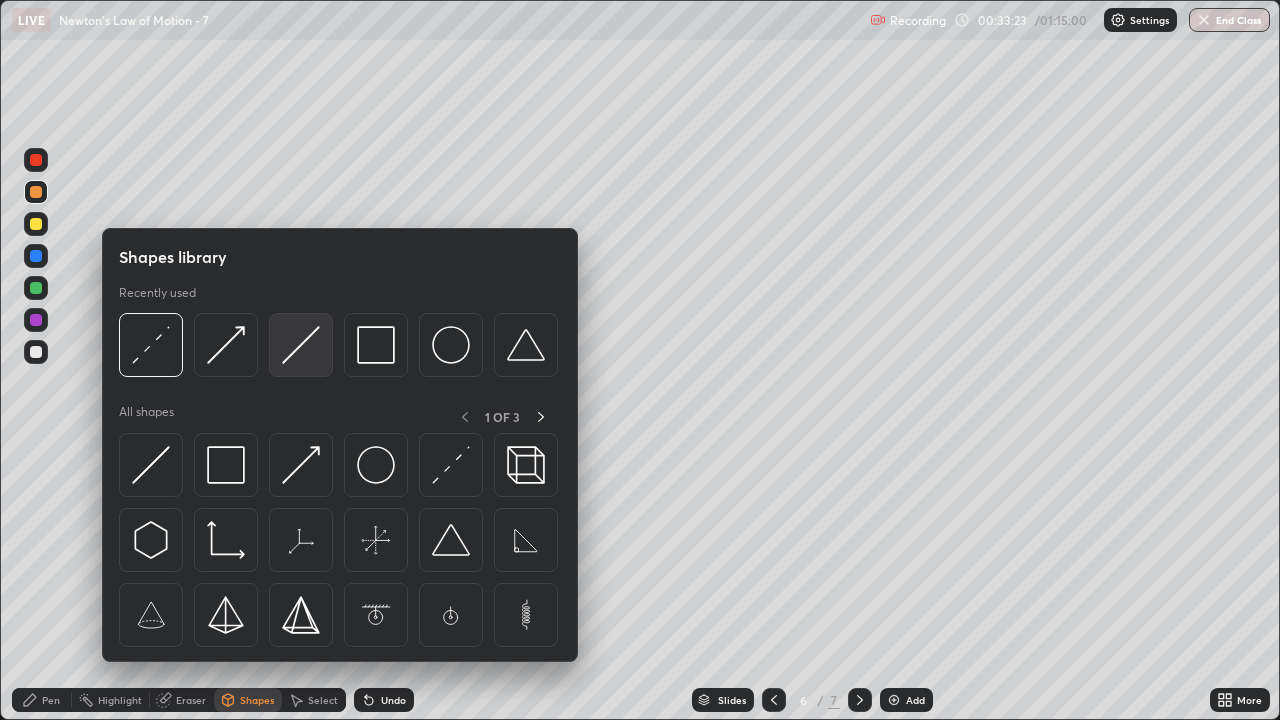 click at bounding box center [301, 345] 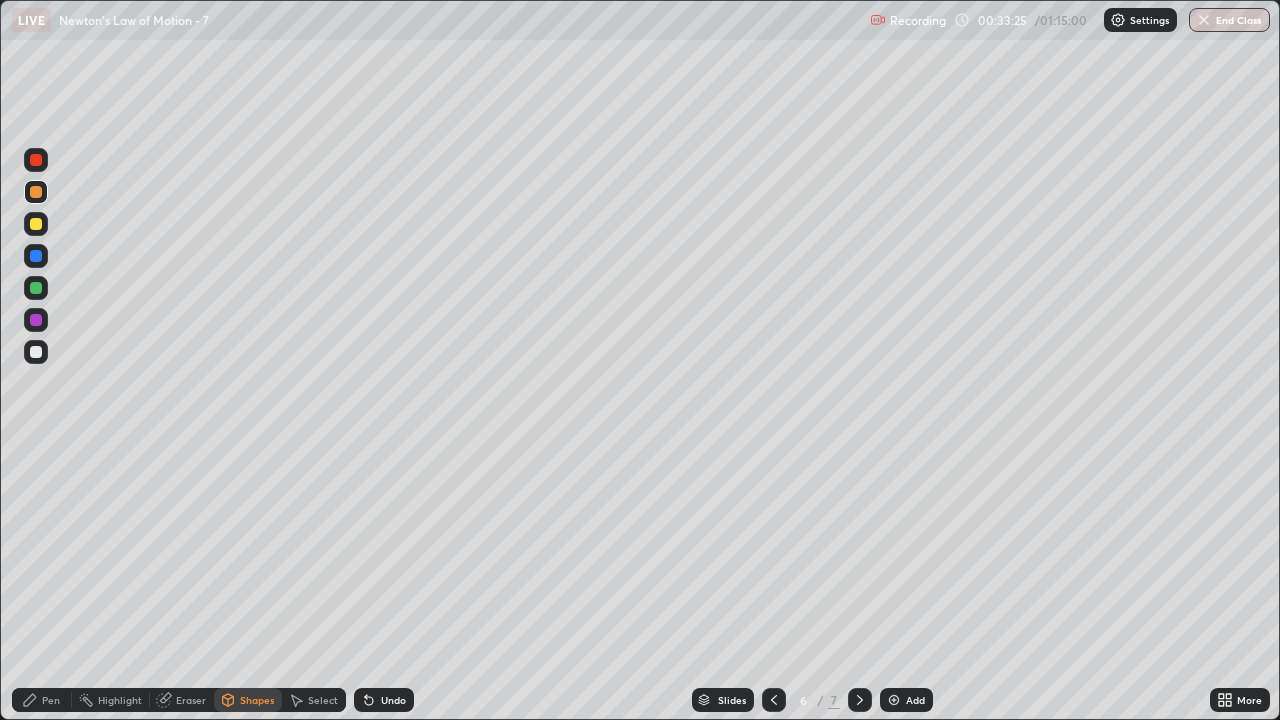 click on "Pen" at bounding box center (42, 700) 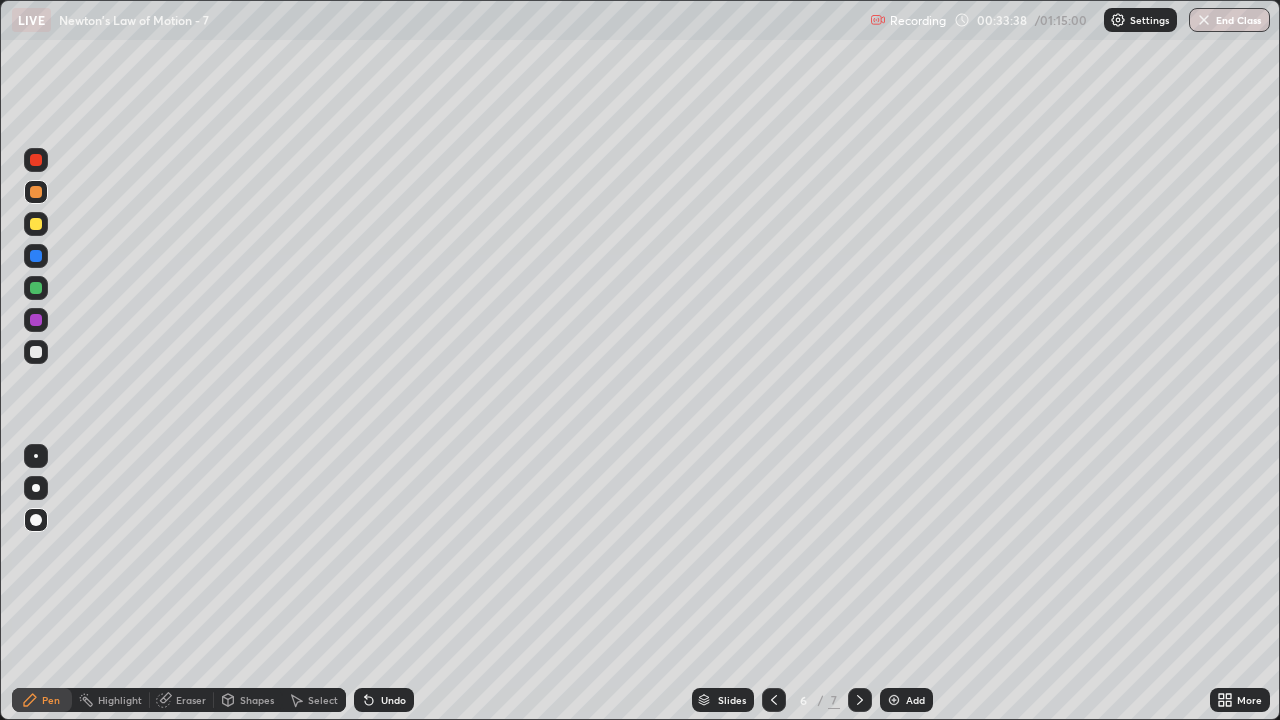 click at bounding box center [36, 352] 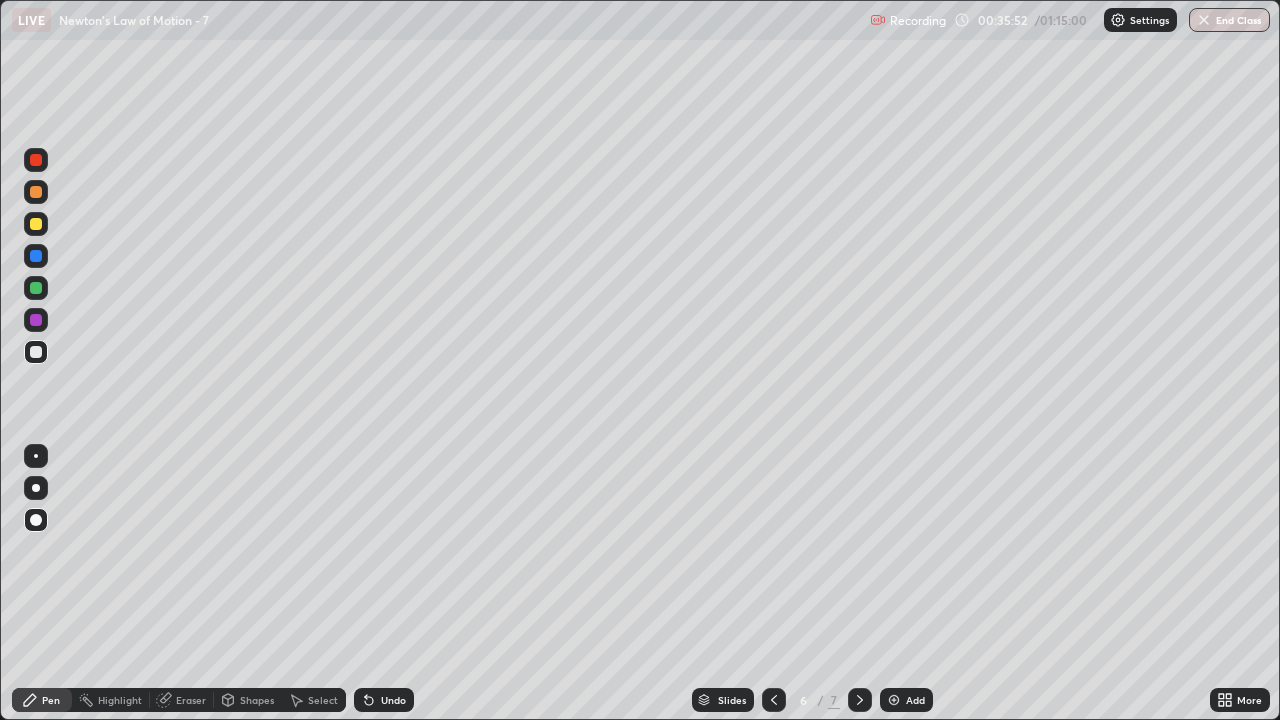 click on "Shapes" at bounding box center [257, 700] 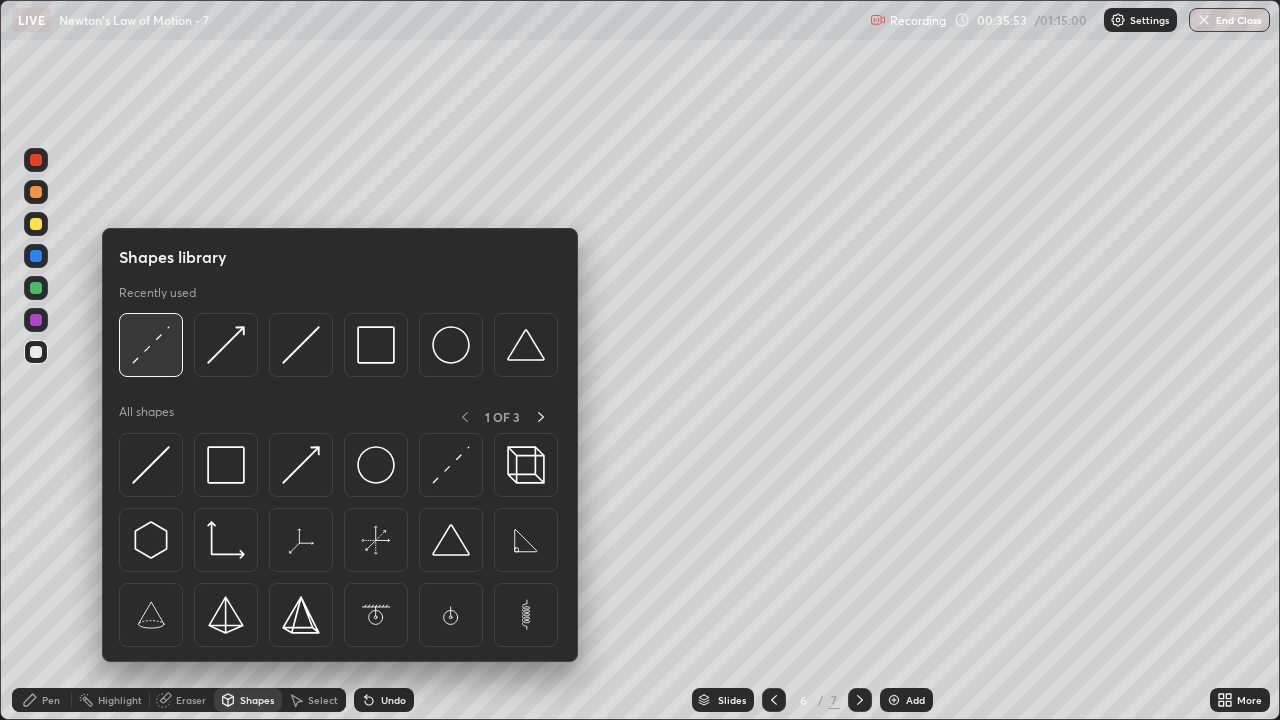 click at bounding box center [151, 345] 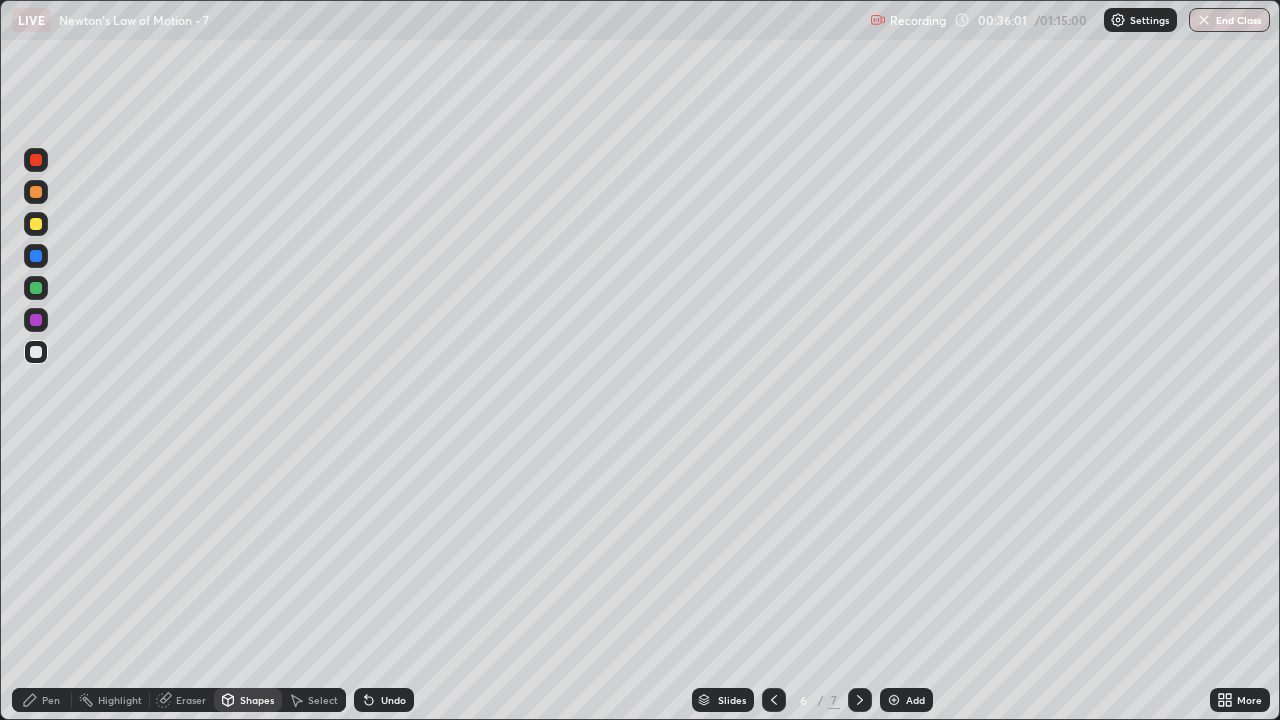 click on "Shapes" at bounding box center [257, 700] 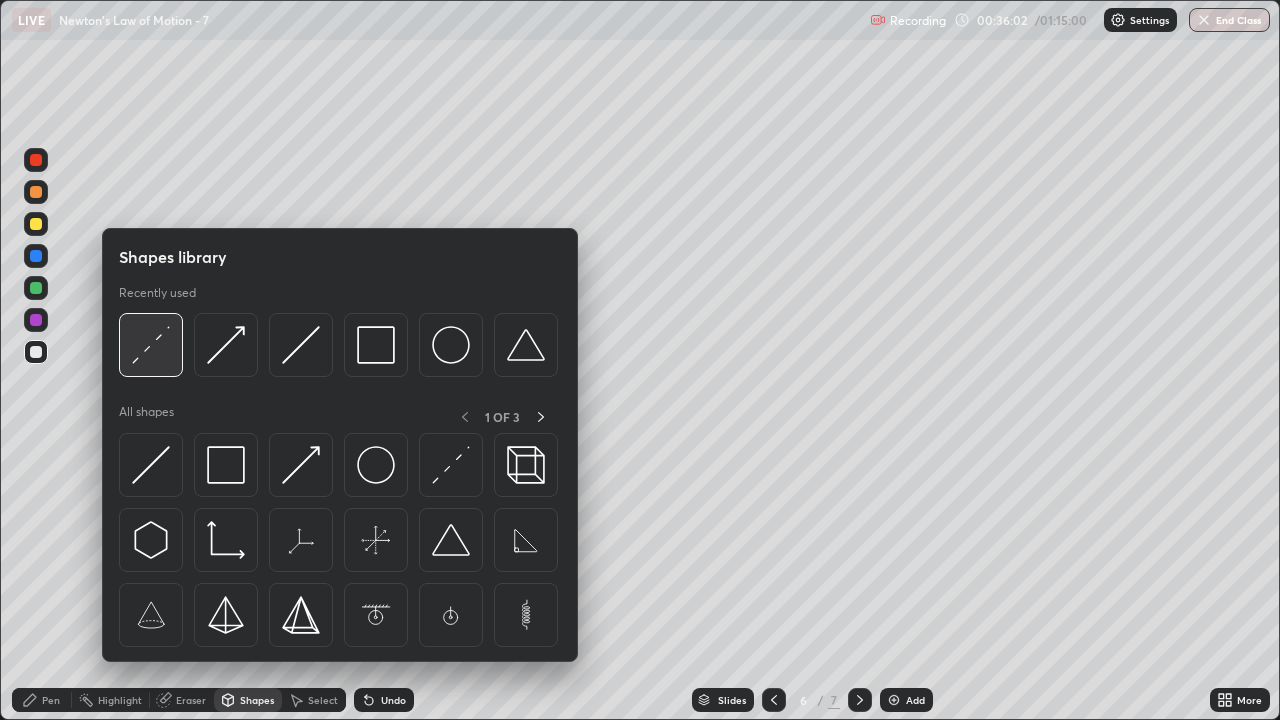 click at bounding box center (151, 345) 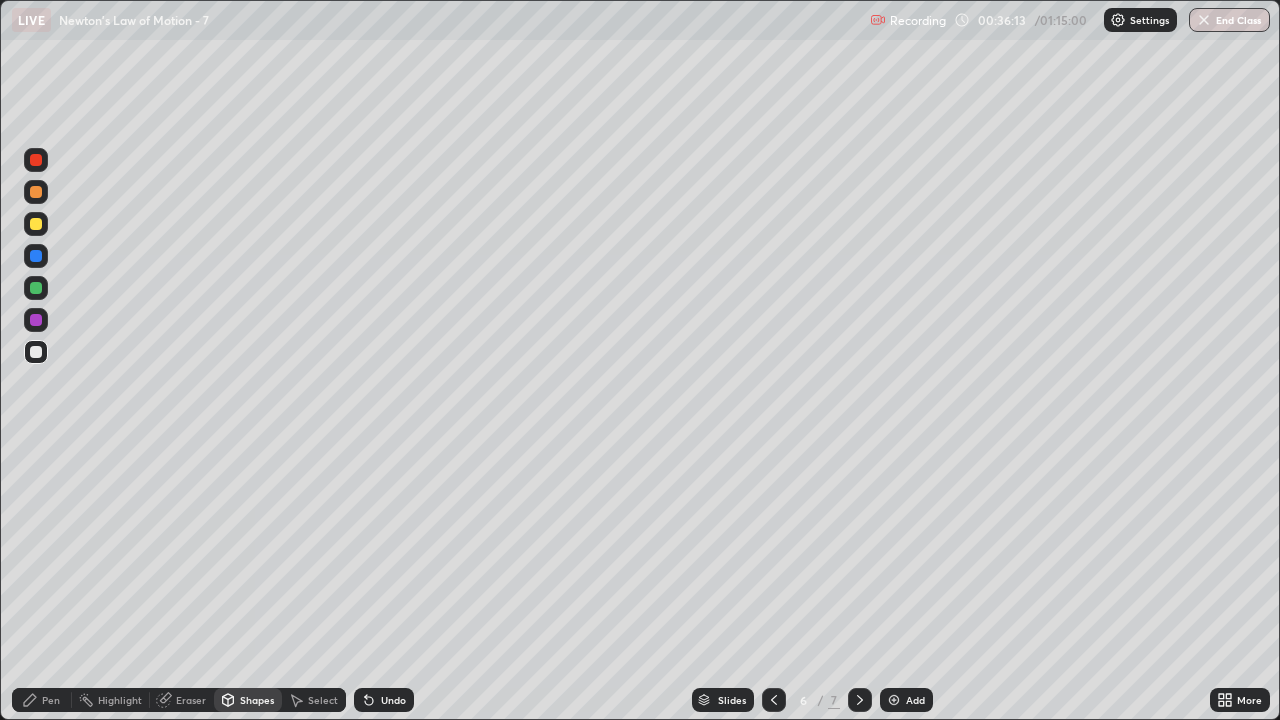 click on "Pen" at bounding box center (51, 700) 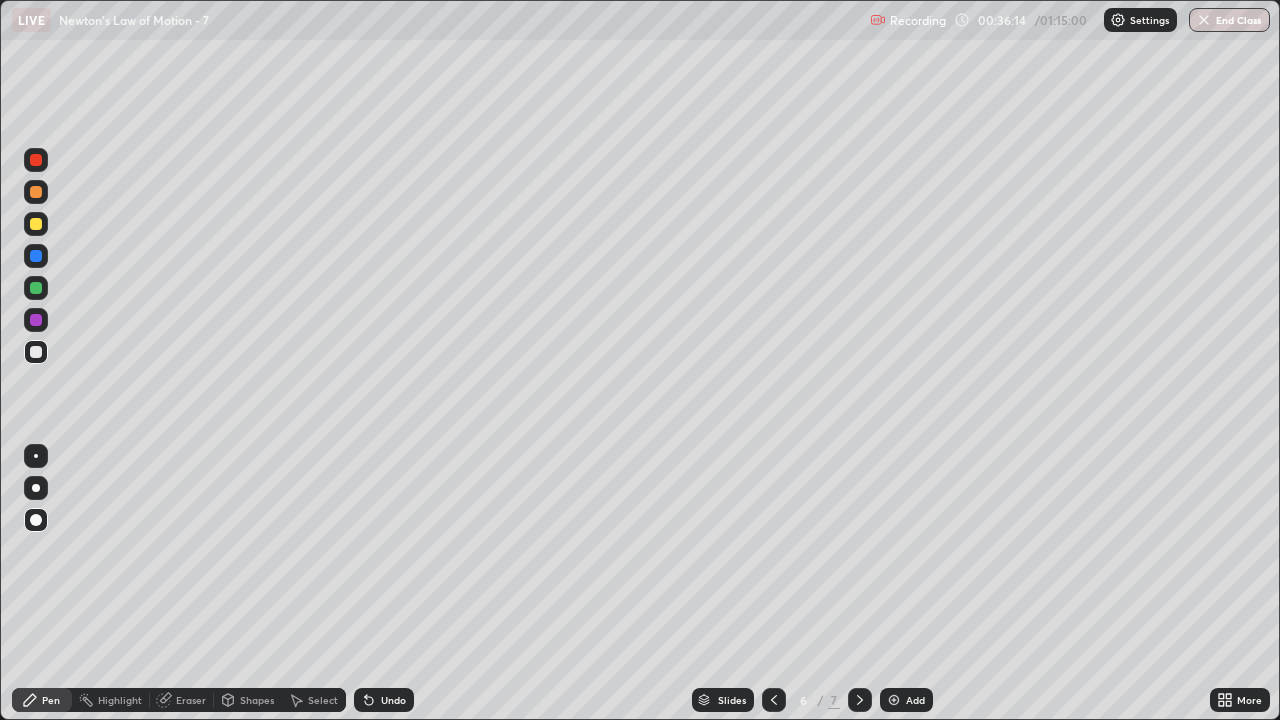 click at bounding box center [36, 320] 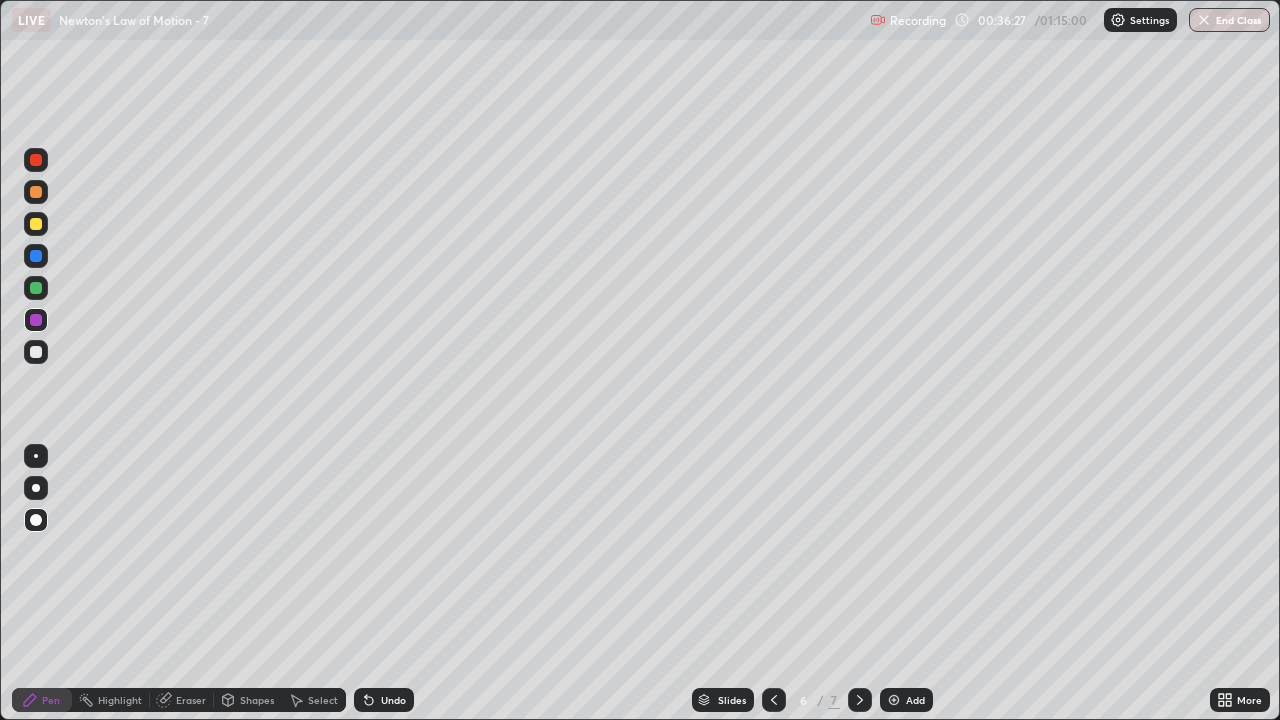 click at bounding box center [36, 256] 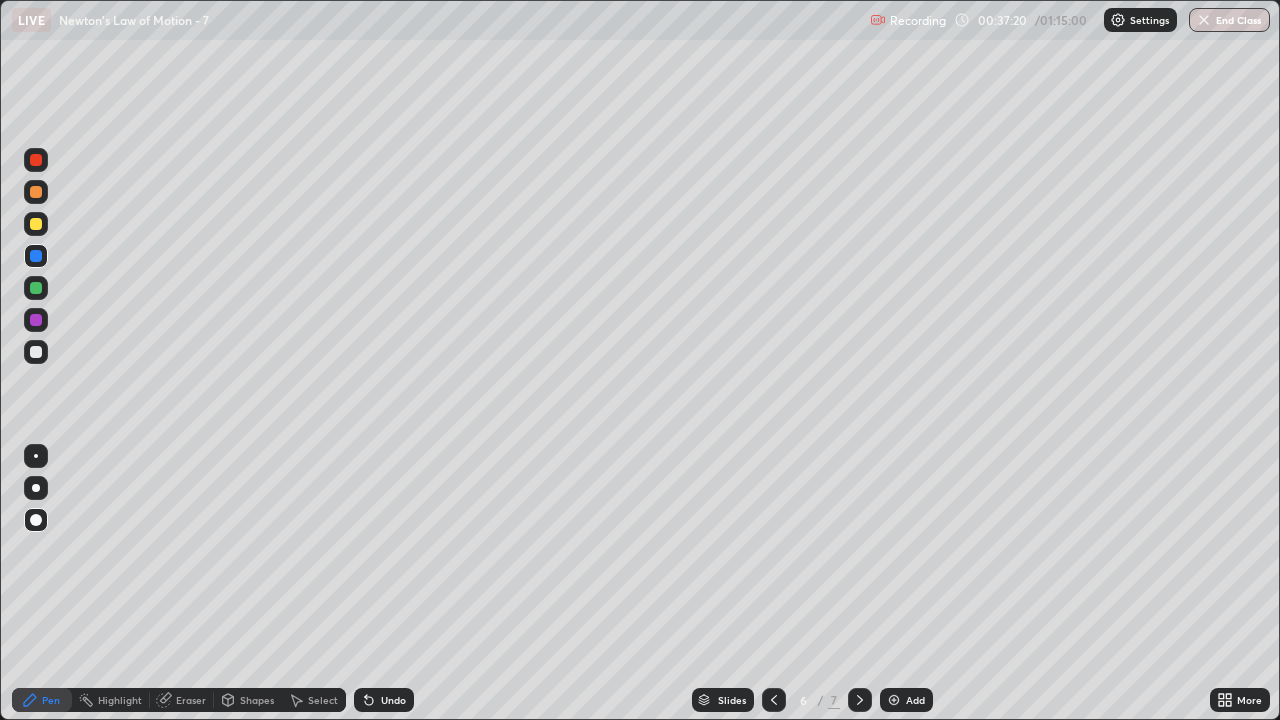 click at bounding box center [36, 224] 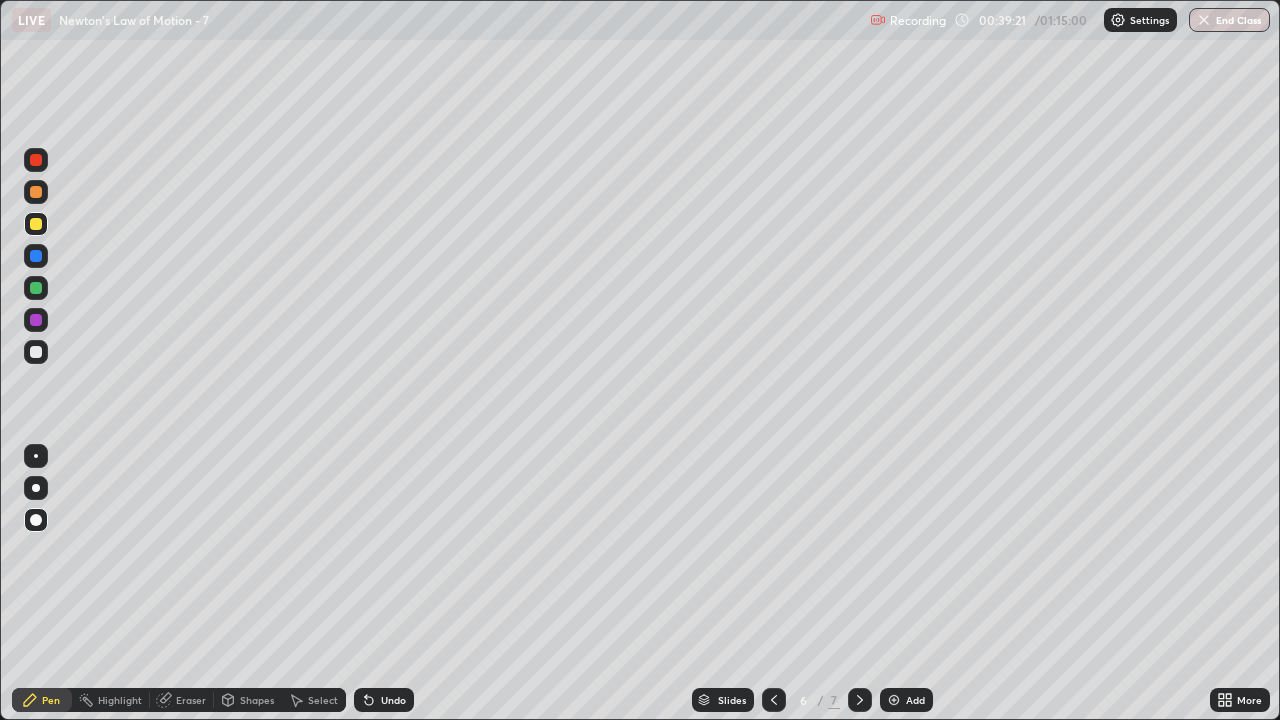 click 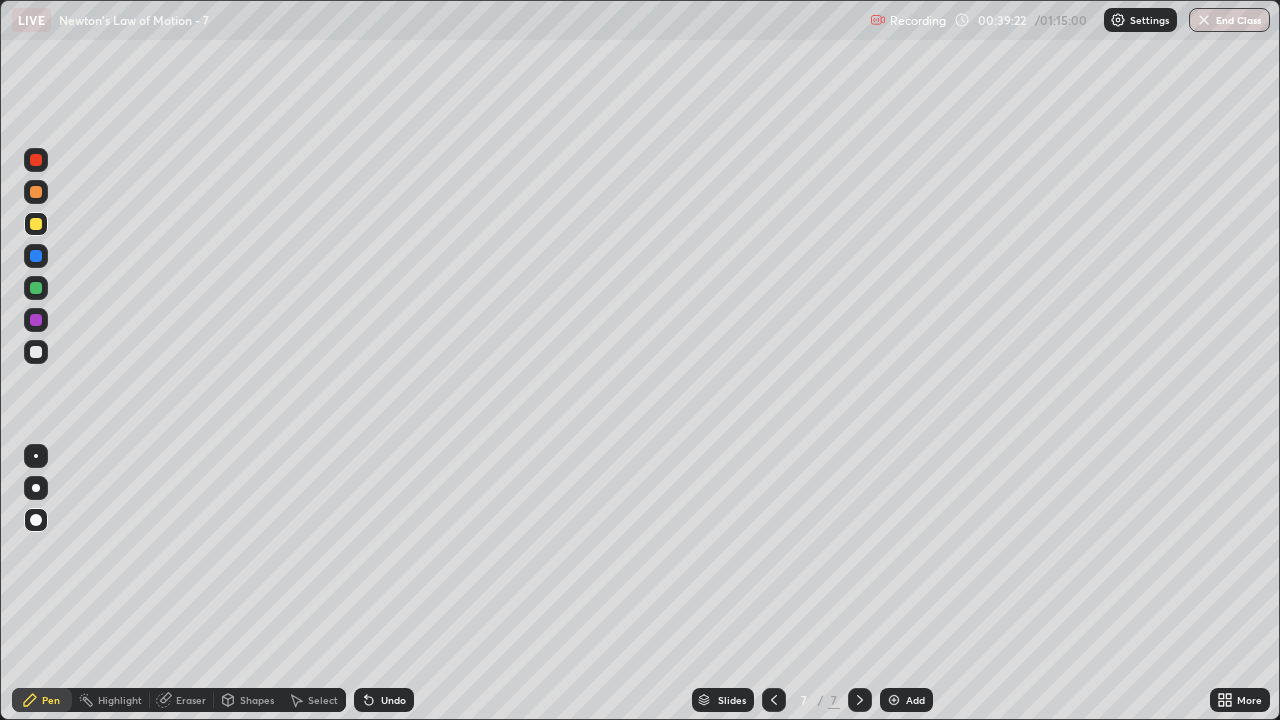 click 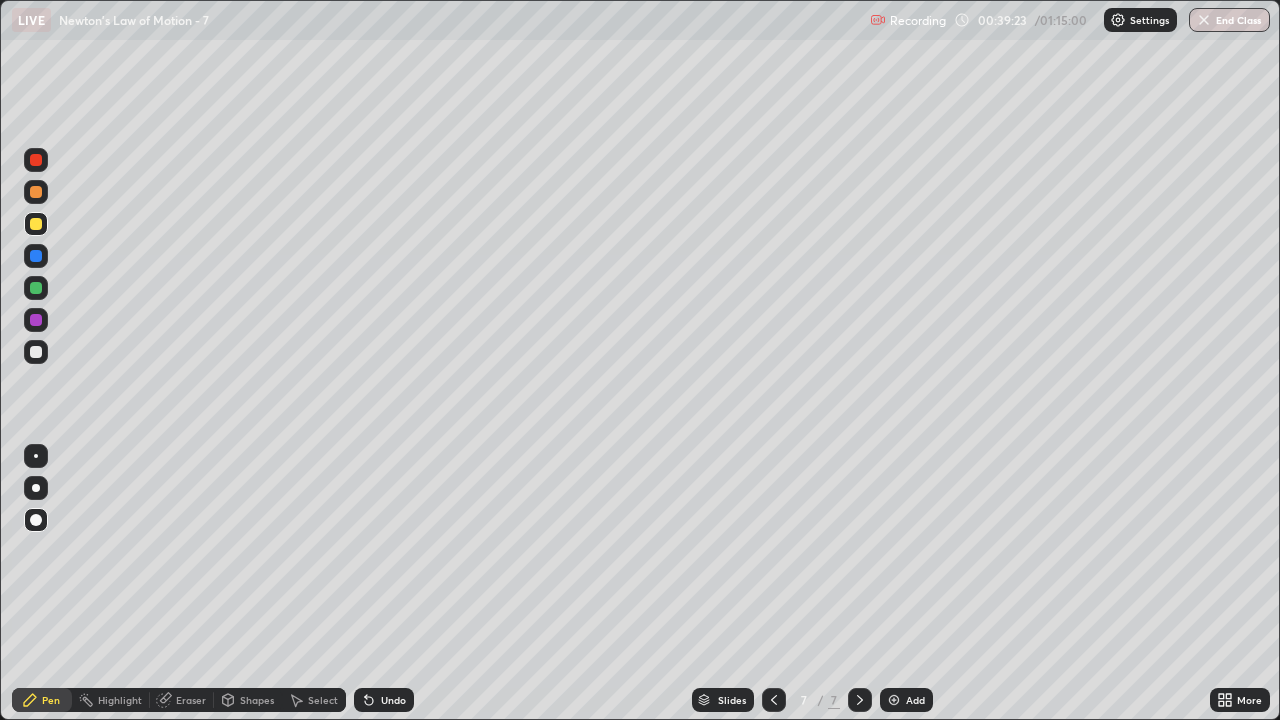 click at bounding box center (894, 700) 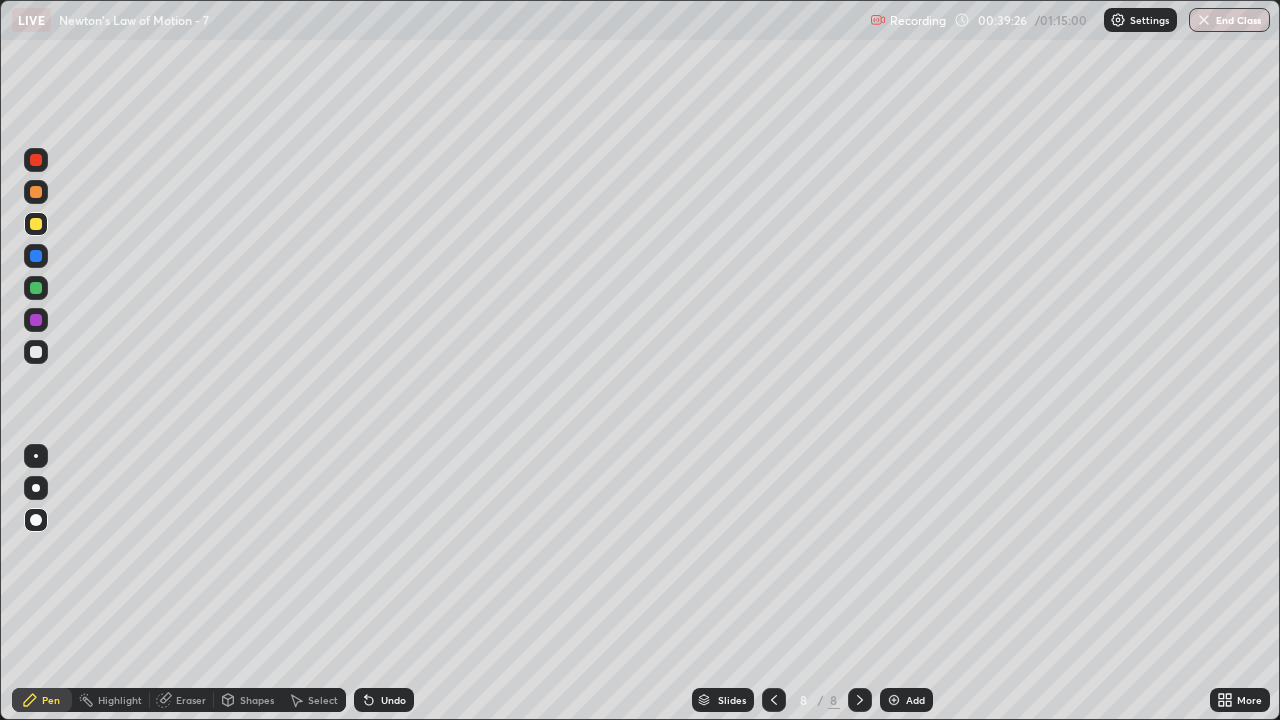 click on "Shapes" at bounding box center (257, 700) 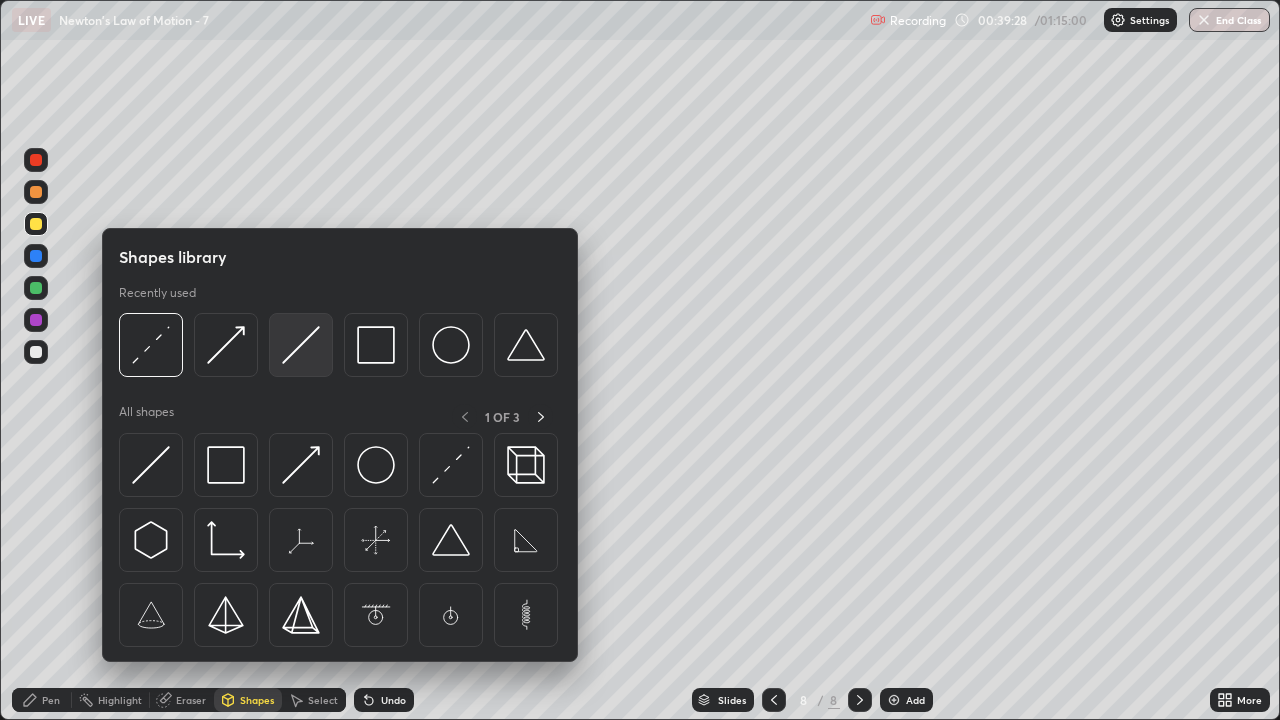 click at bounding box center [301, 345] 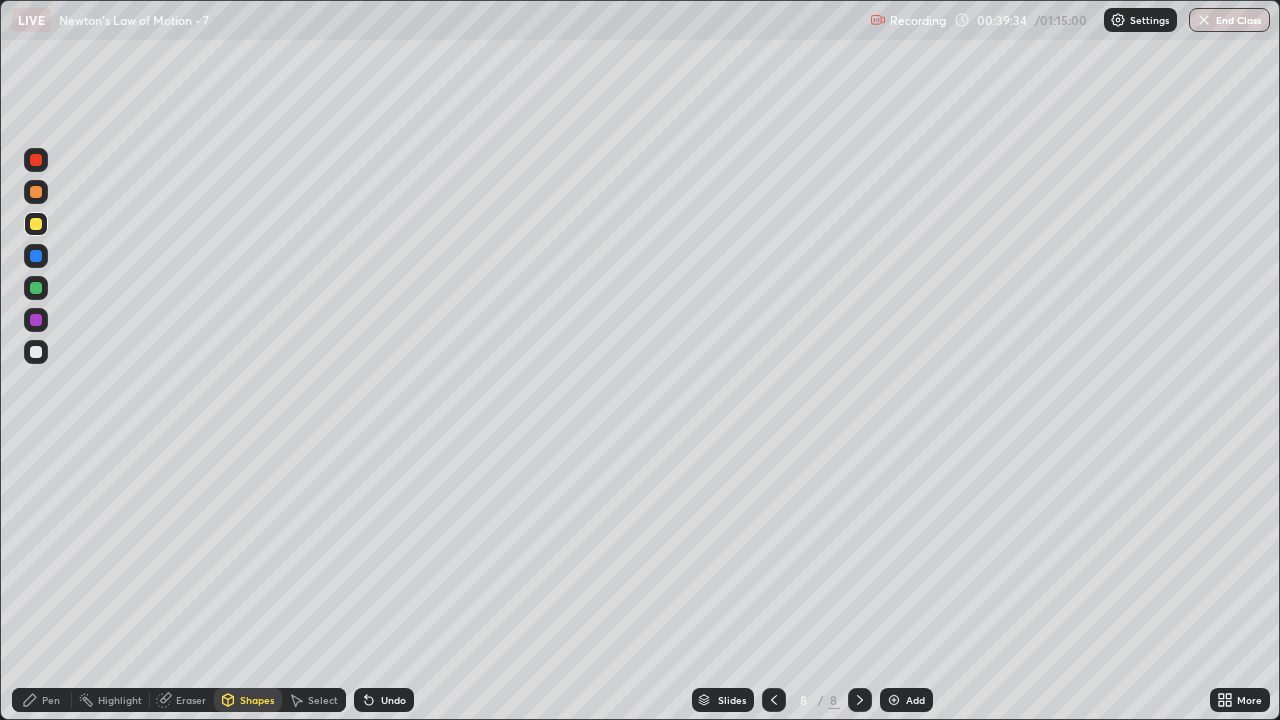 click at bounding box center [36, 288] 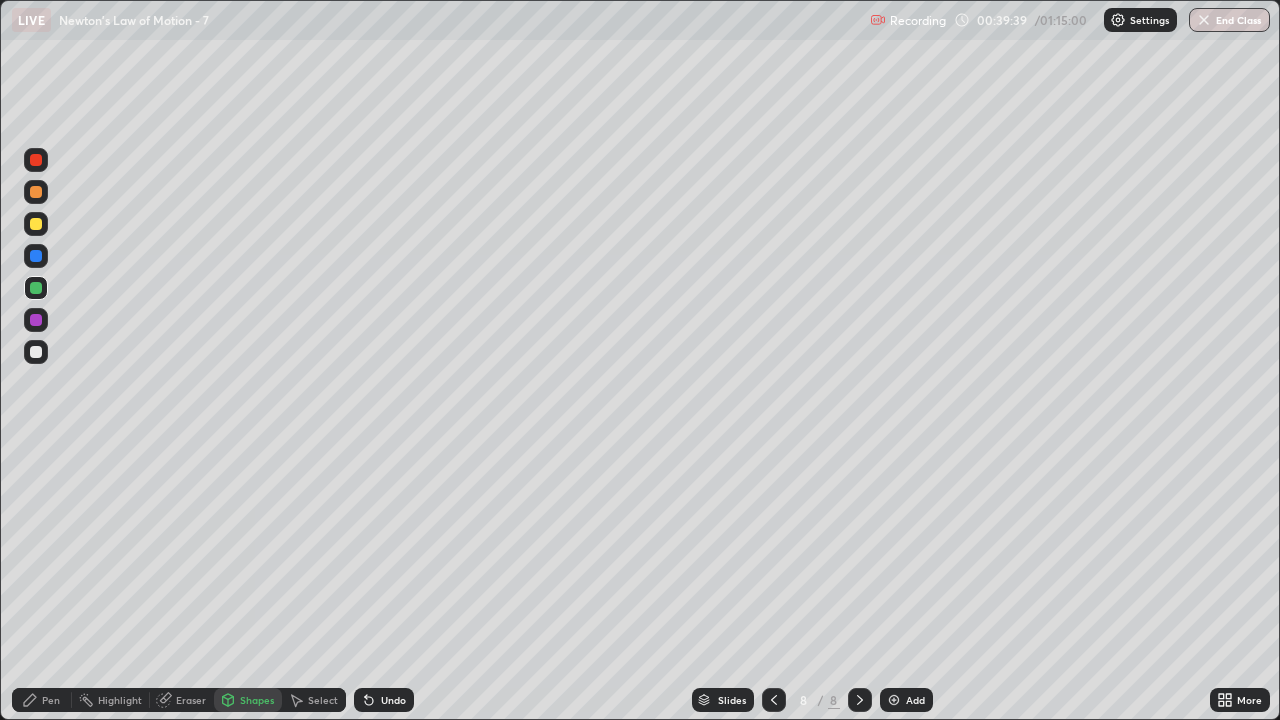 click at bounding box center (36, 352) 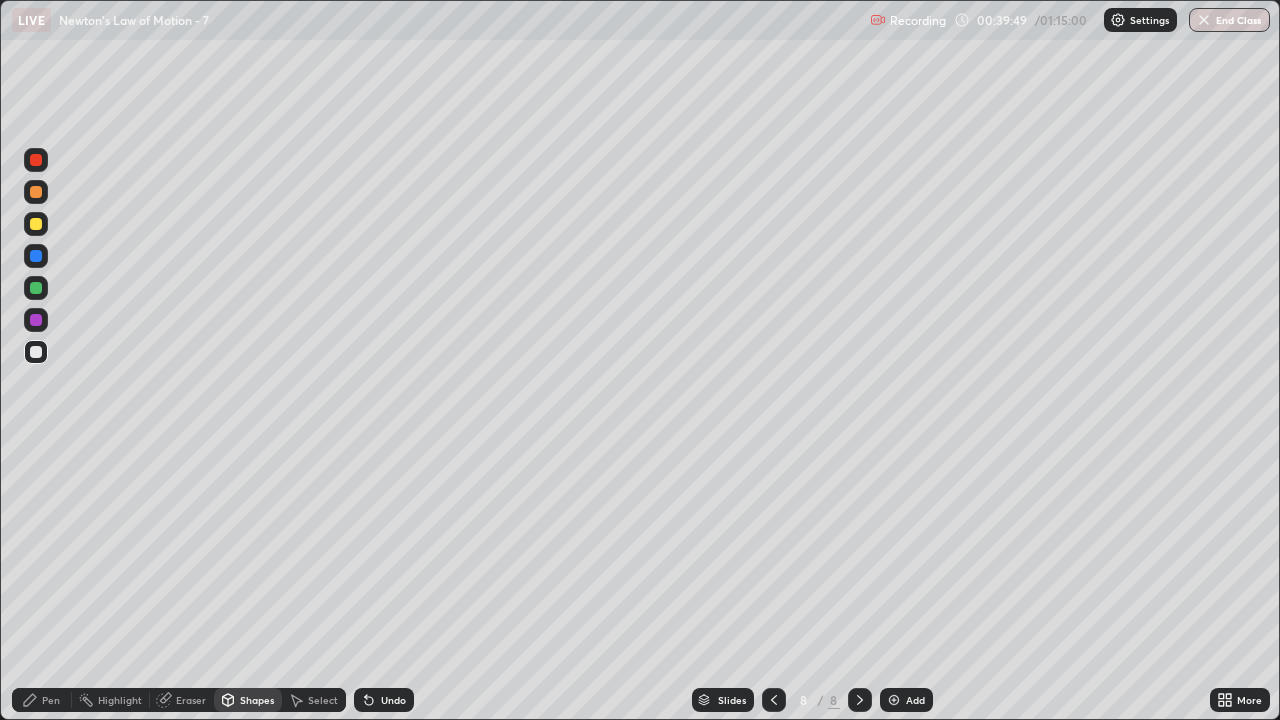 click at bounding box center (36, 224) 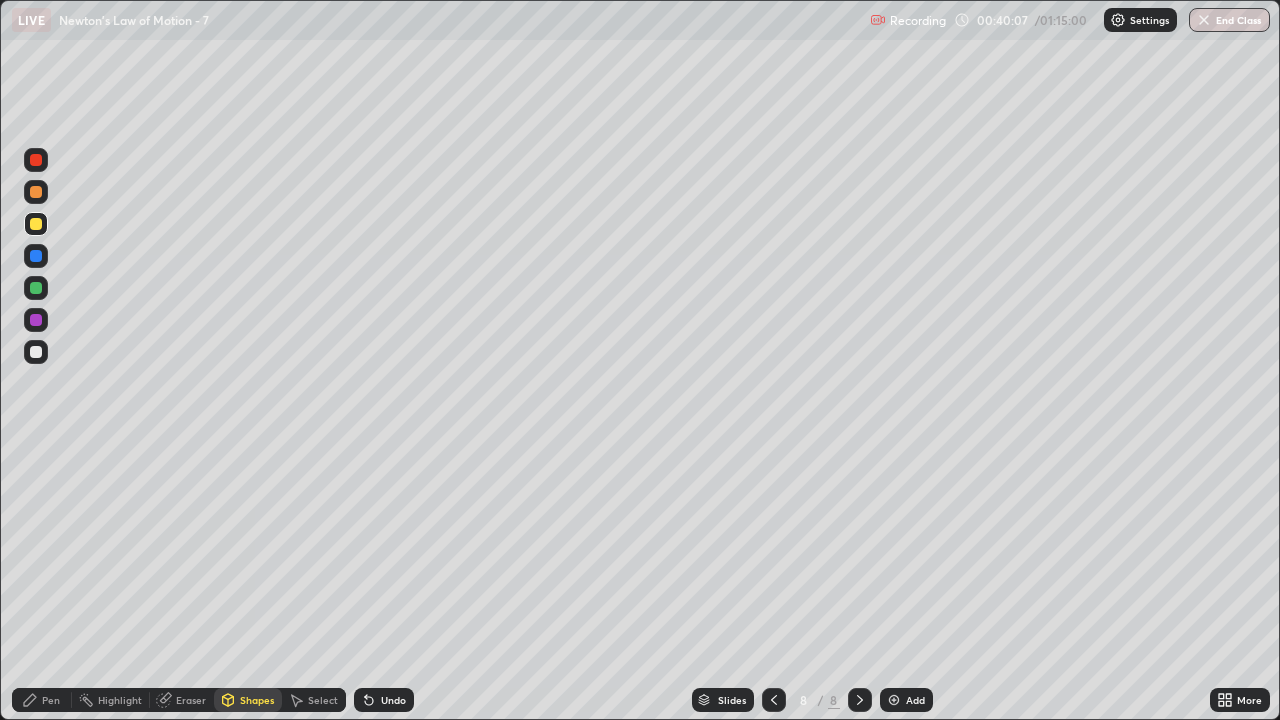 click on "Pen" at bounding box center (51, 700) 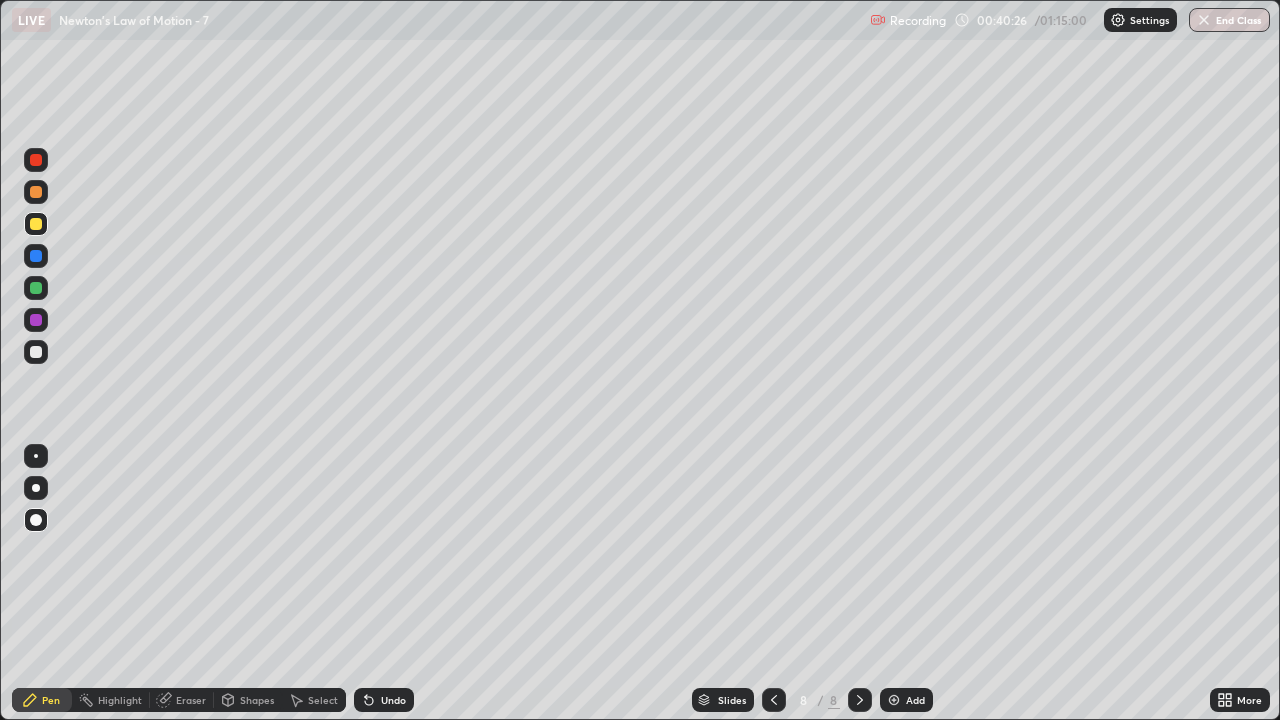 click at bounding box center (36, 320) 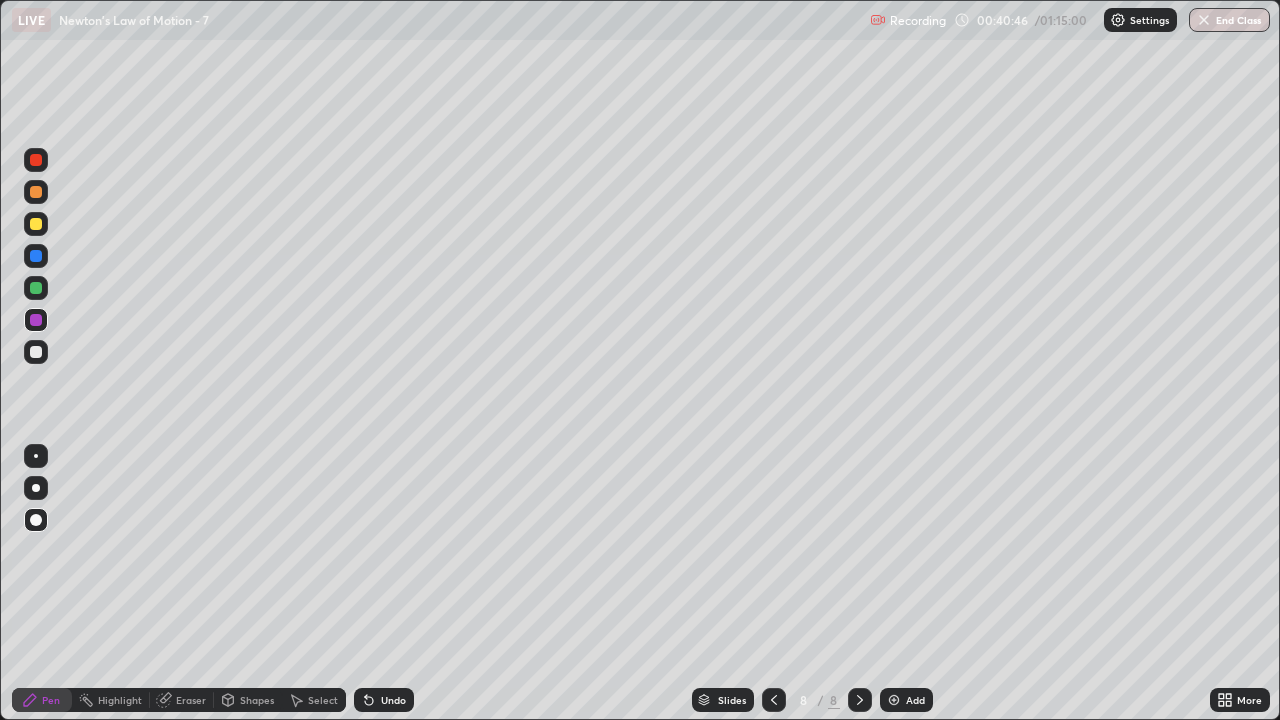 click at bounding box center (36, 192) 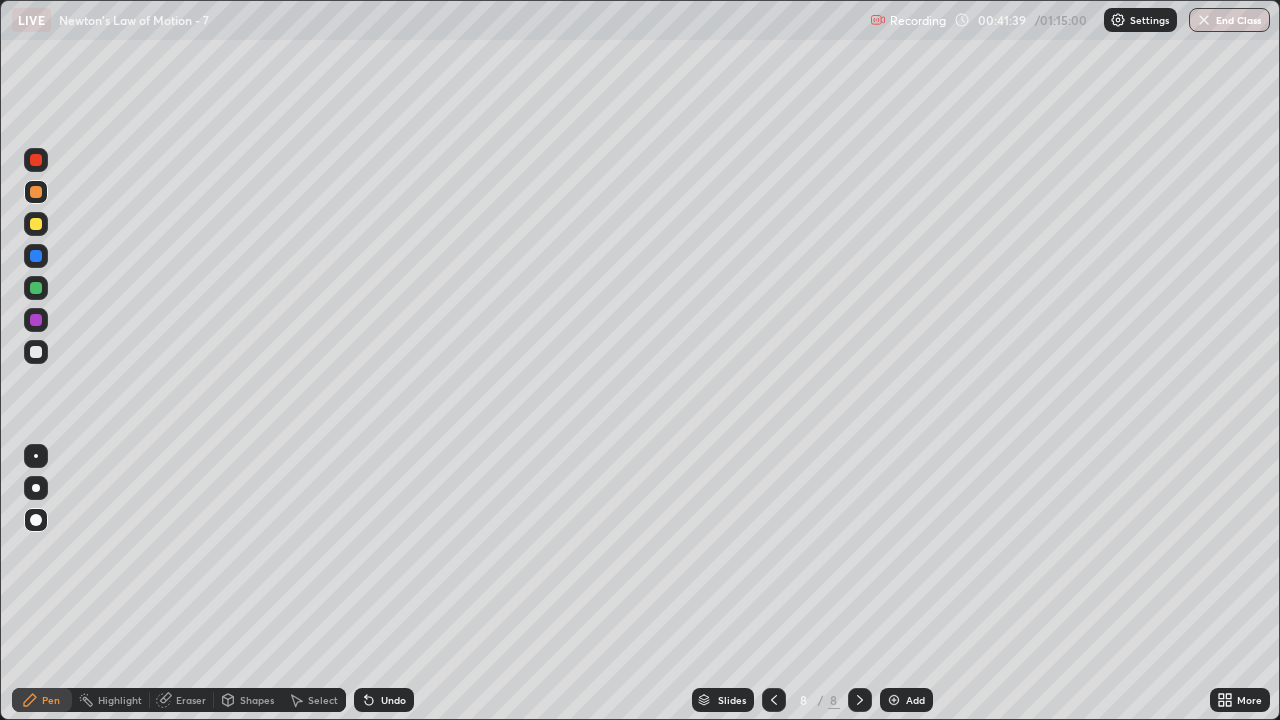 click on "Shapes" at bounding box center (248, 700) 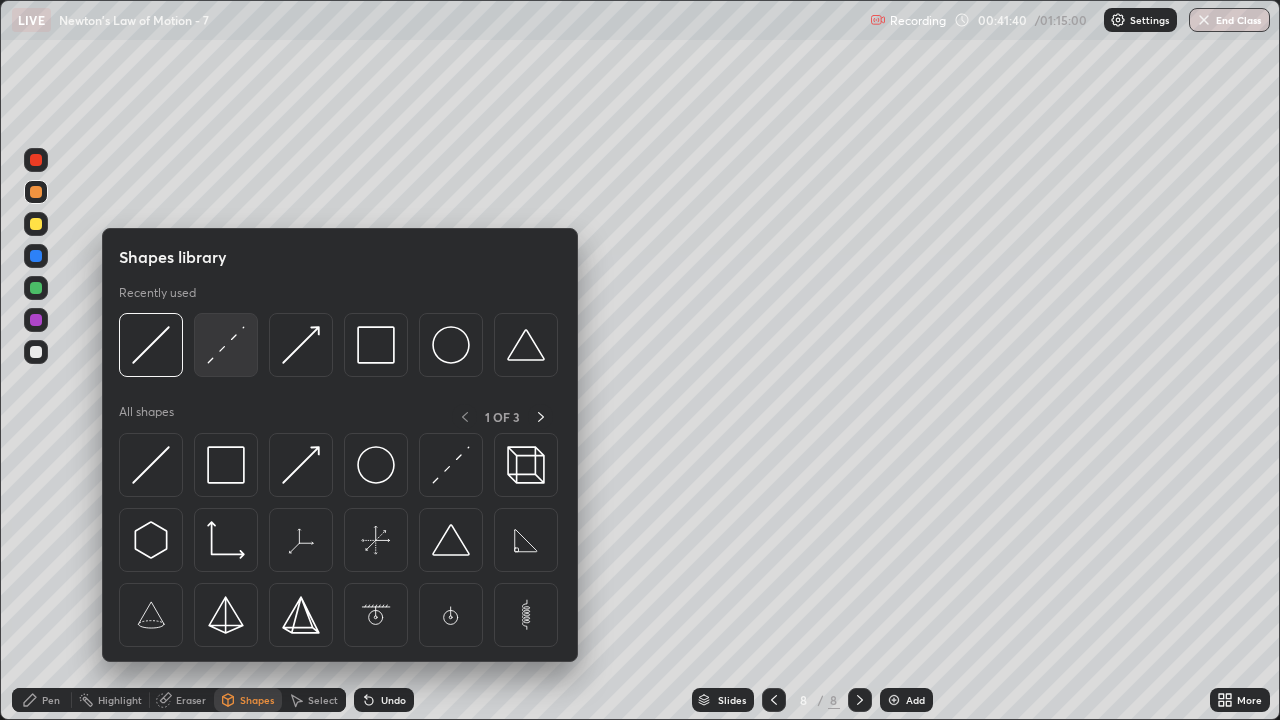 click at bounding box center [226, 345] 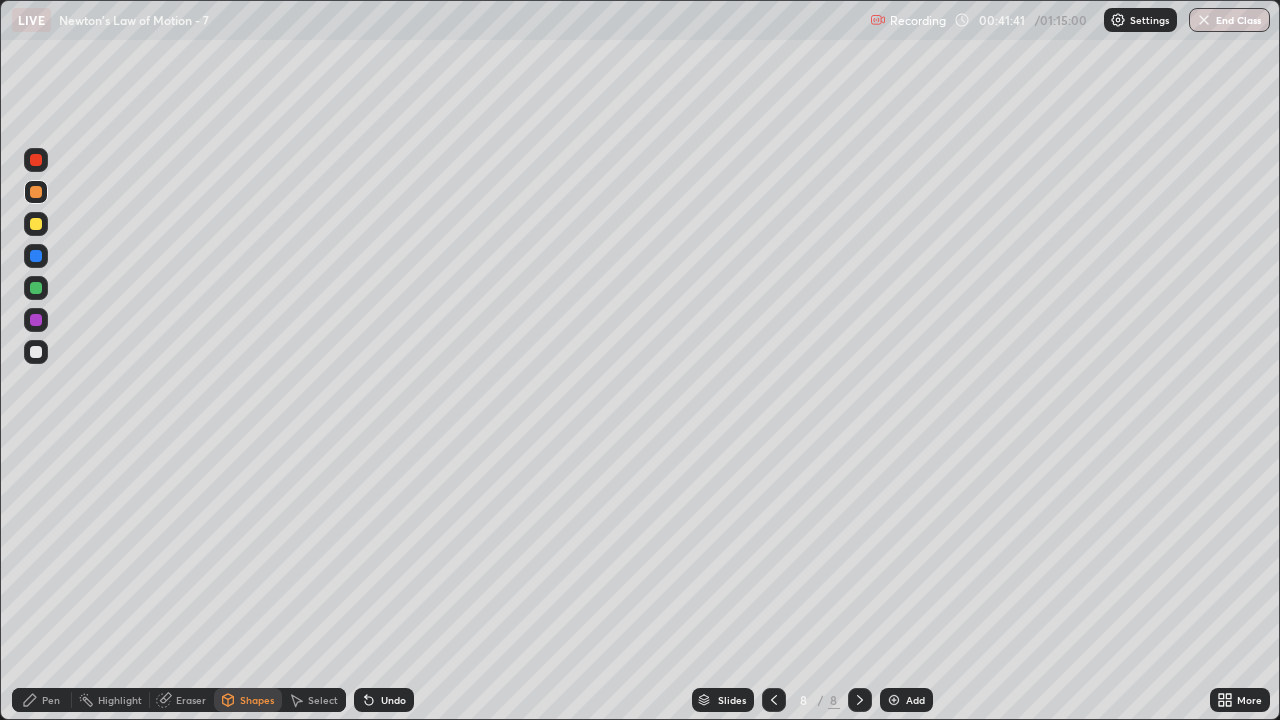 click at bounding box center [36, 352] 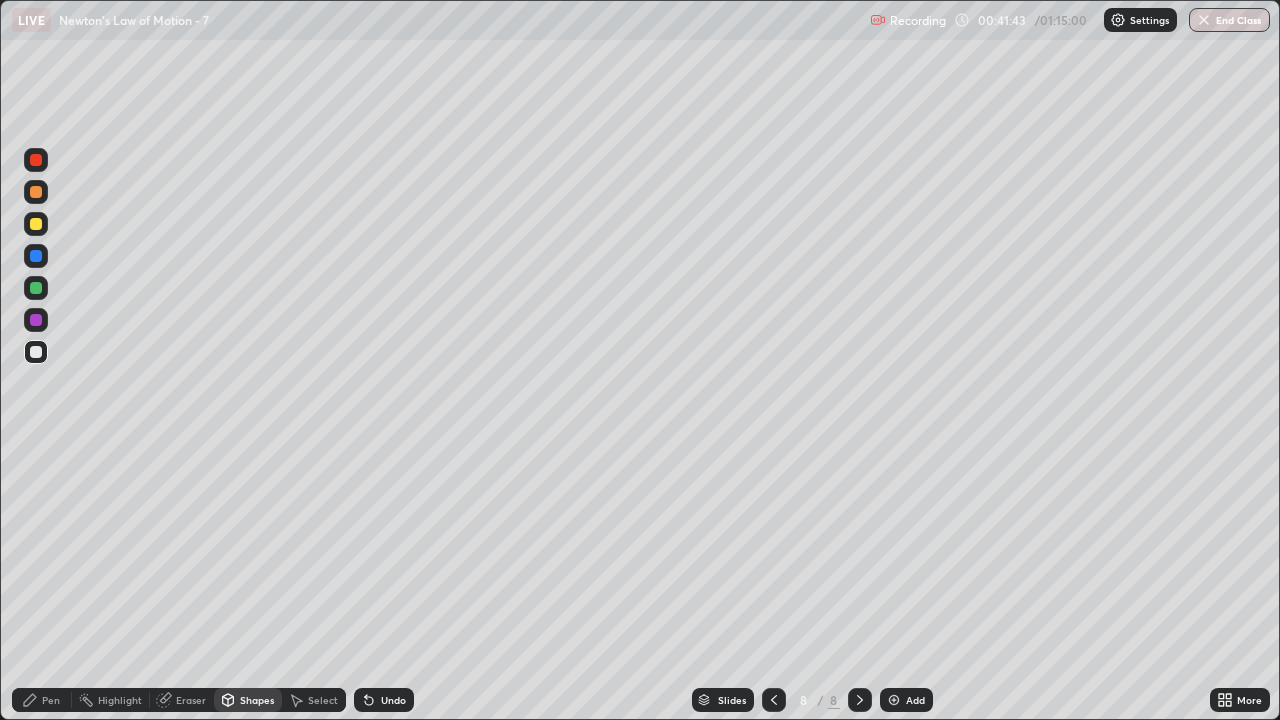 click at bounding box center (36, 192) 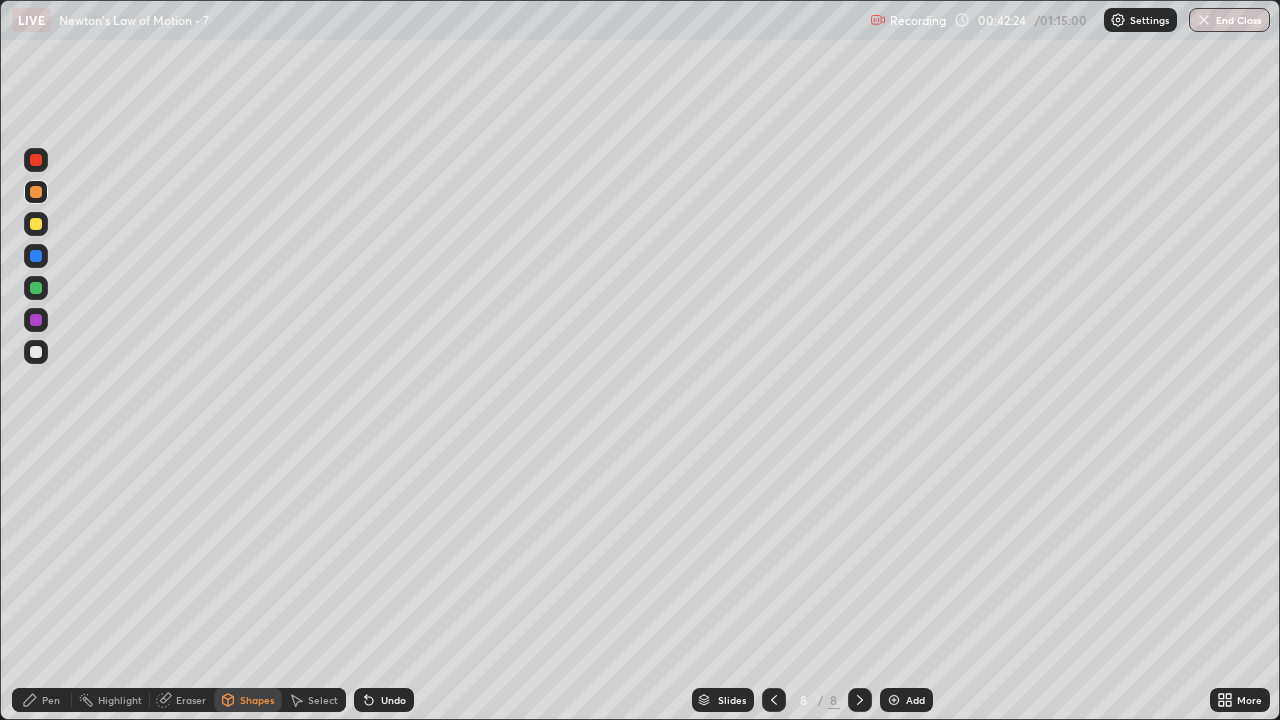 click on "Shapes" at bounding box center (257, 700) 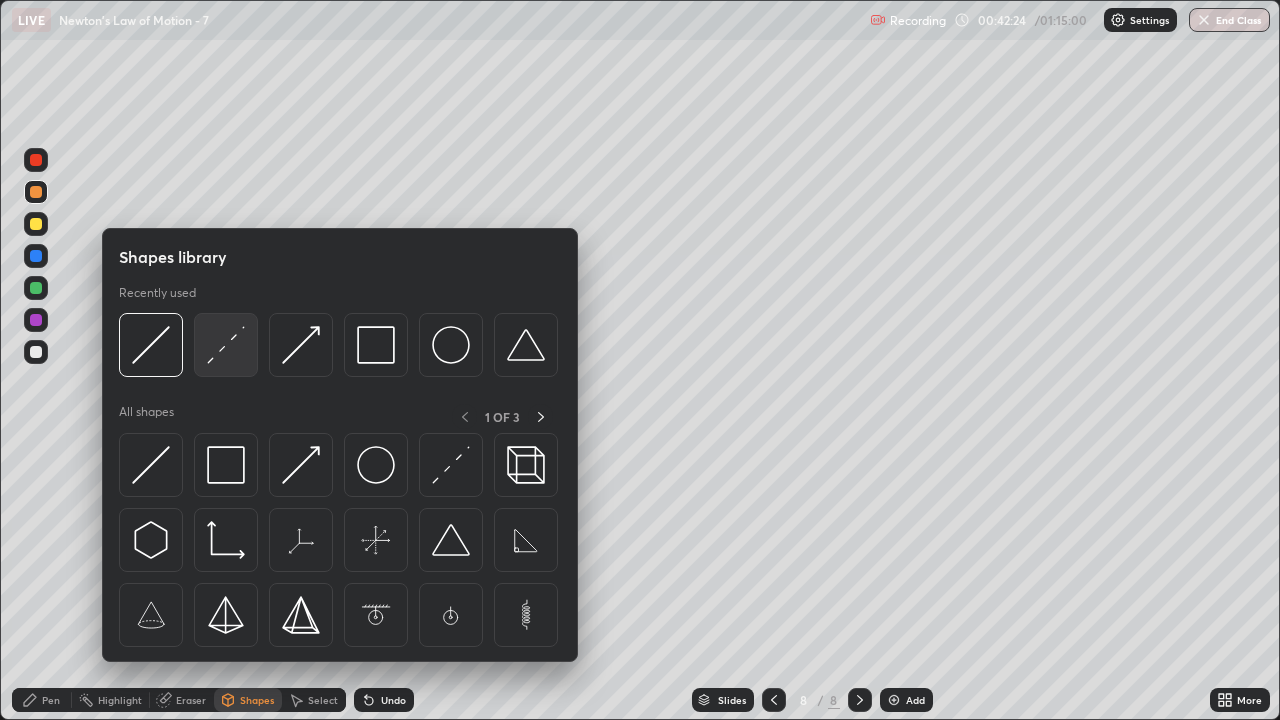 click at bounding box center (226, 345) 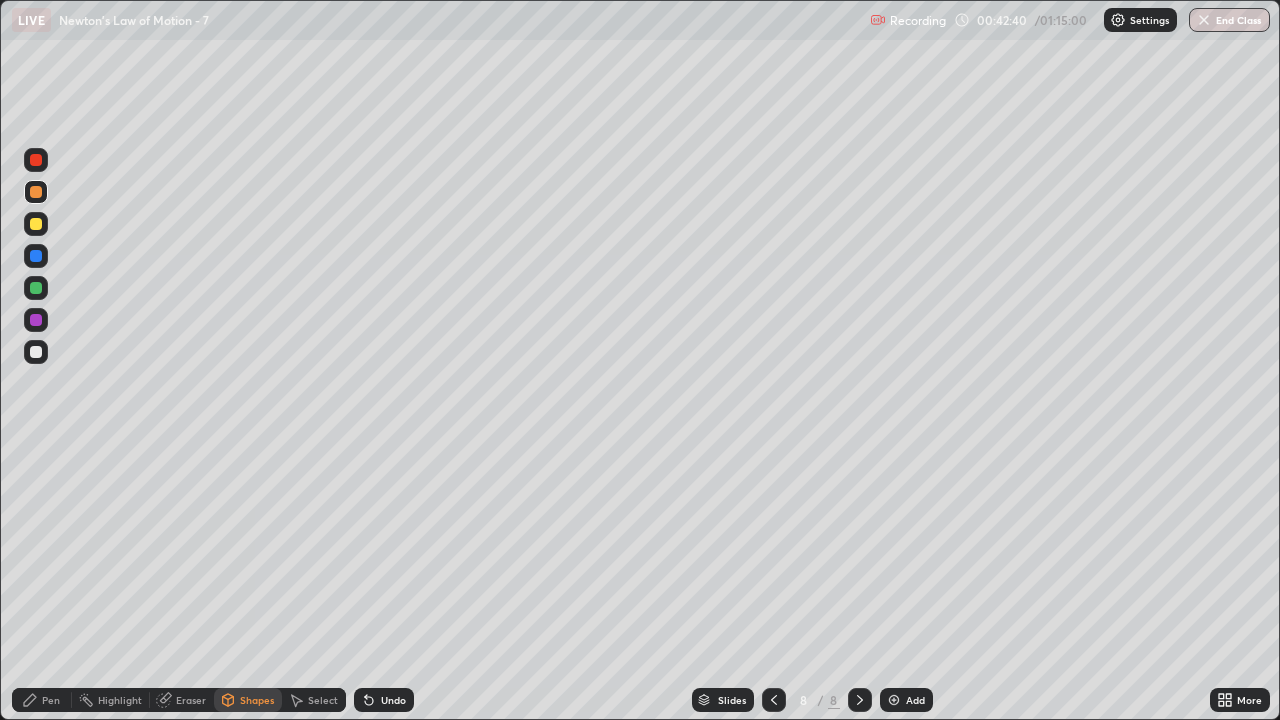 click on "Shapes" at bounding box center (257, 700) 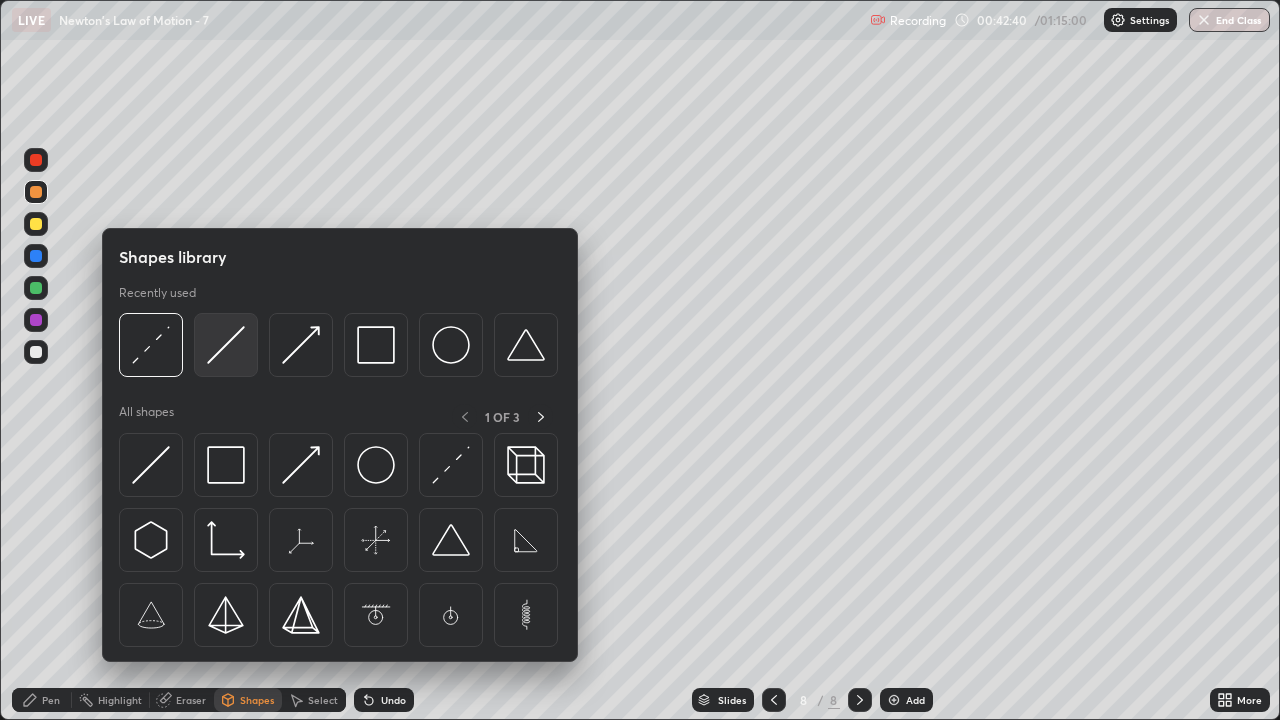 click at bounding box center [226, 345] 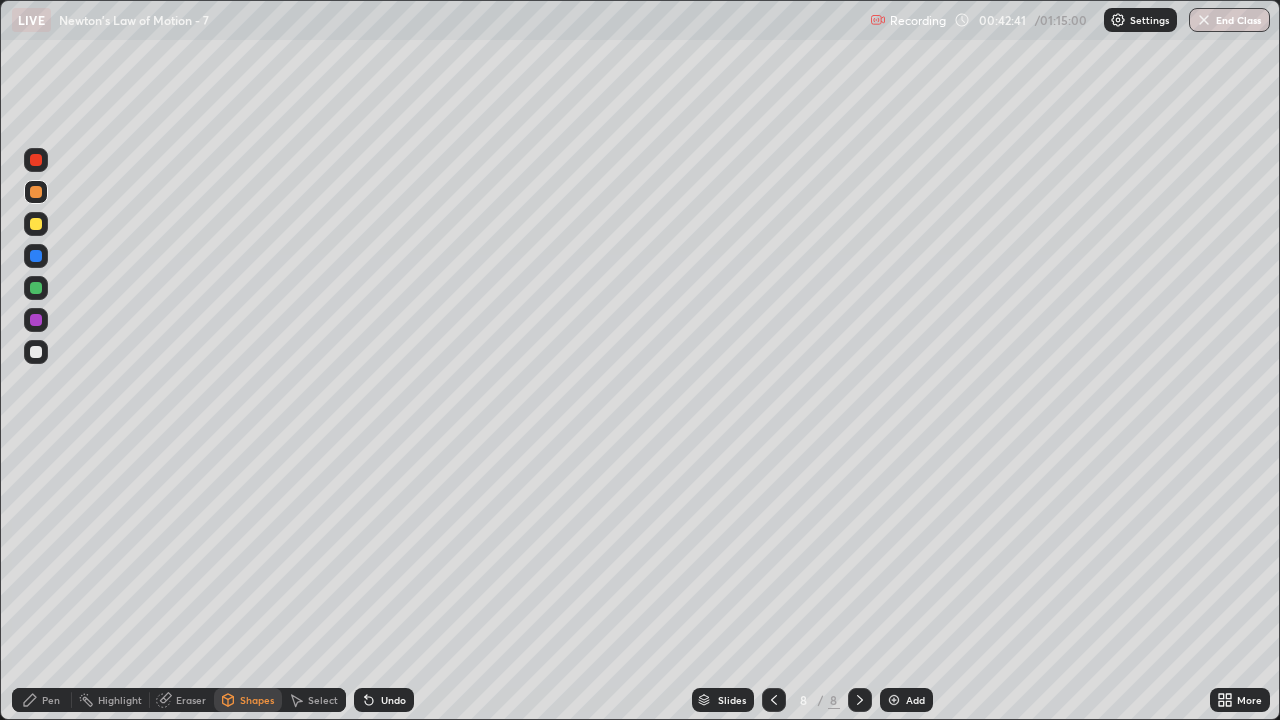 click at bounding box center (36, 224) 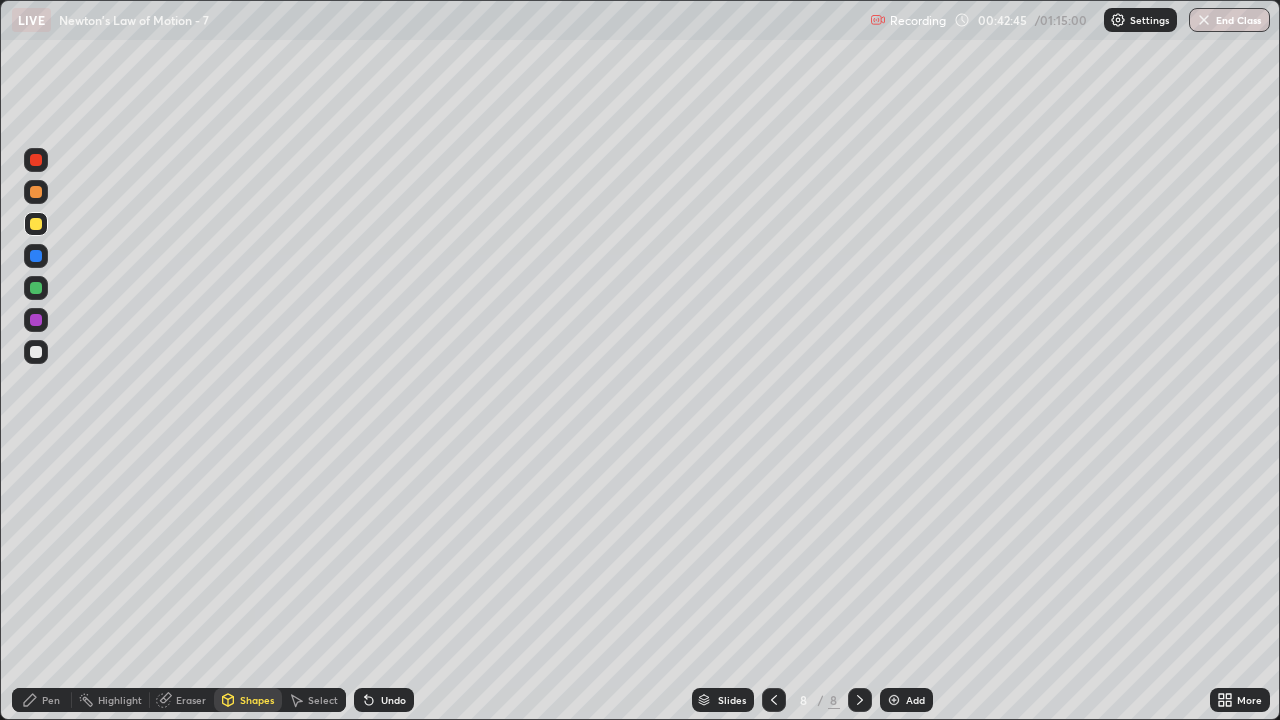 click on "Pen" at bounding box center (42, 700) 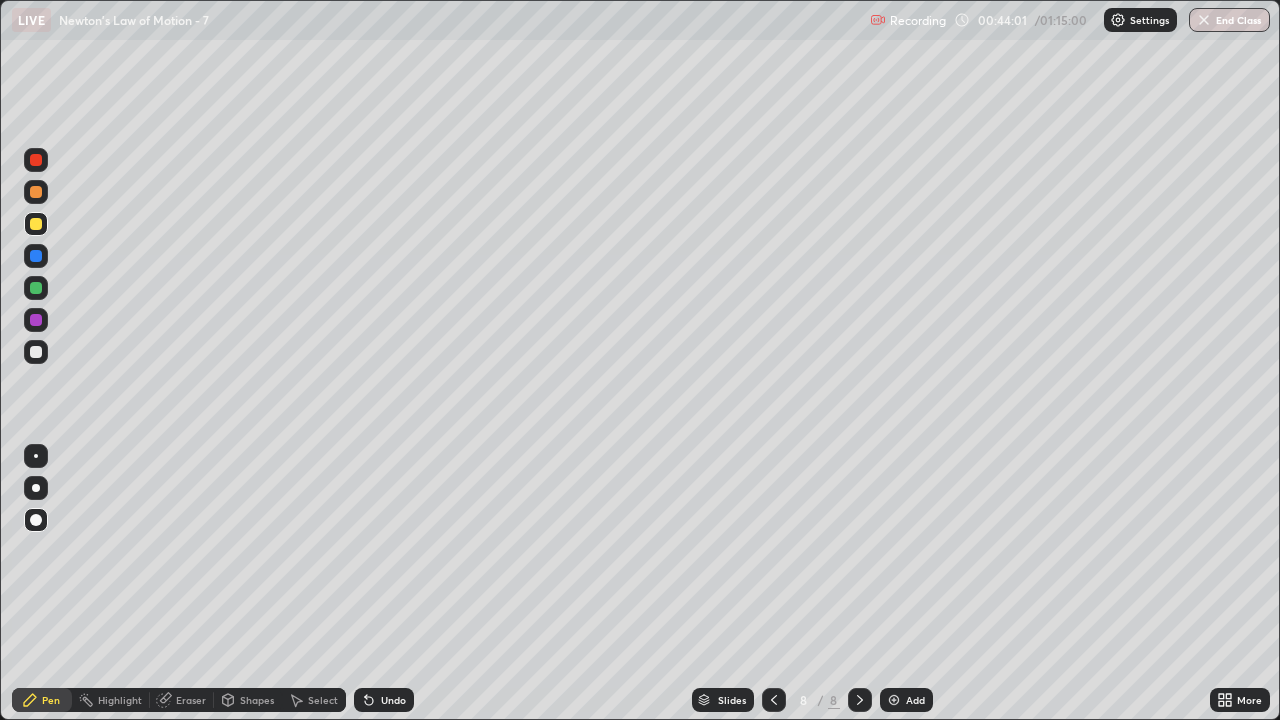 click at bounding box center (36, 256) 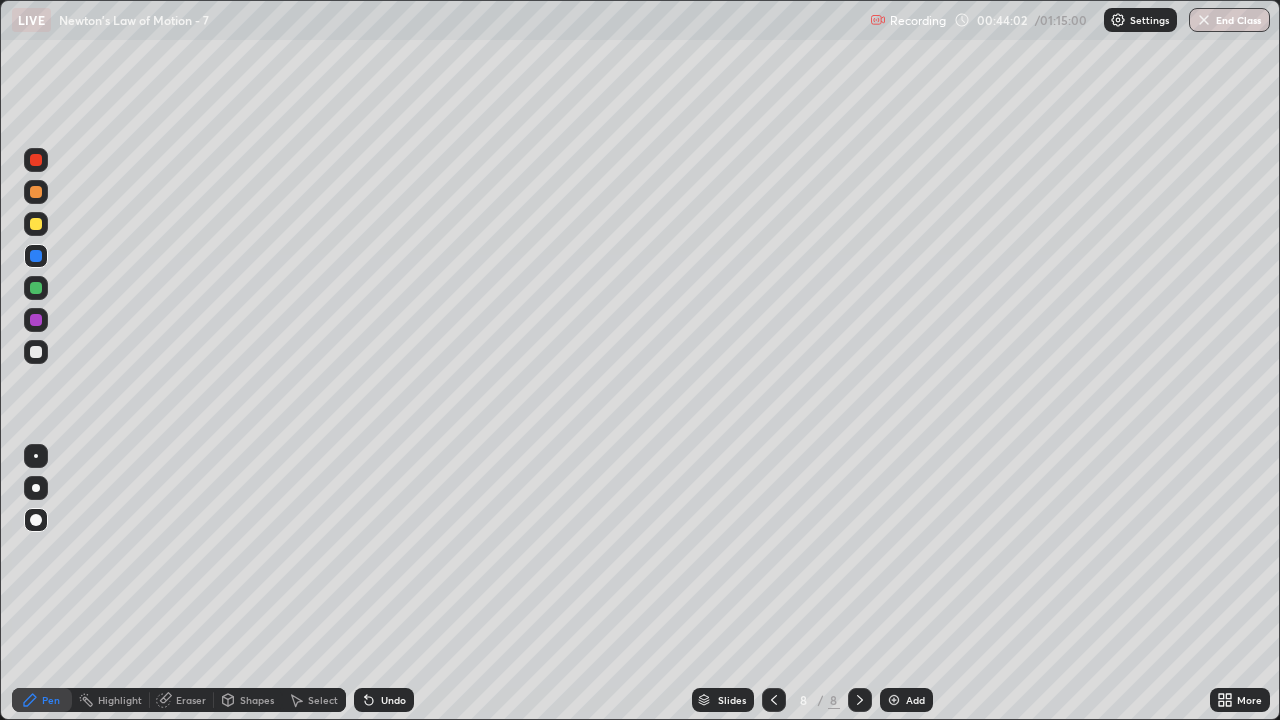 click on "Shapes" at bounding box center (257, 700) 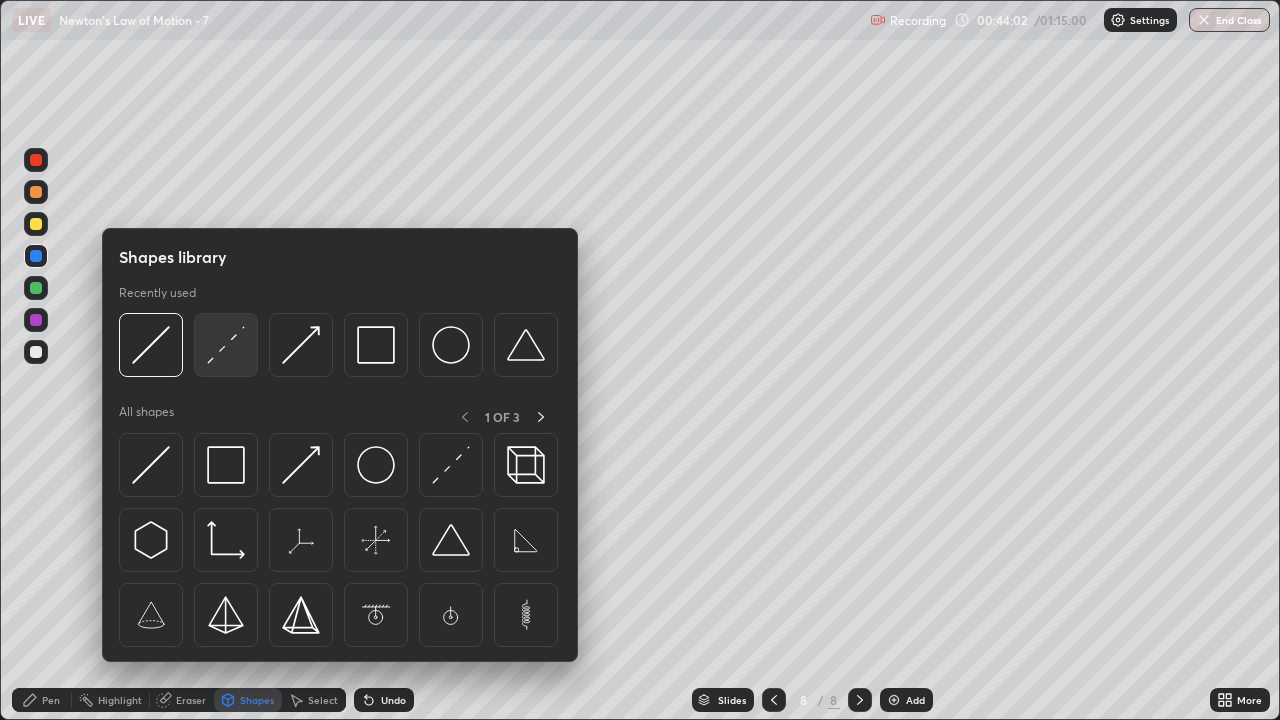 click at bounding box center [226, 345] 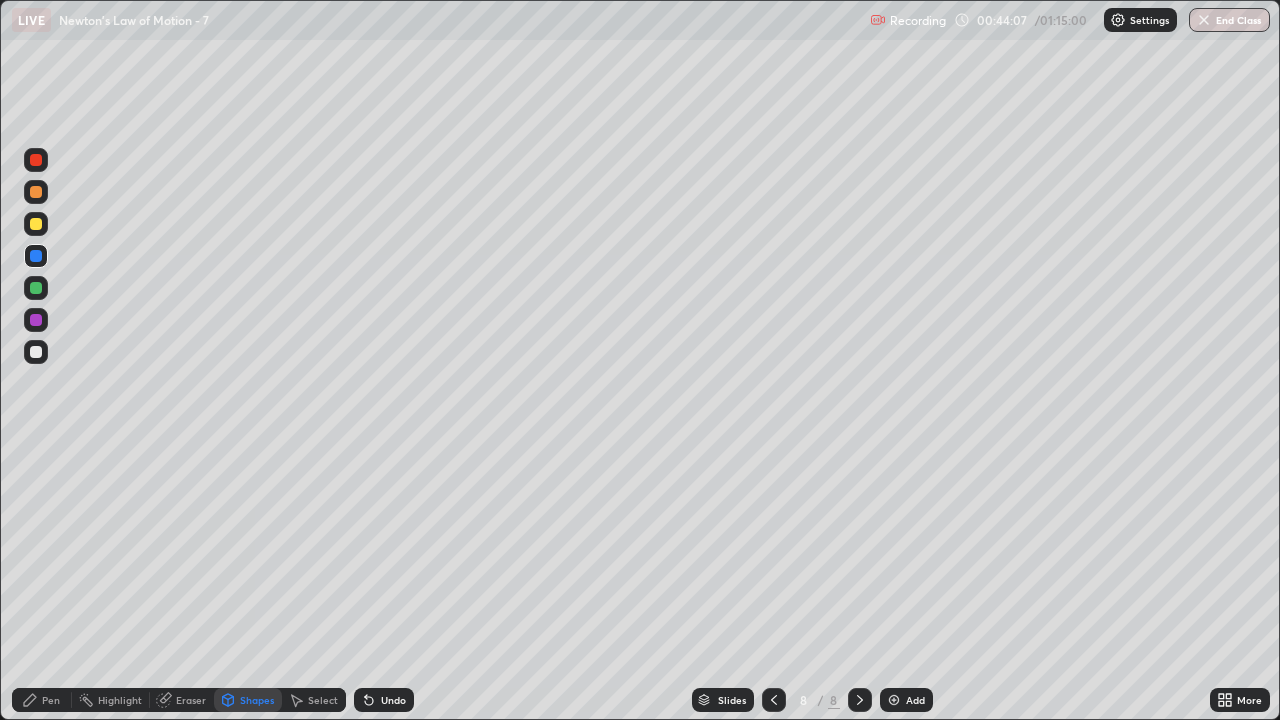 click on "Pen" at bounding box center [51, 700] 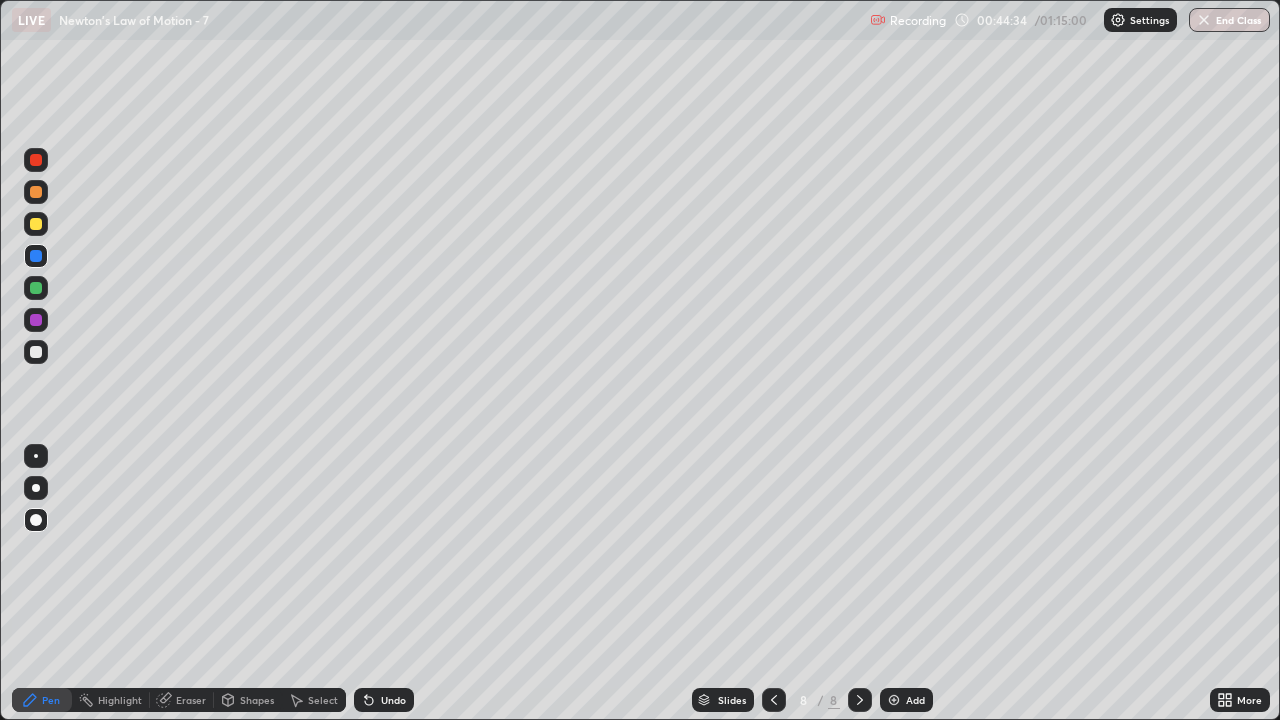 click at bounding box center (36, 224) 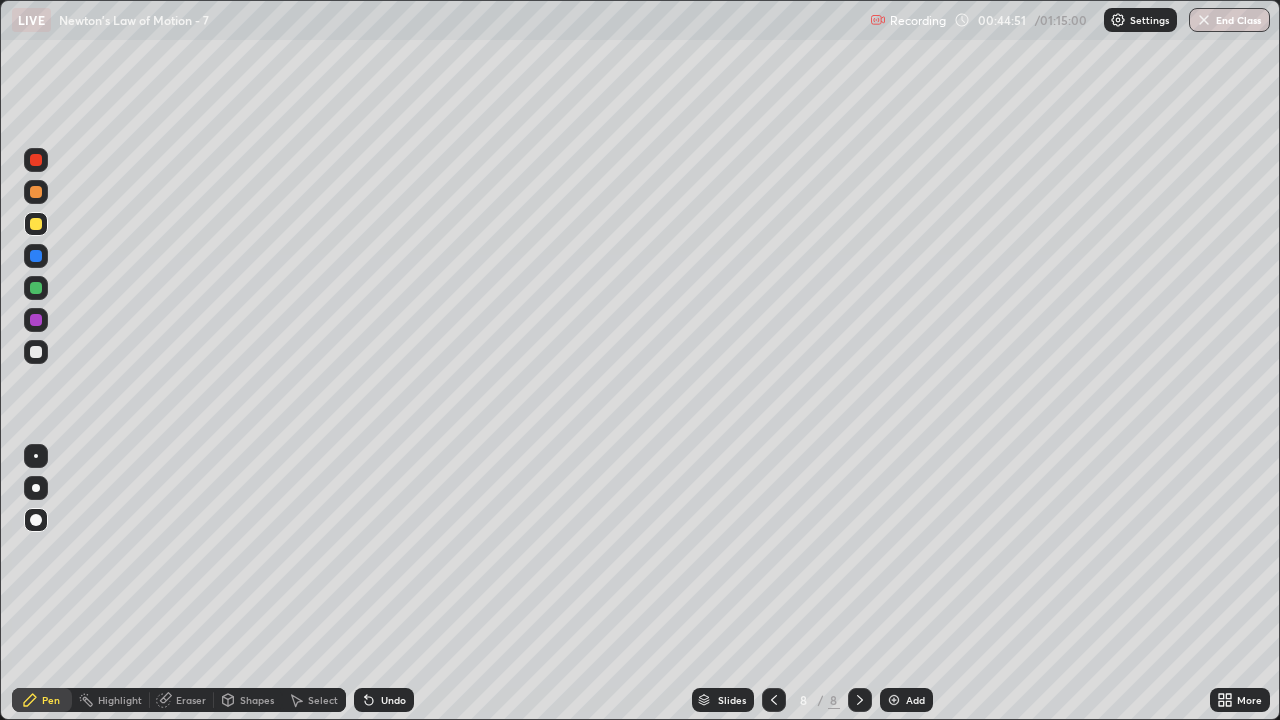 click on "Slides 8 / 8 Add" at bounding box center (812, 700) 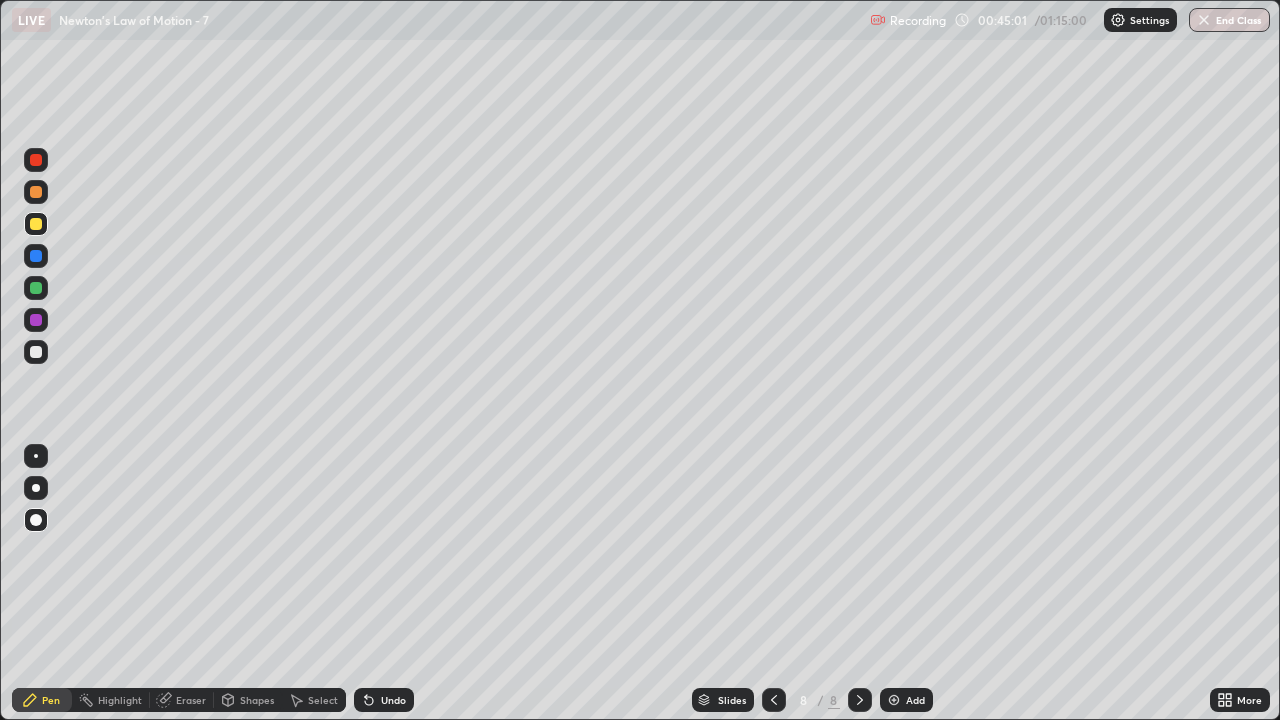 click at bounding box center [36, 352] 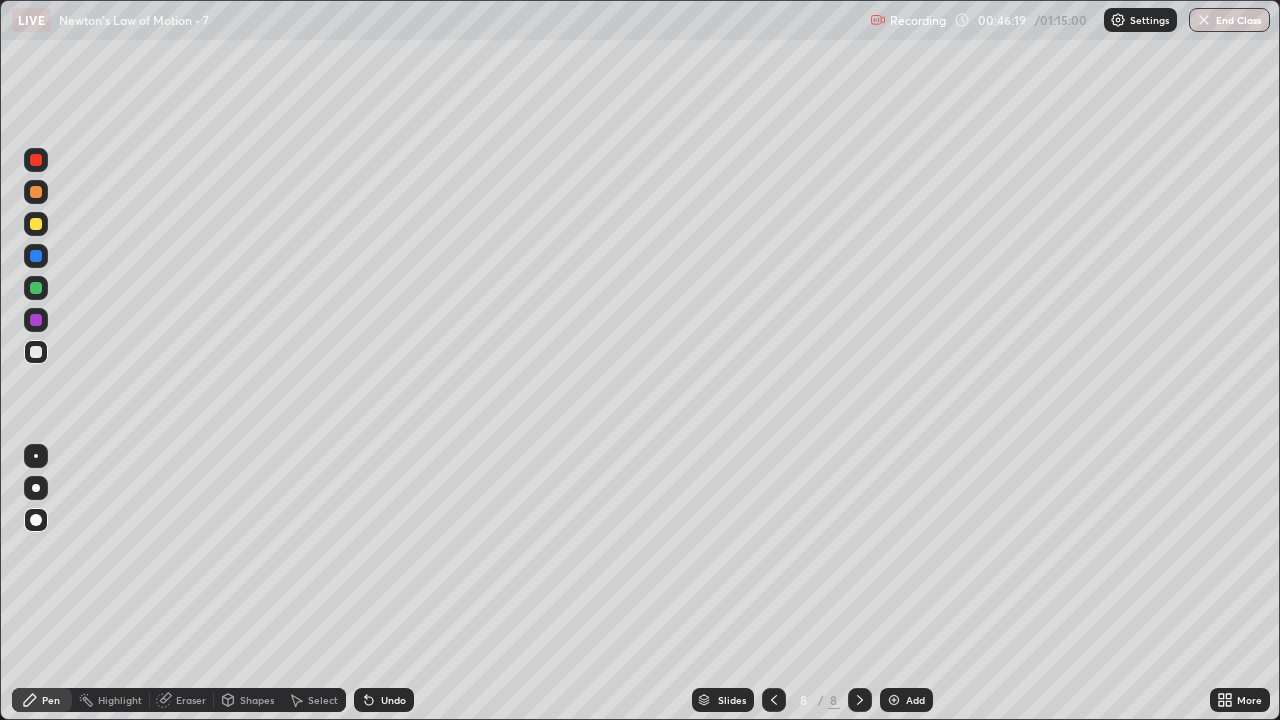 click at bounding box center [36, 192] 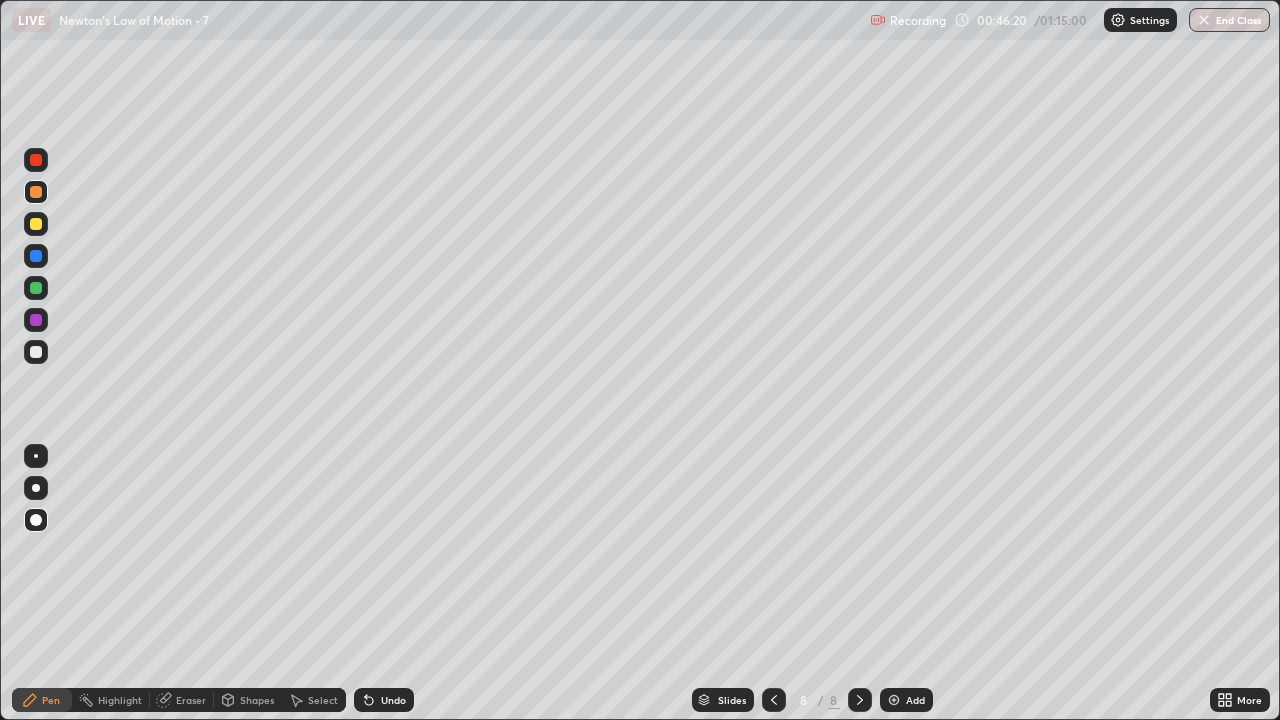 click on "Shapes" at bounding box center [257, 700] 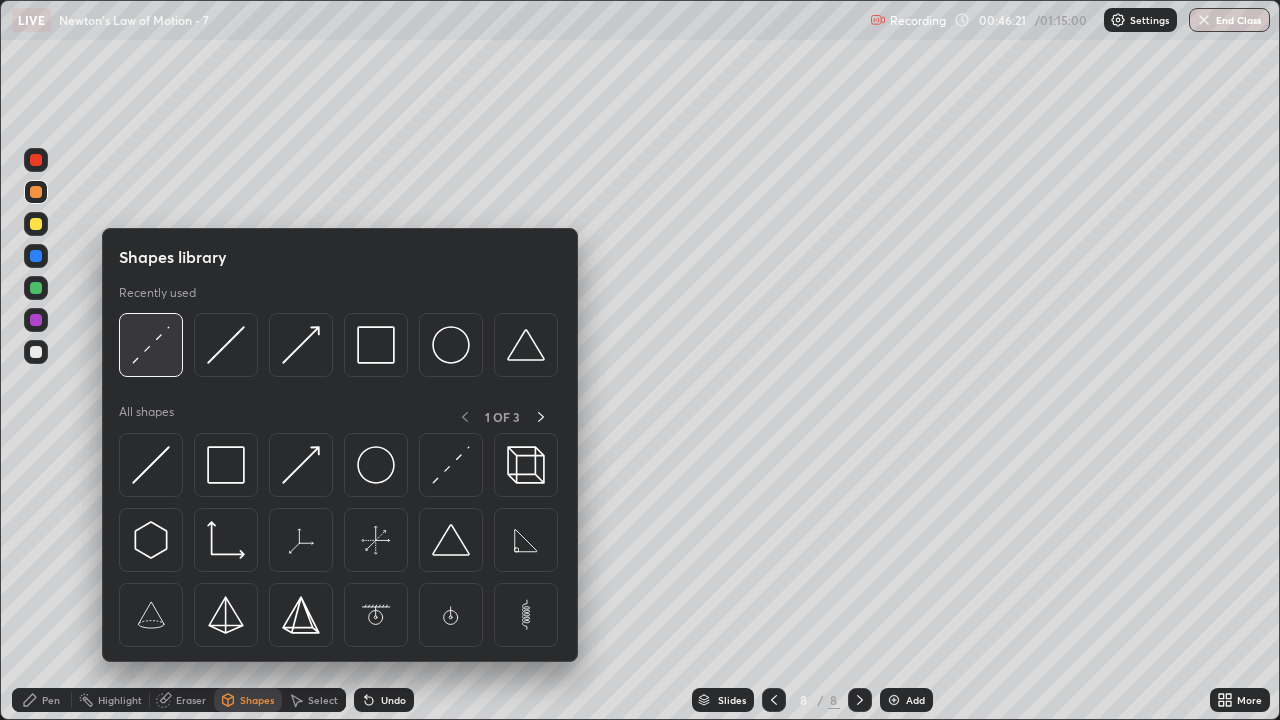 click at bounding box center (151, 345) 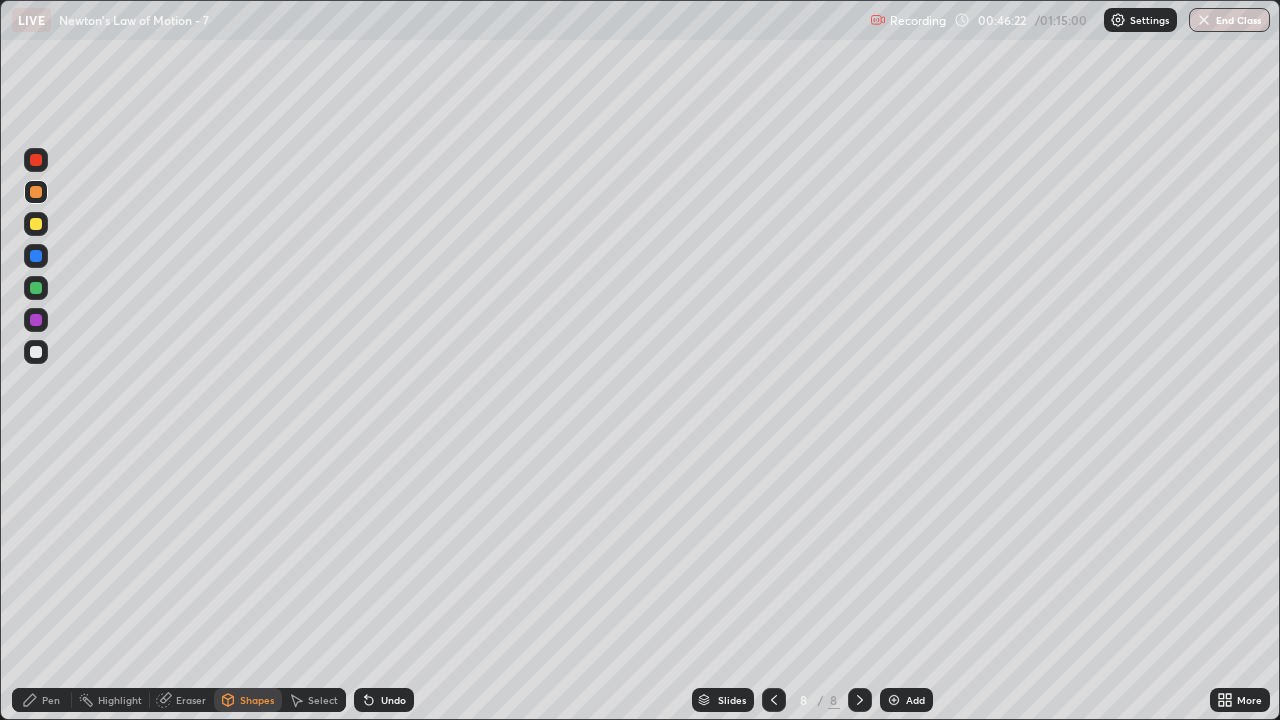 click at bounding box center [36, 160] 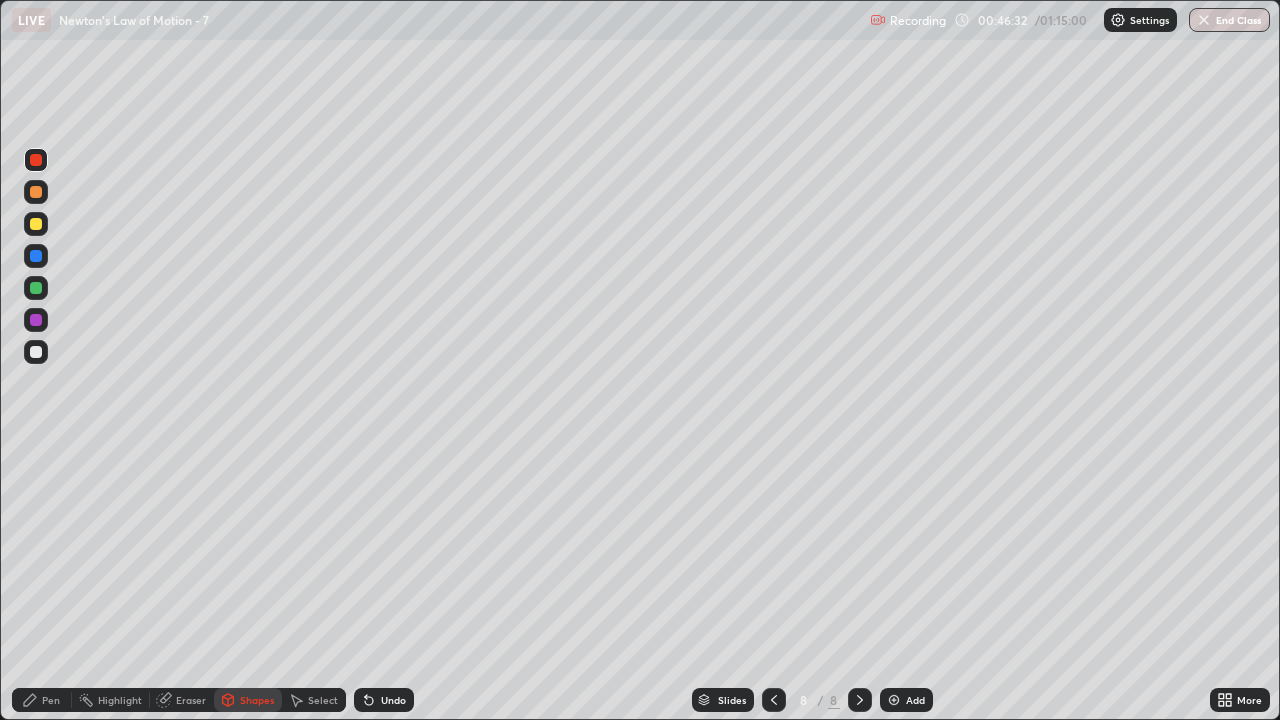 click on "Pen" at bounding box center [51, 700] 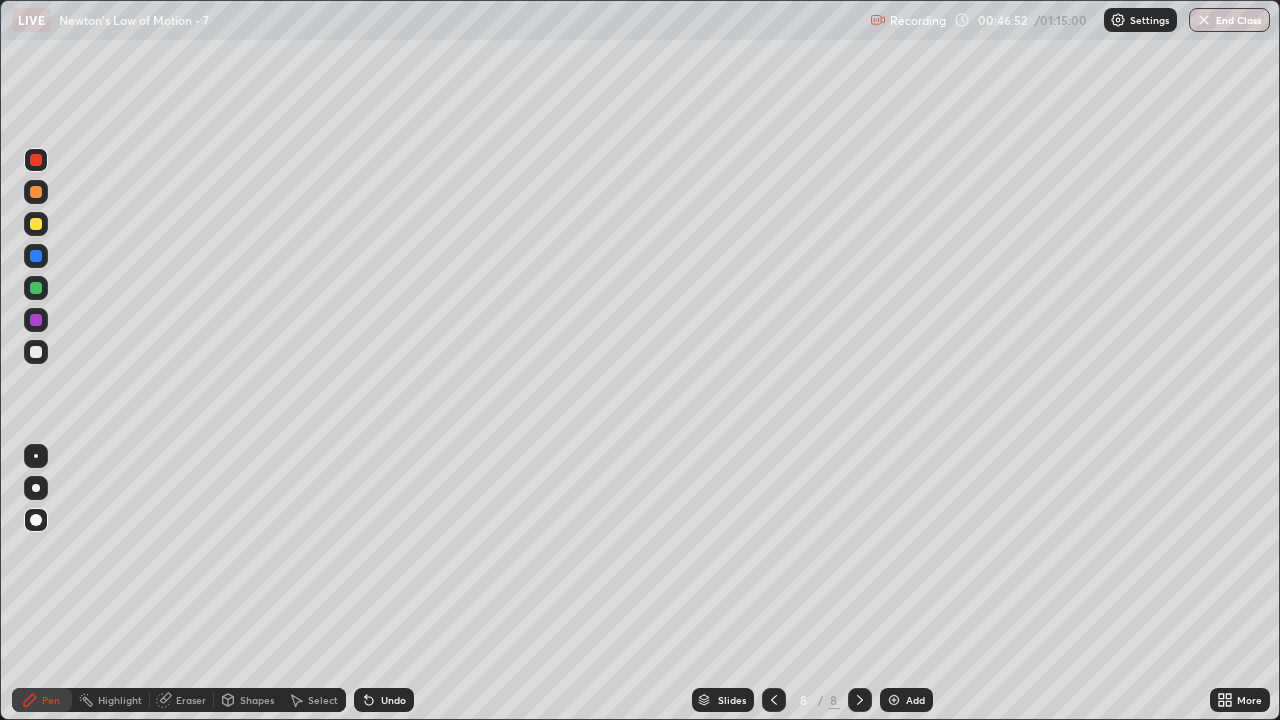 click at bounding box center [894, 700] 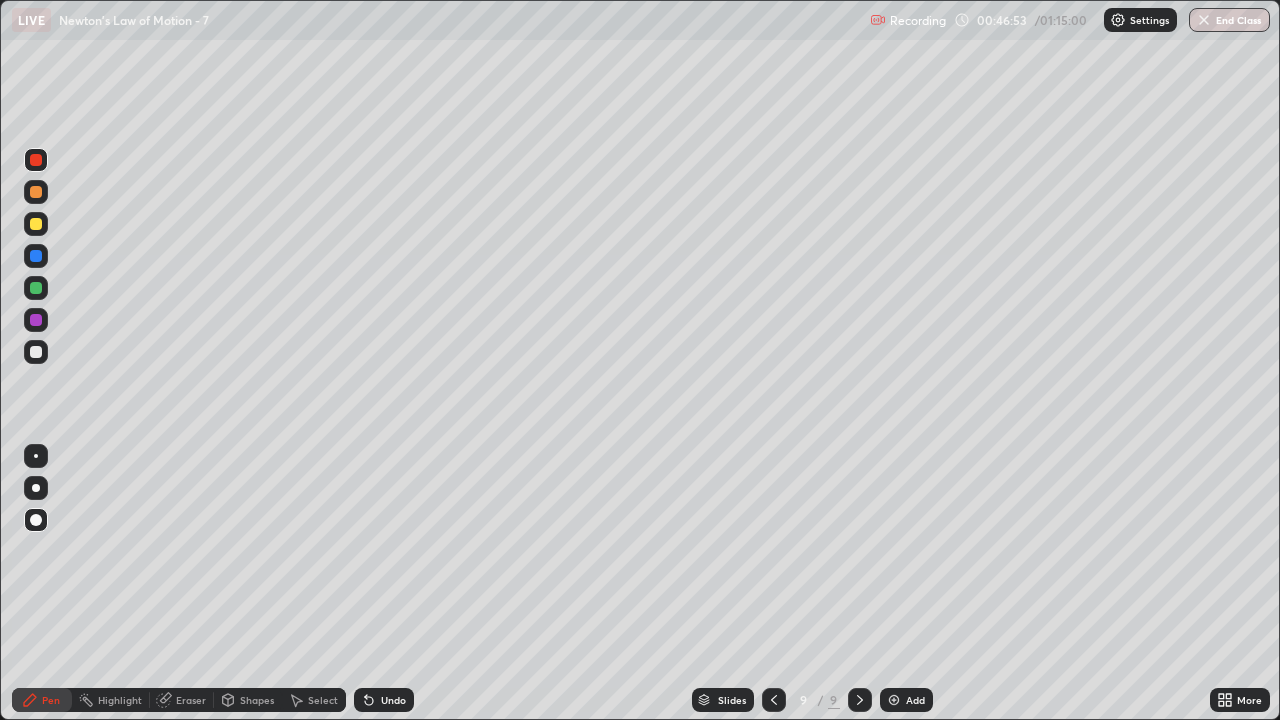 click at bounding box center [36, 224] 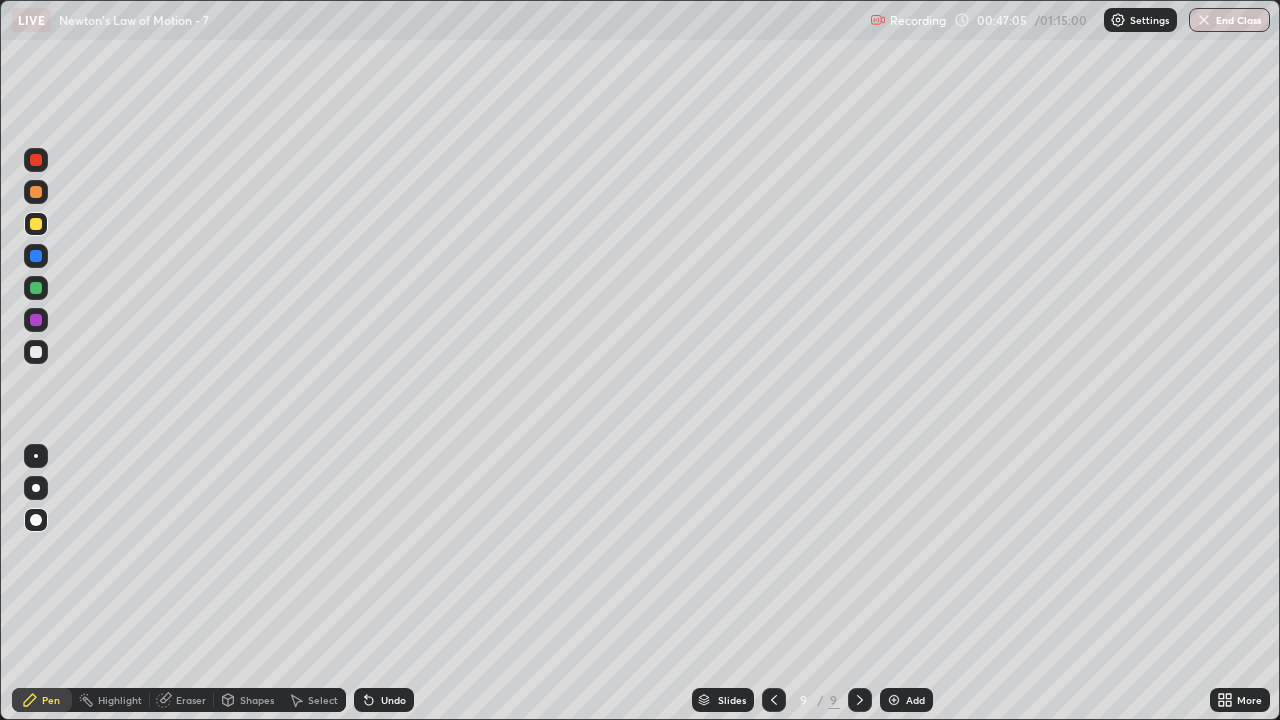 click at bounding box center (36, 352) 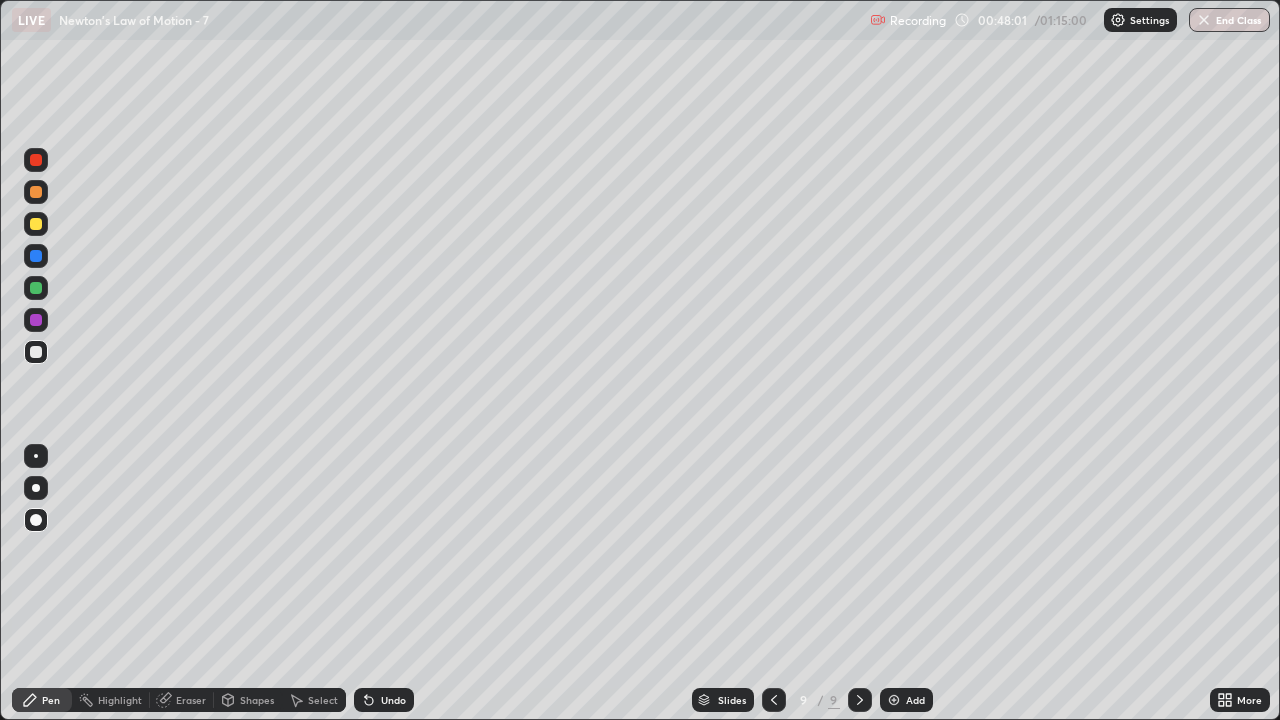 click on "9" at bounding box center [804, 700] 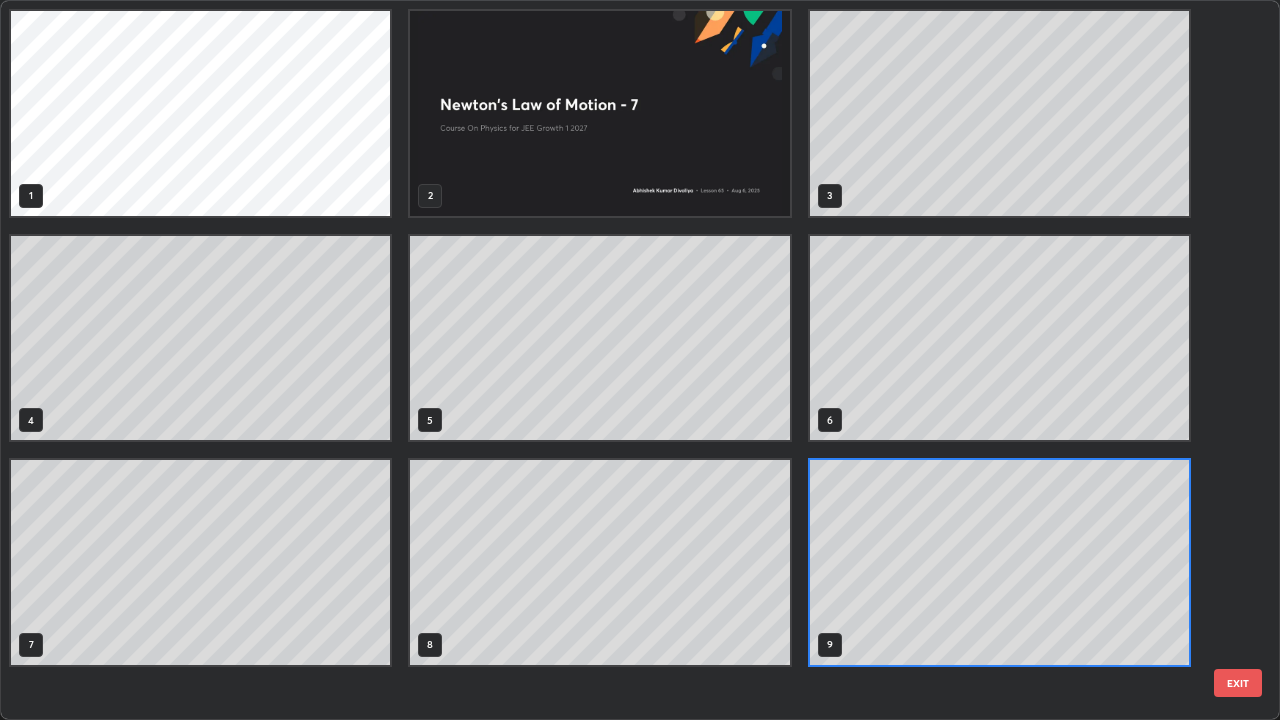 scroll, scrollTop: 7, scrollLeft: 11, axis: both 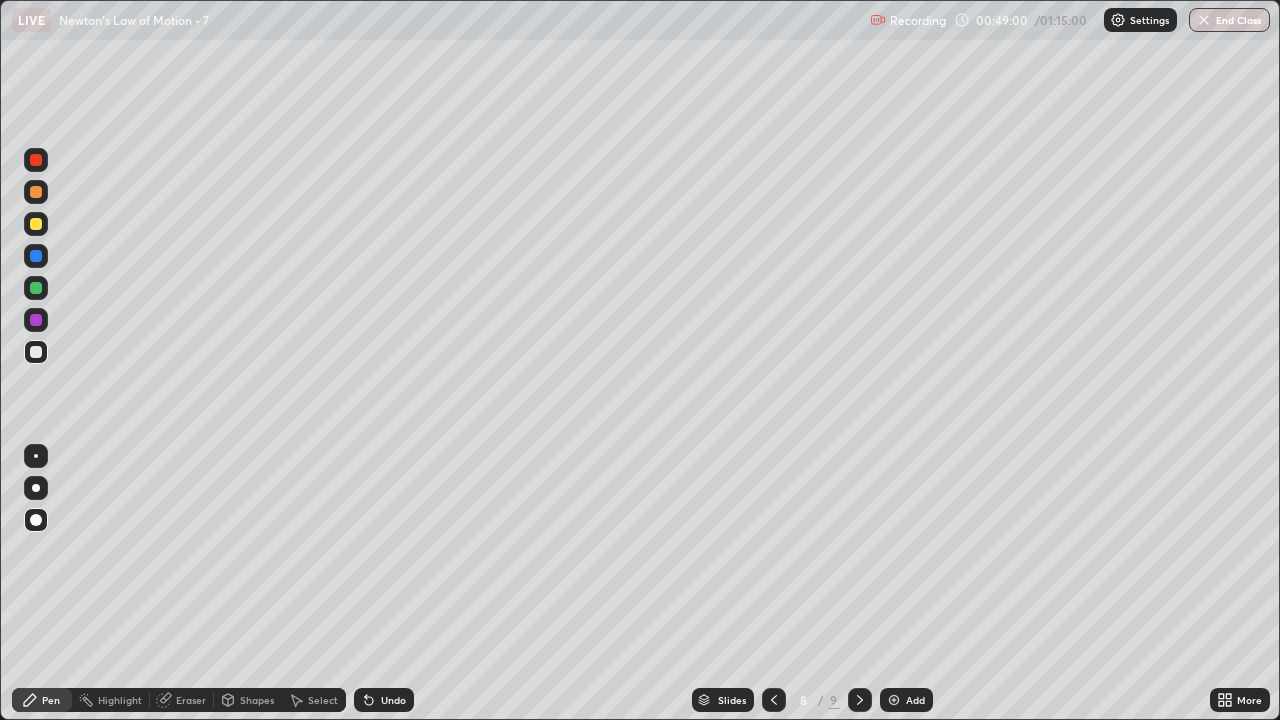 click 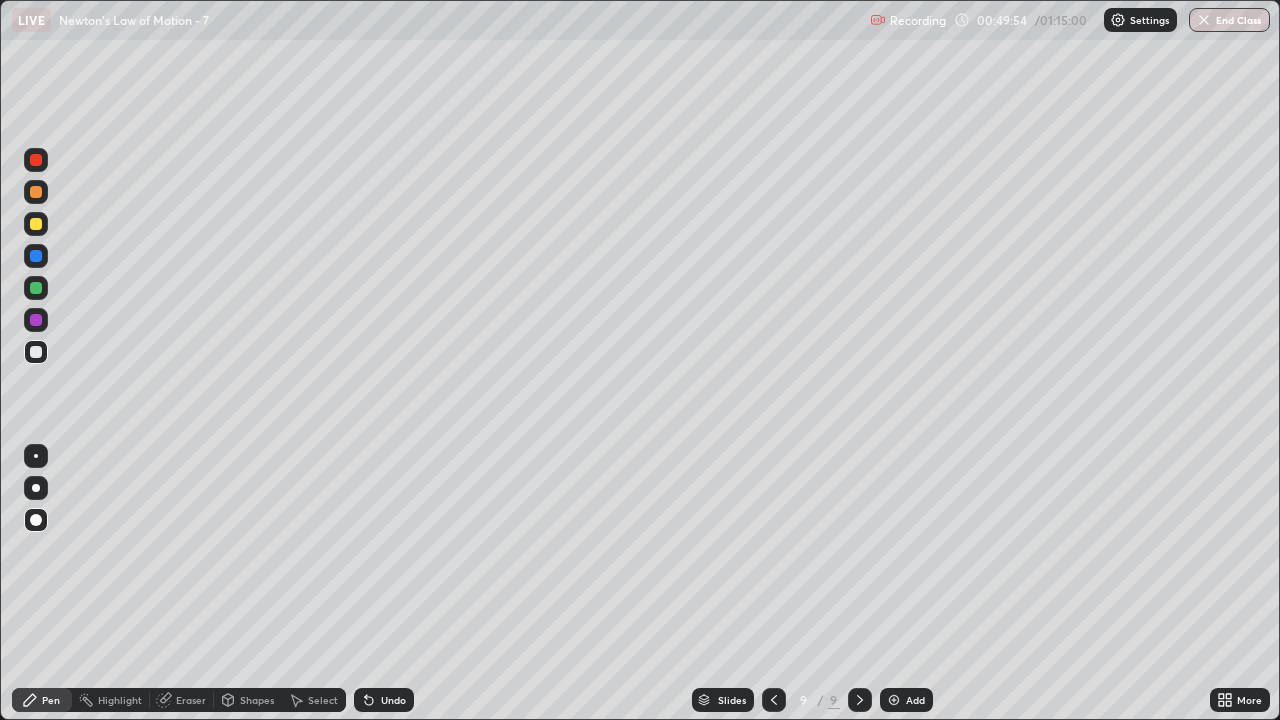 click at bounding box center [894, 700] 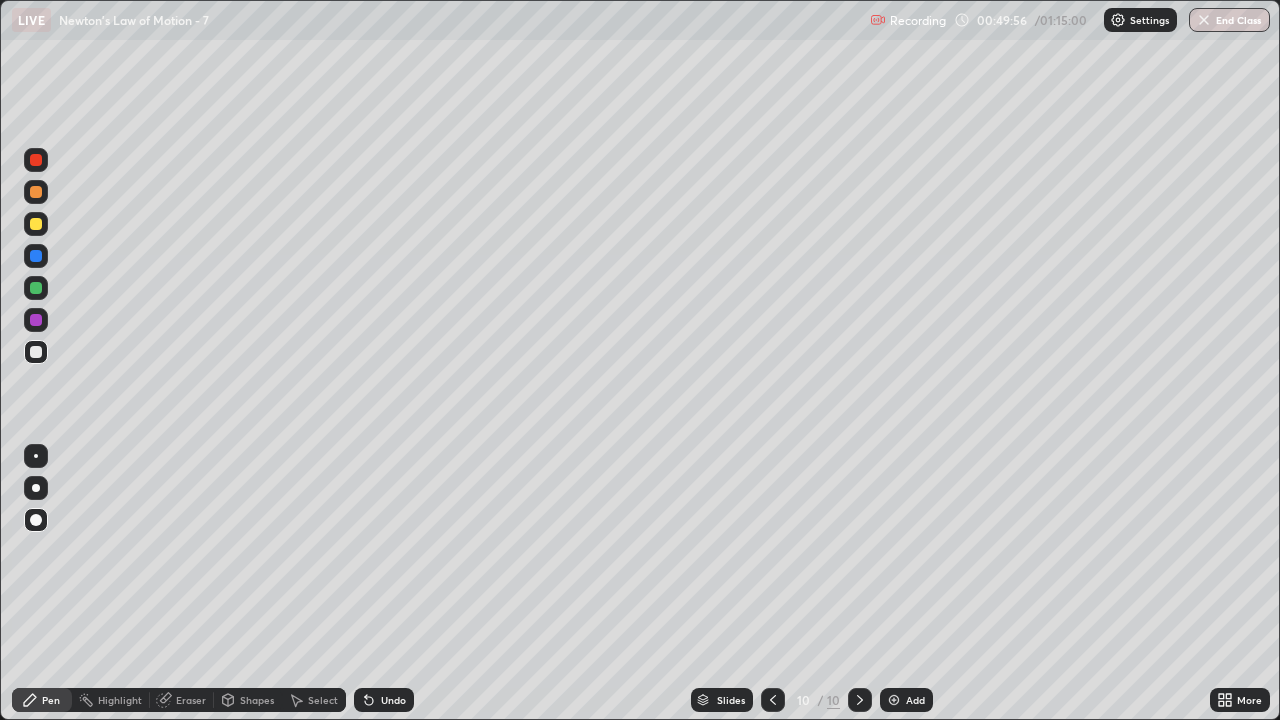 click on "Shapes" at bounding box center (257, 700) 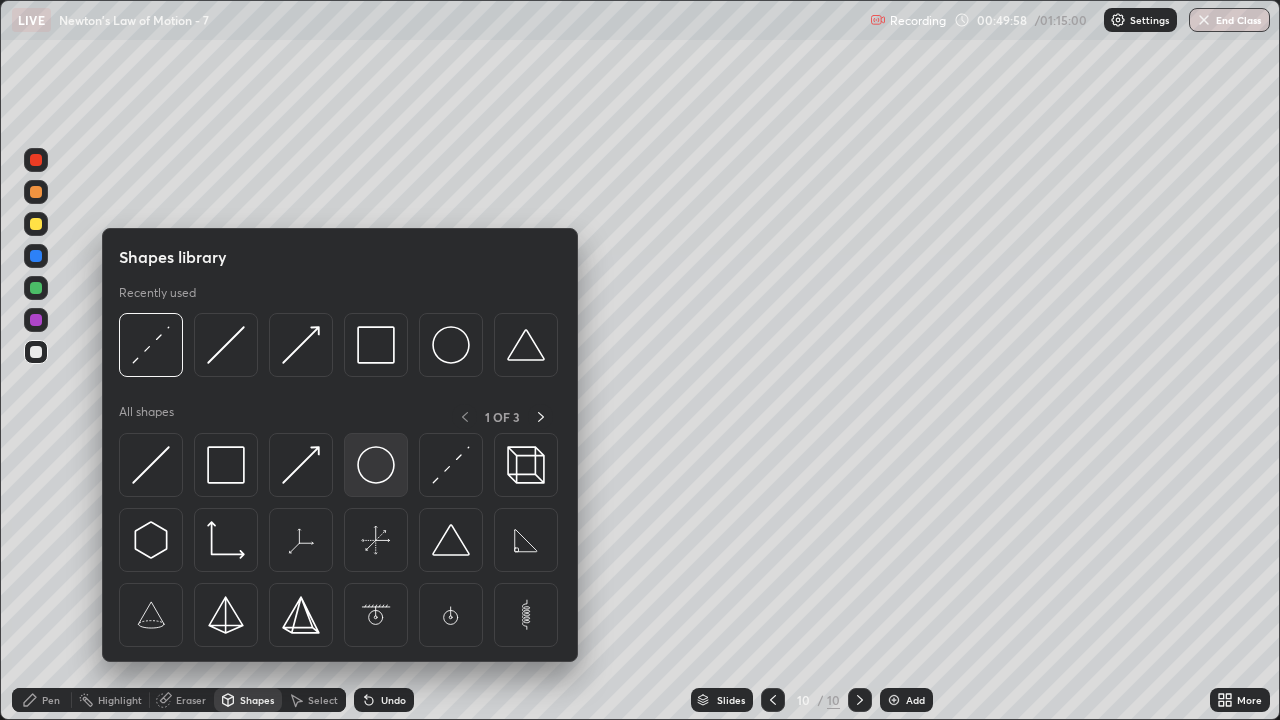 click at bounding box center (376, 465) 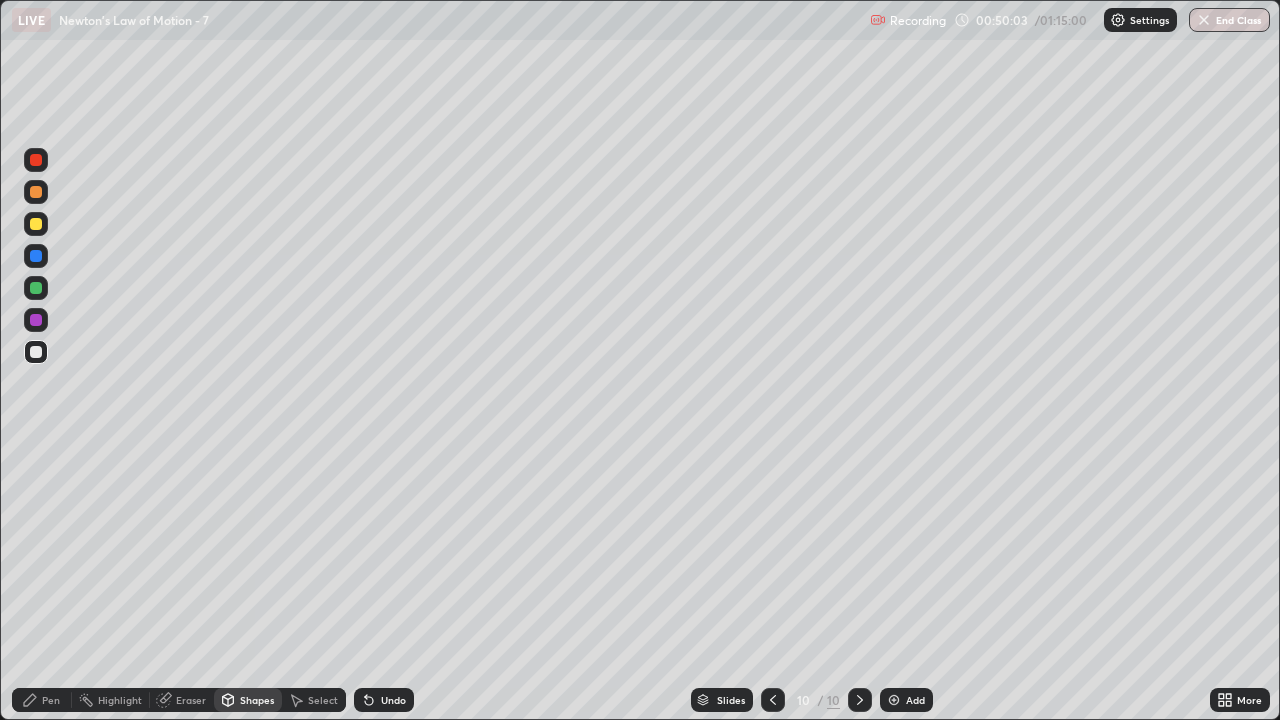 click at bounding box center (36, 288) 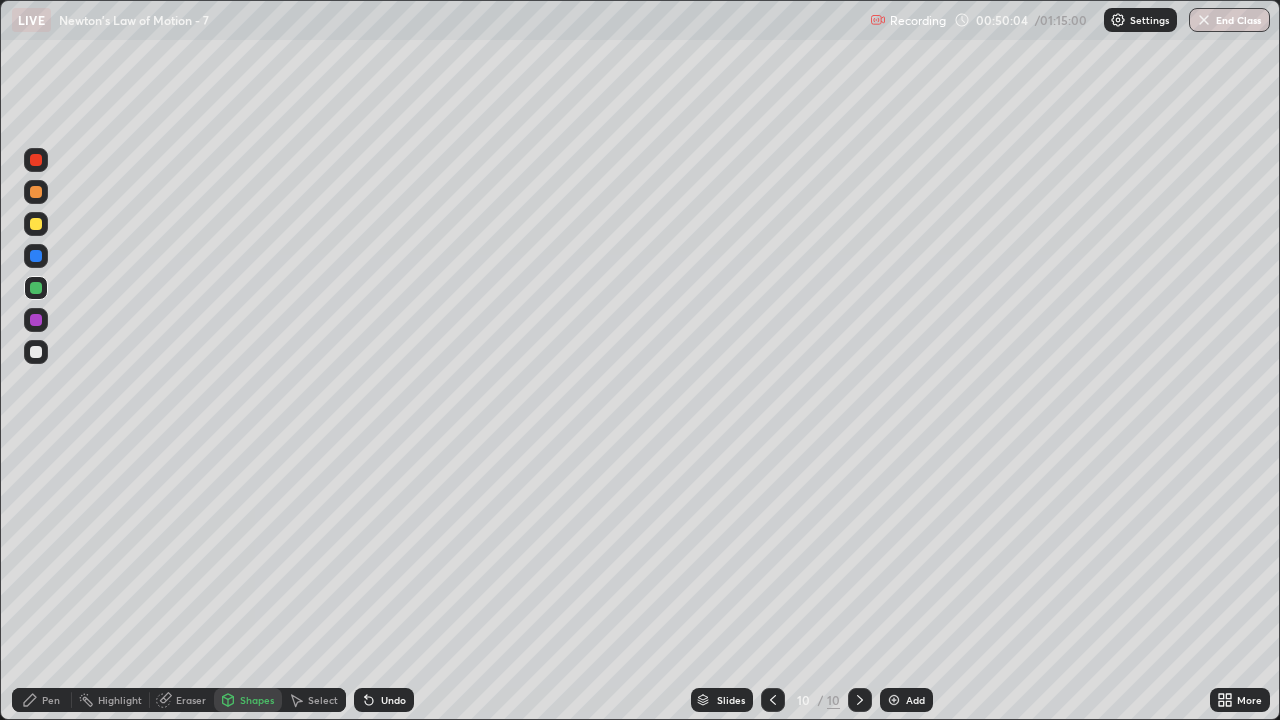 click on "Shapes" at bounding box center [257, 700] 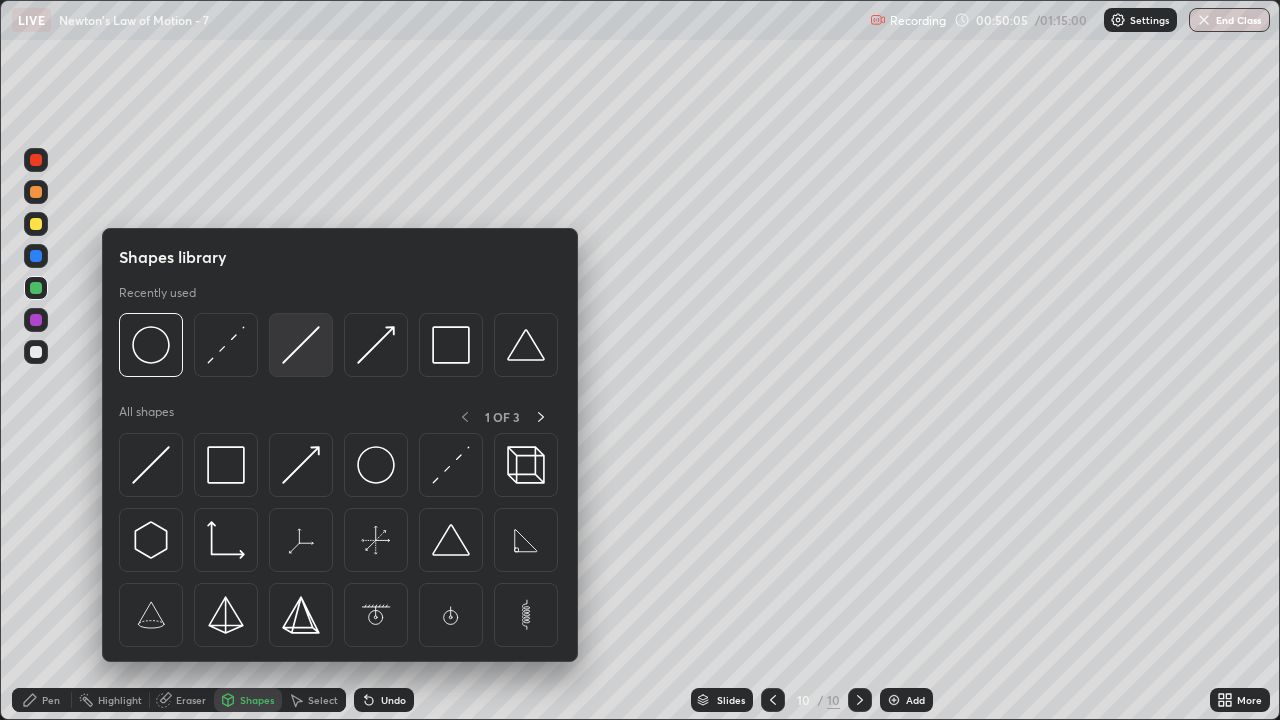 click at bounding box center (301, 345) 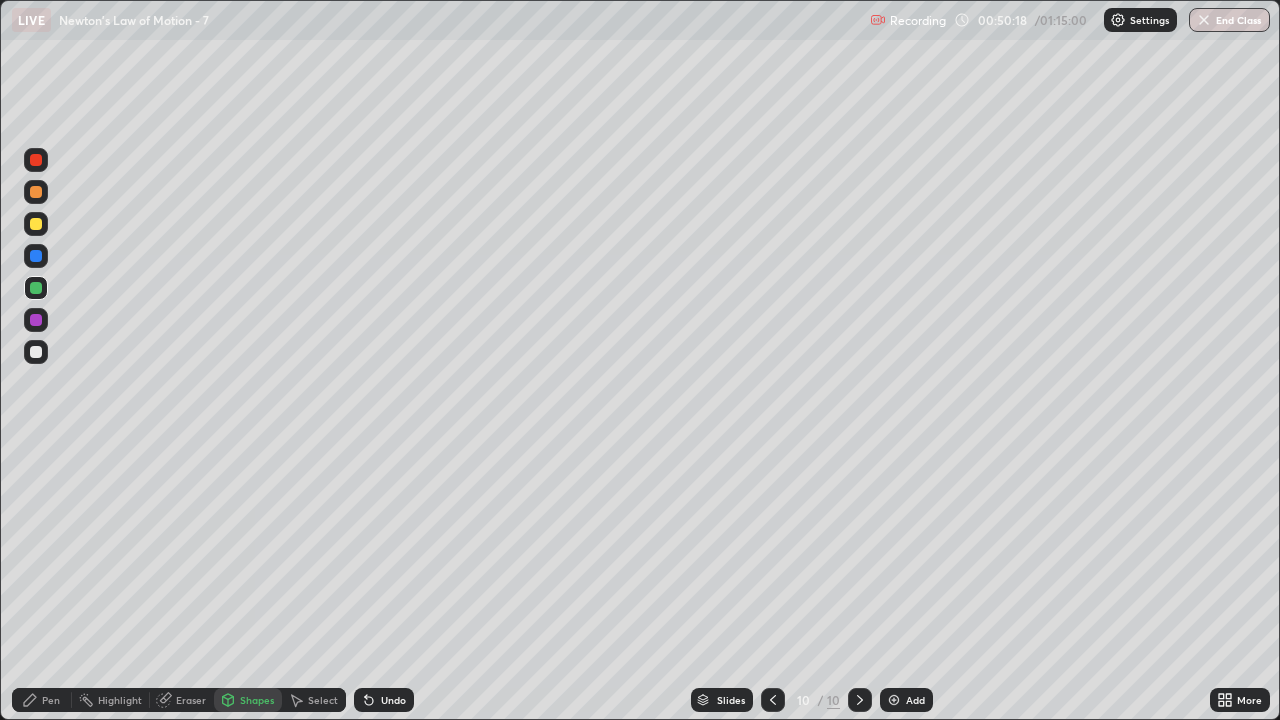 click at bounding box center (36, 224) 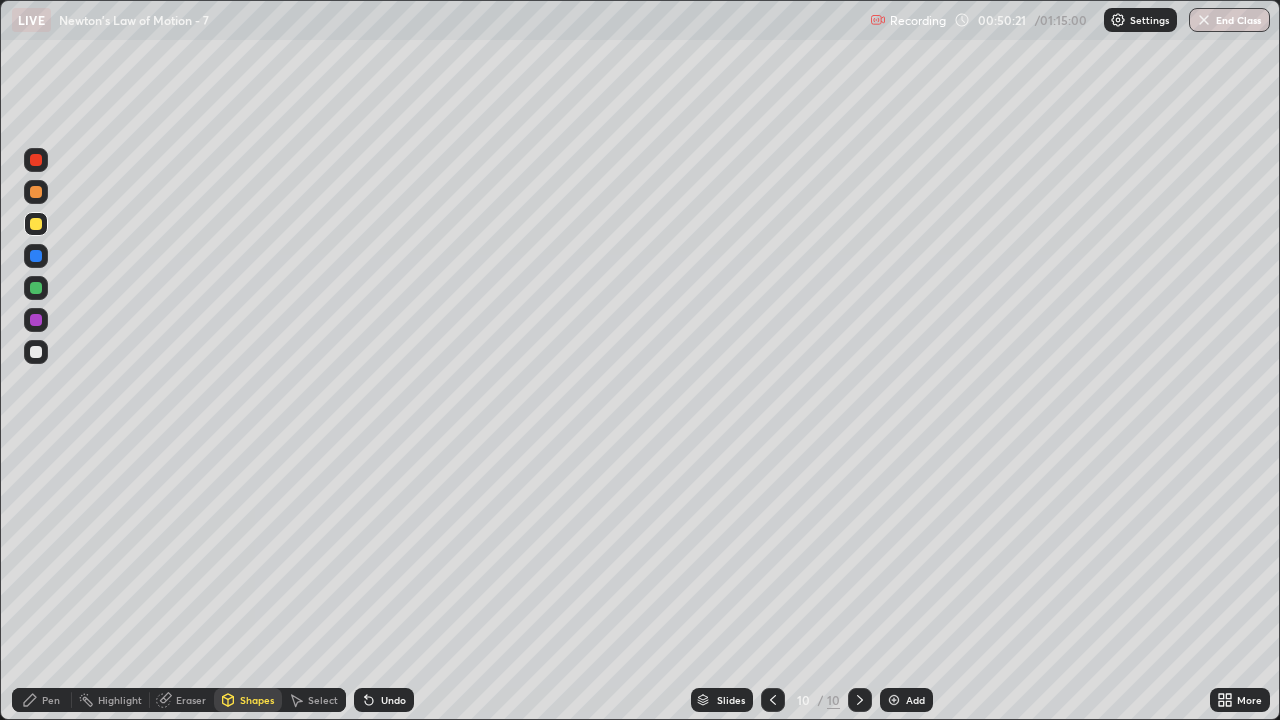 click on "Pen" at bounding box center (51, 700) 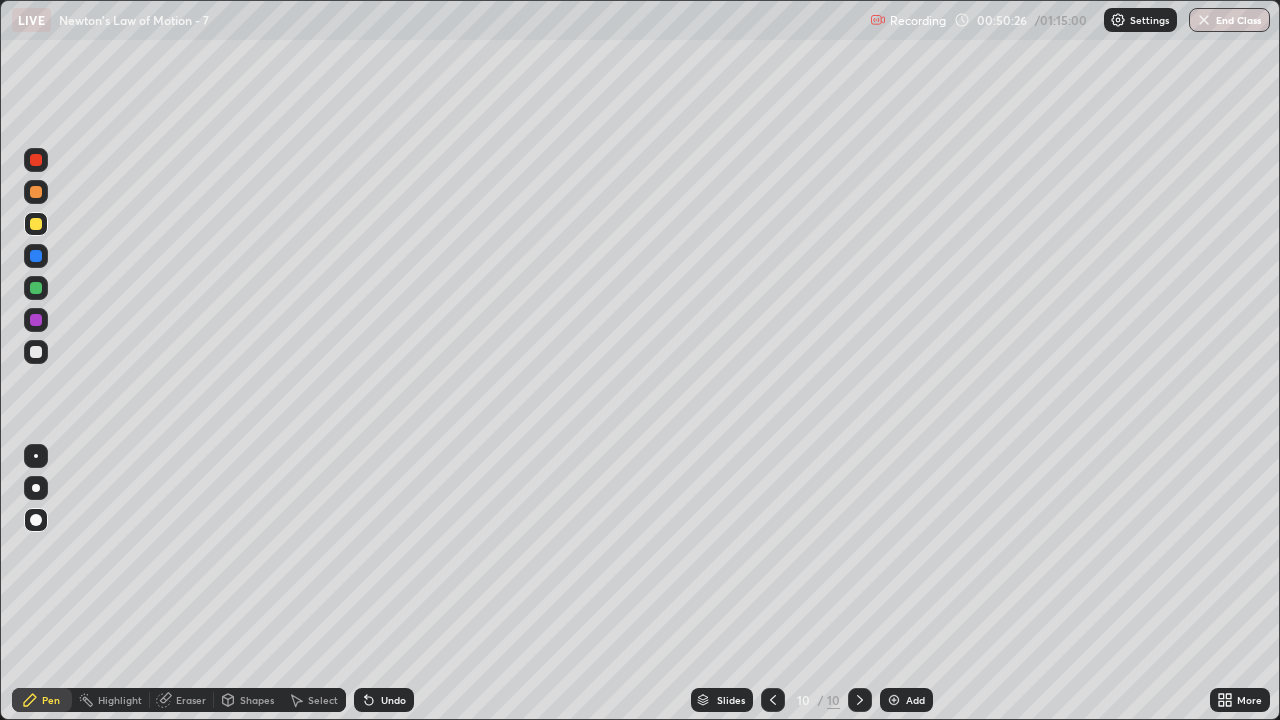 click at bounding box center (36, 224) 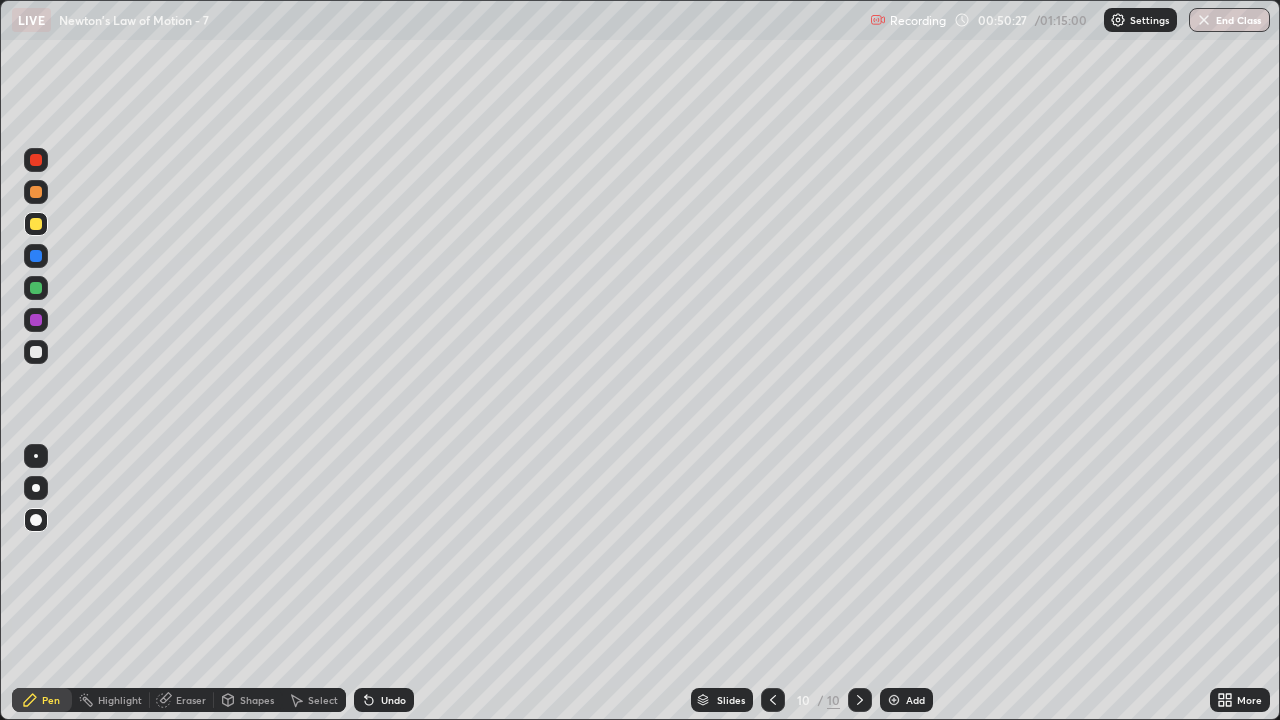 click on "Shapes" at bounding box center [257, 700] 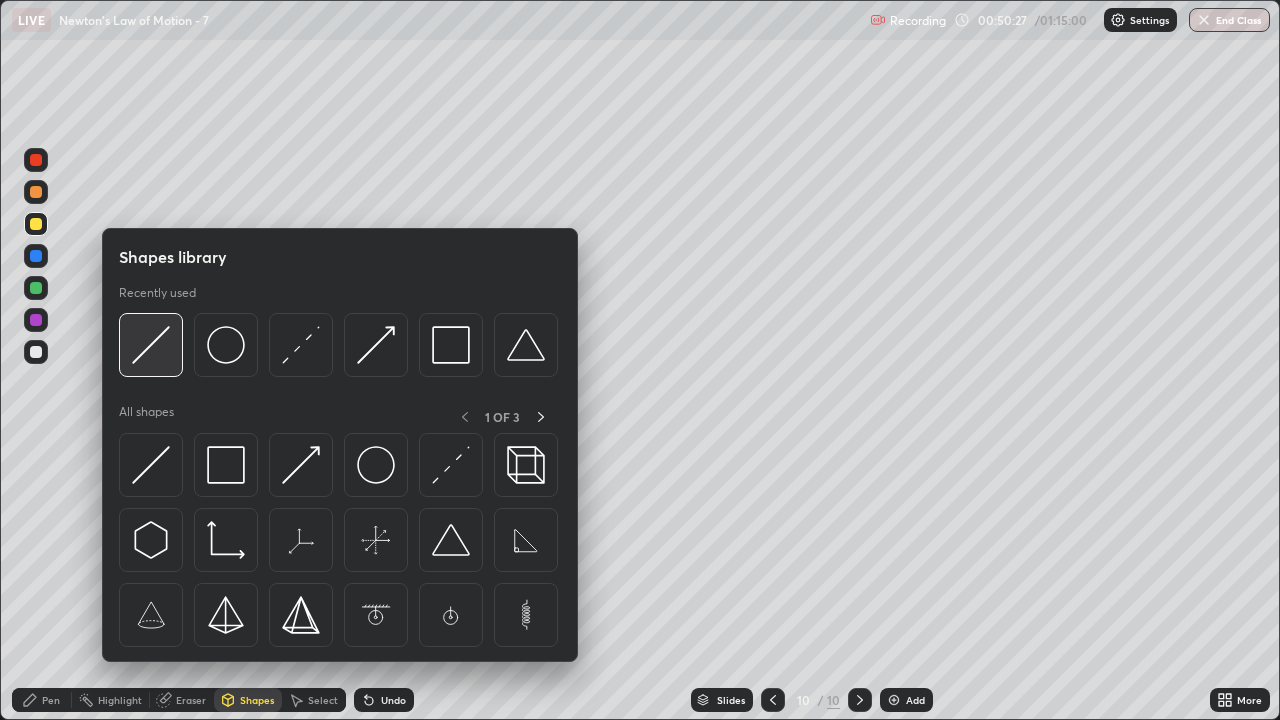 click at bounding box center (151, 345) 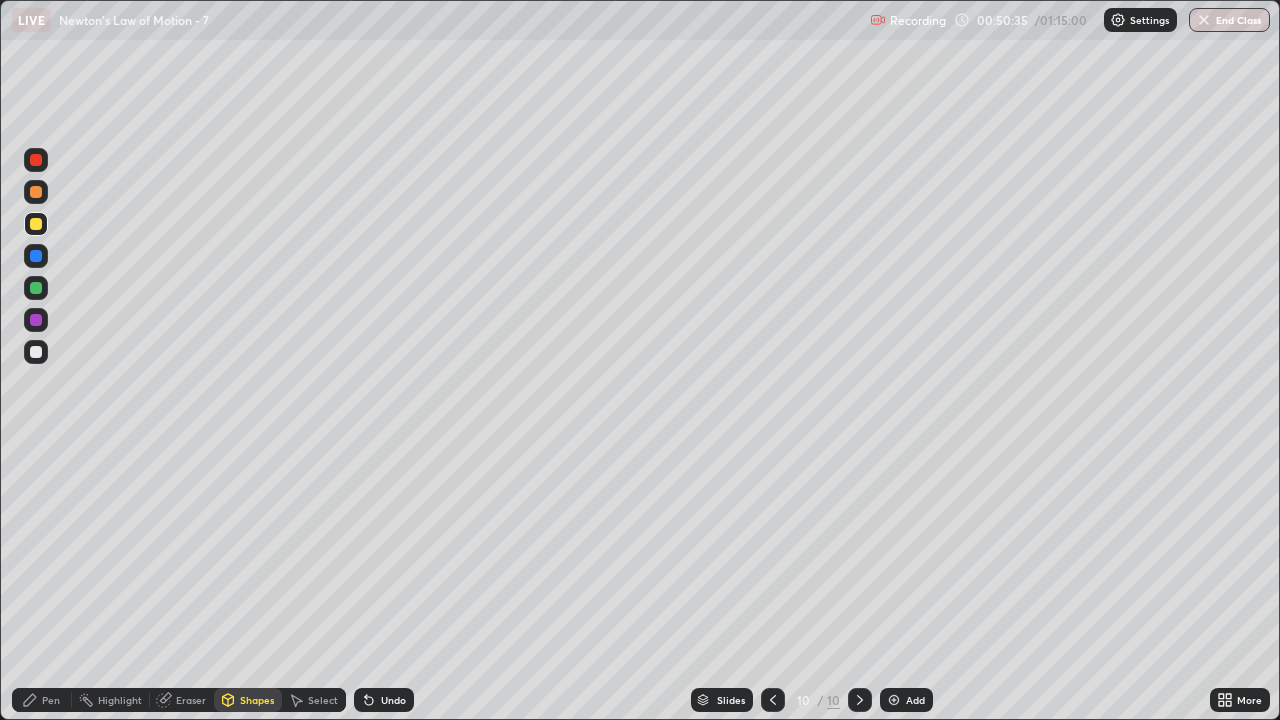click at bounding box center [36, 352] 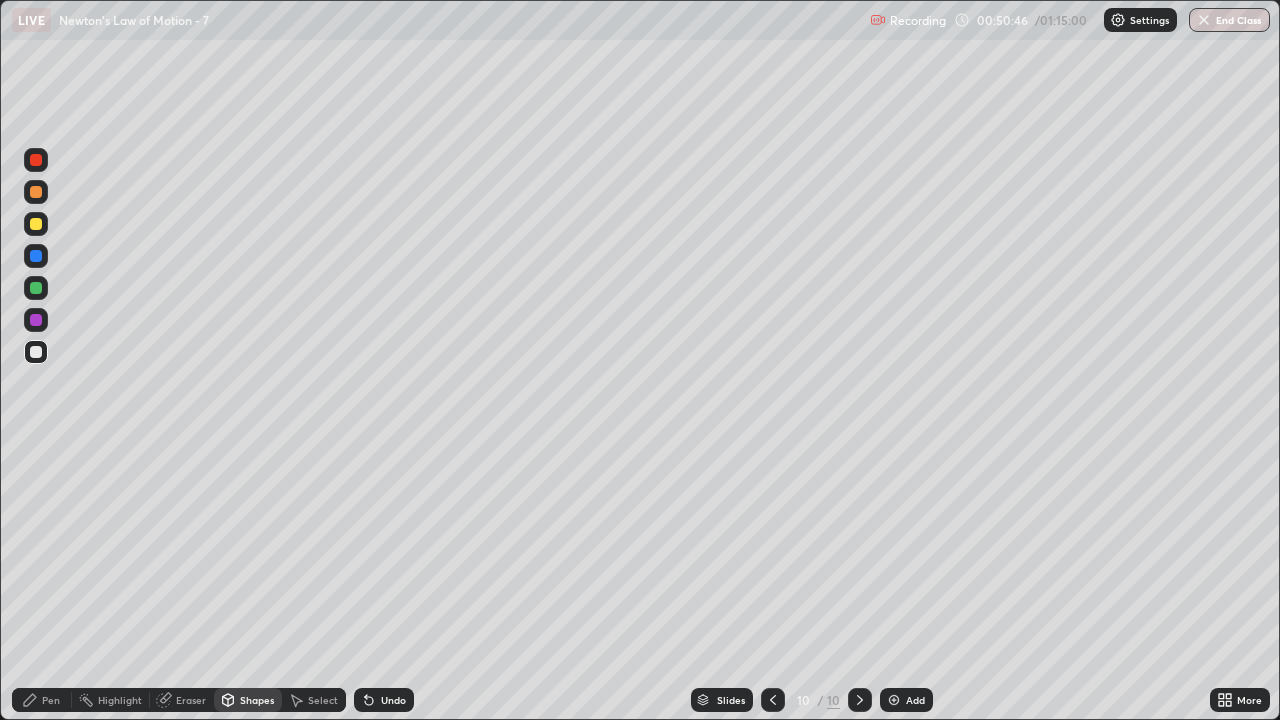 click on "Pen" at bounding box center (51, 700) 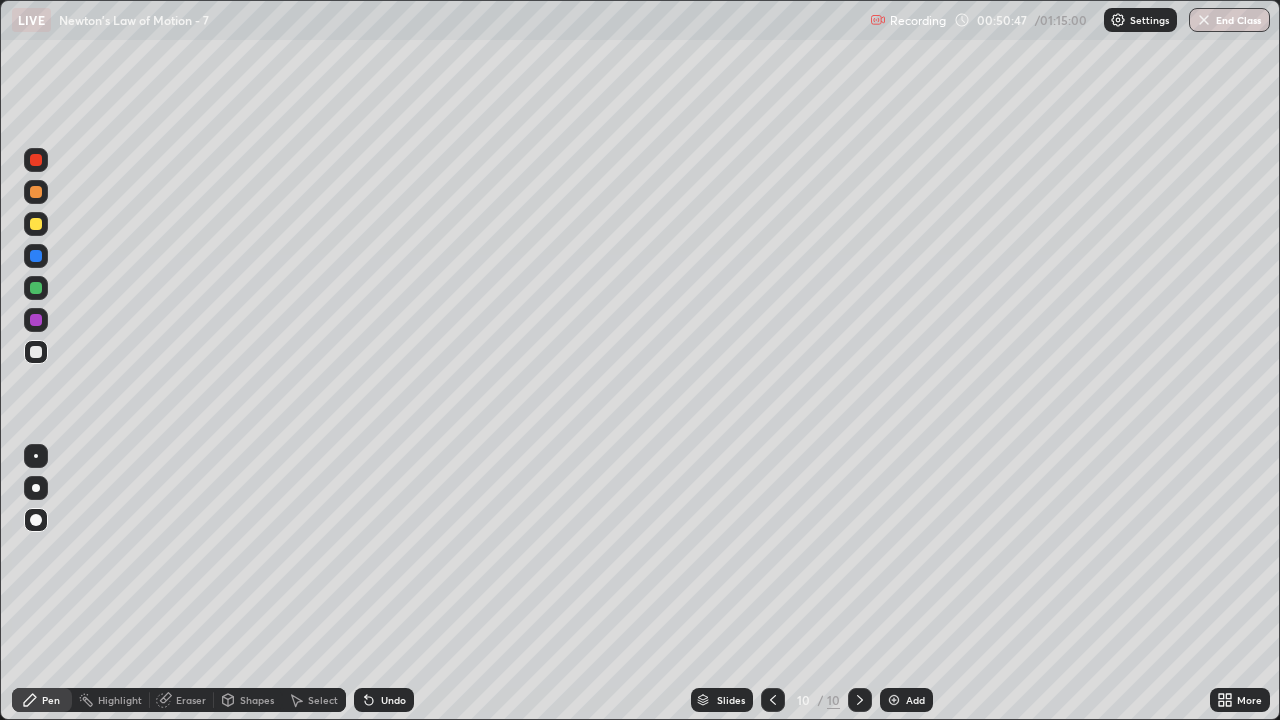 click at bounding box center [36, 288] 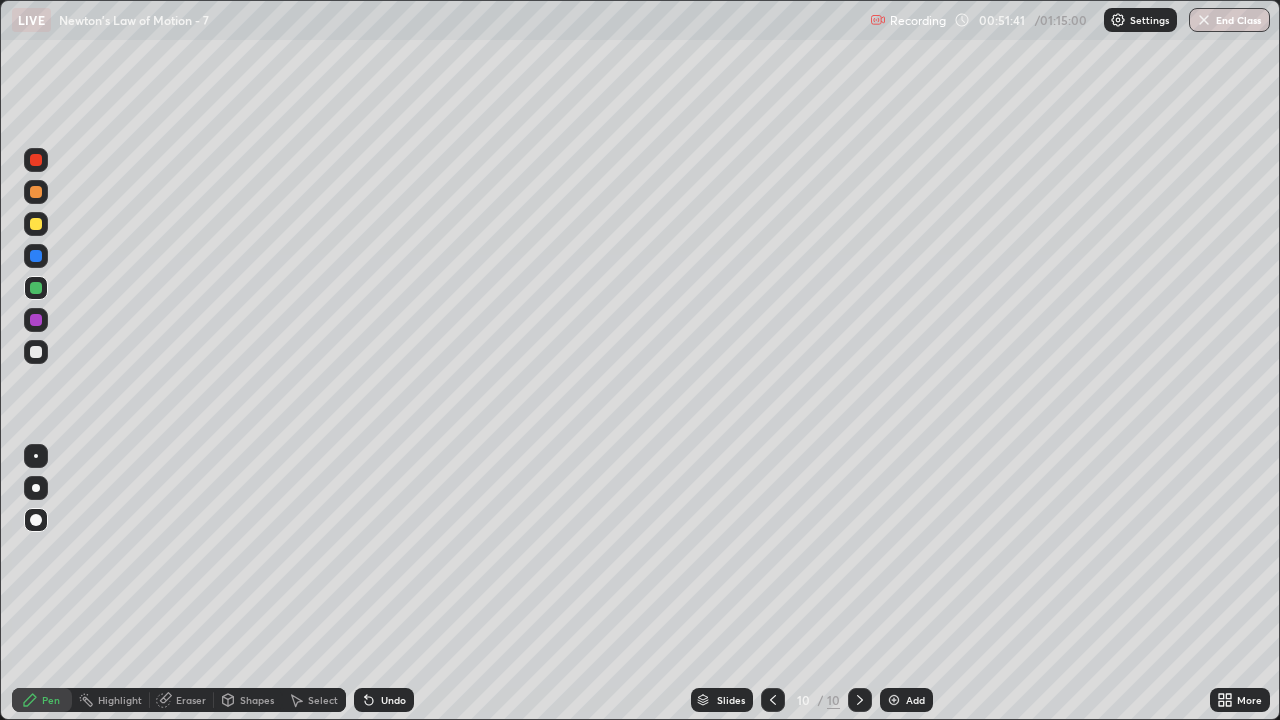 click at bounding box center (36, 352) 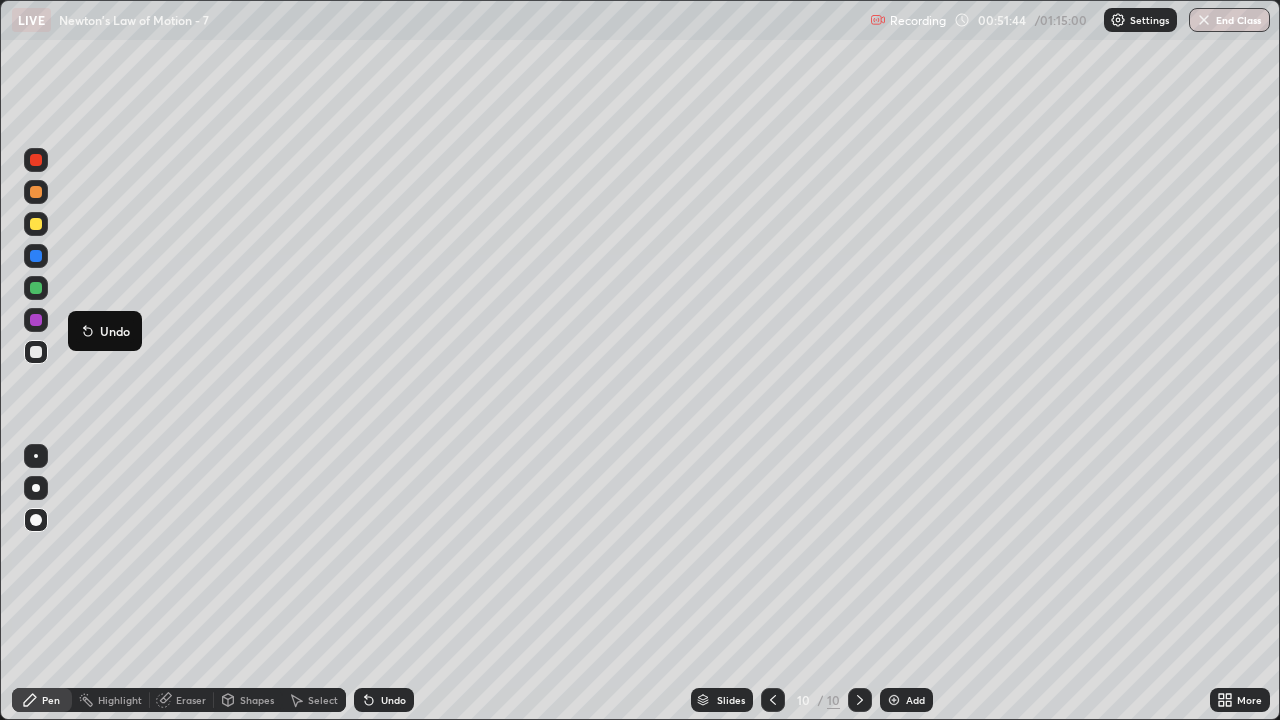 click at bounding box center (36, 288) 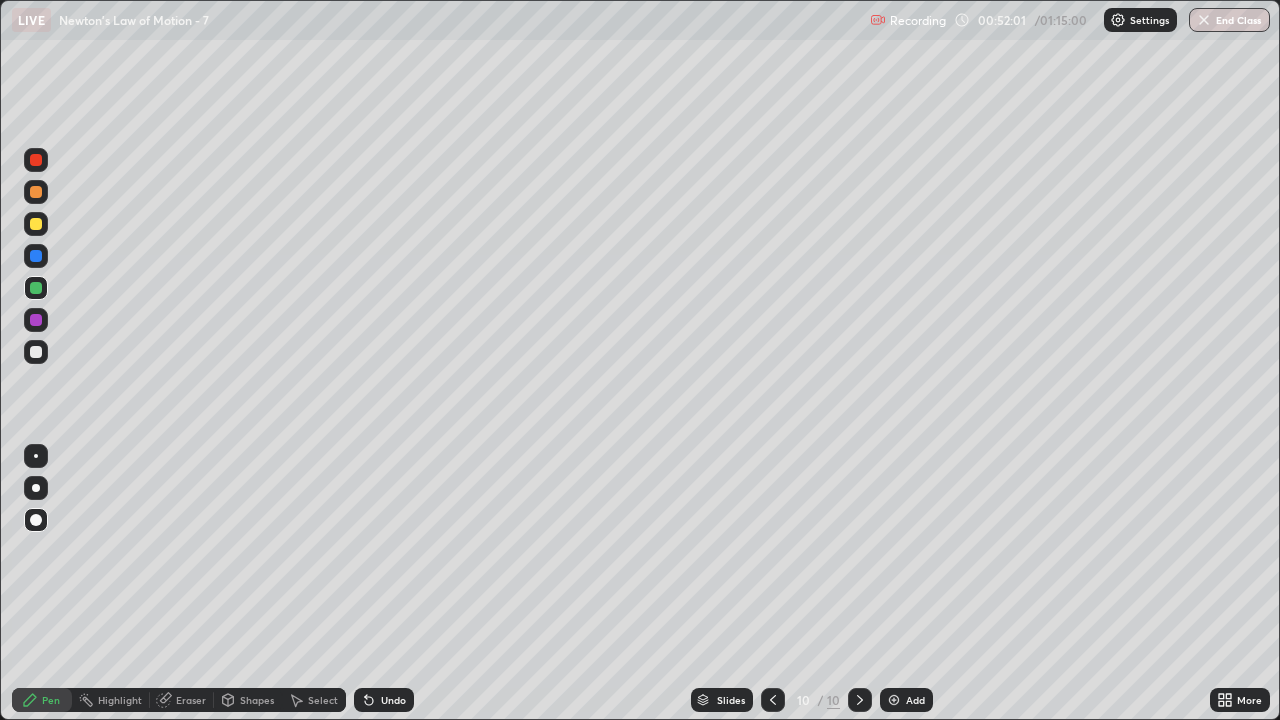 click at bounding box center (36, 256) 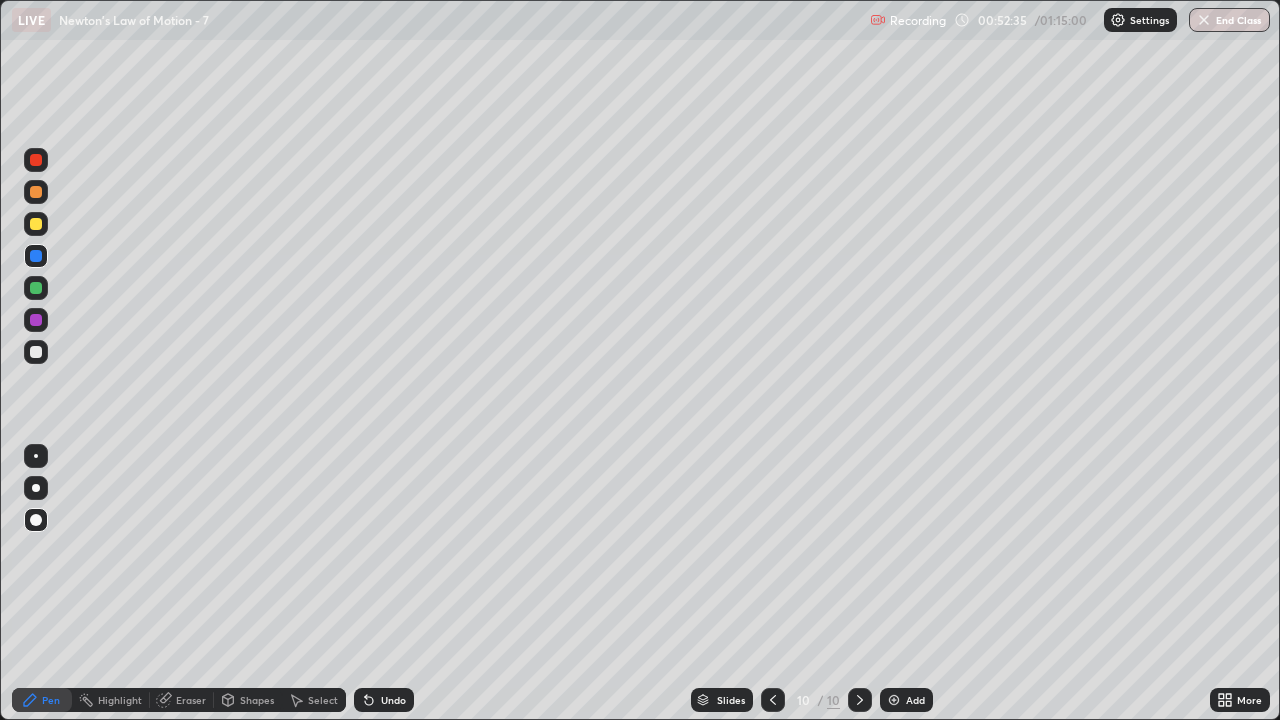 click at bounding box center [36, 192] 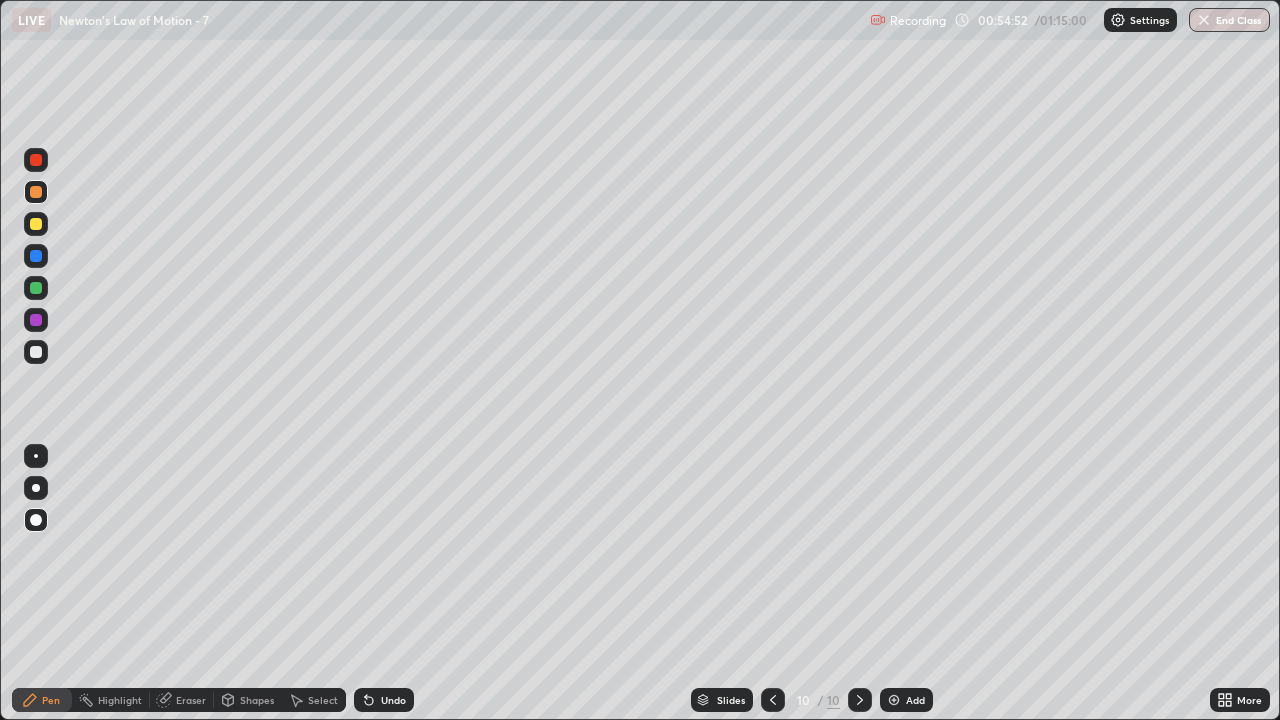 click at bounding box center (36, 224) 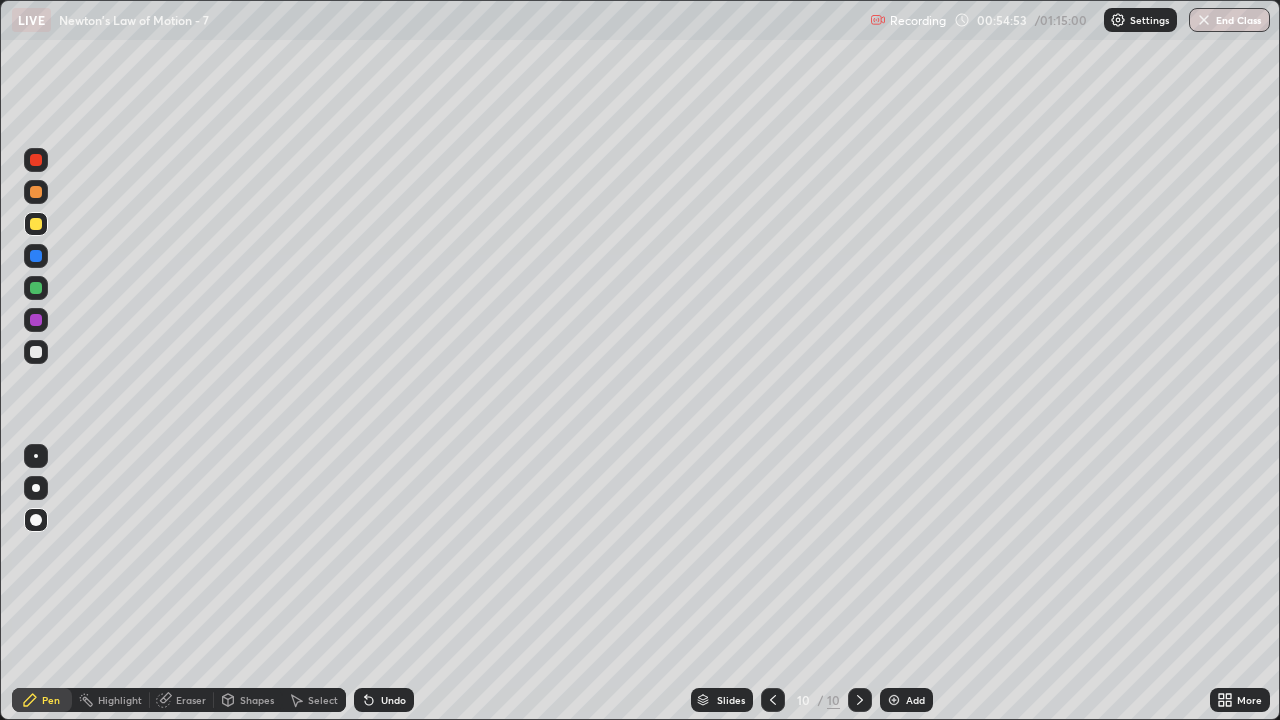 click on "Shapes" at bounding box center (257, 700) 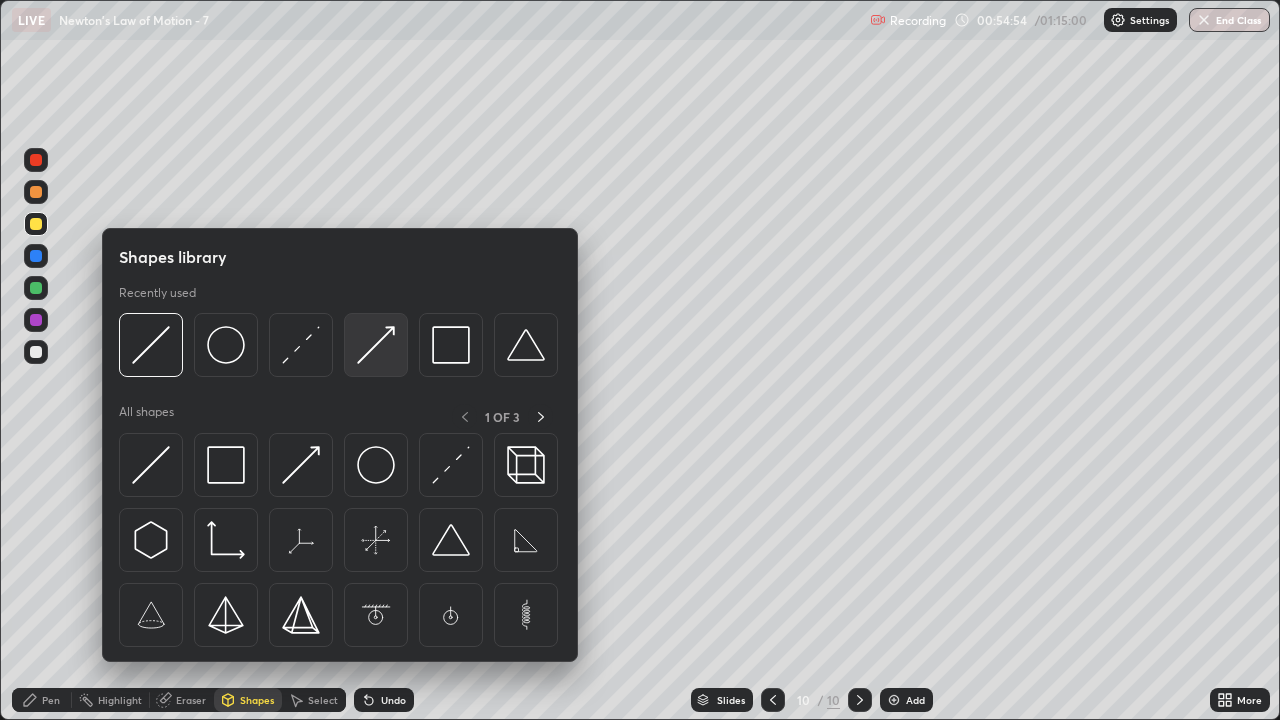 click at bounding box center [376, 345] 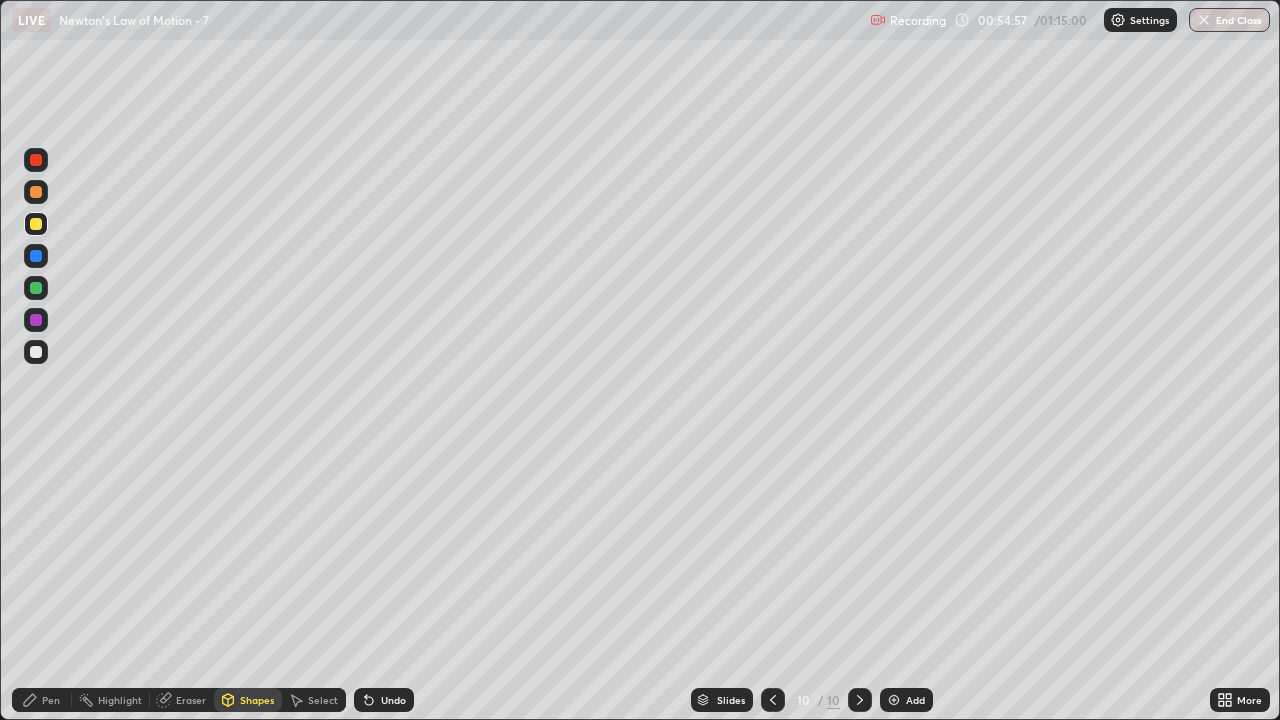 click at bounding box center (36, 192) 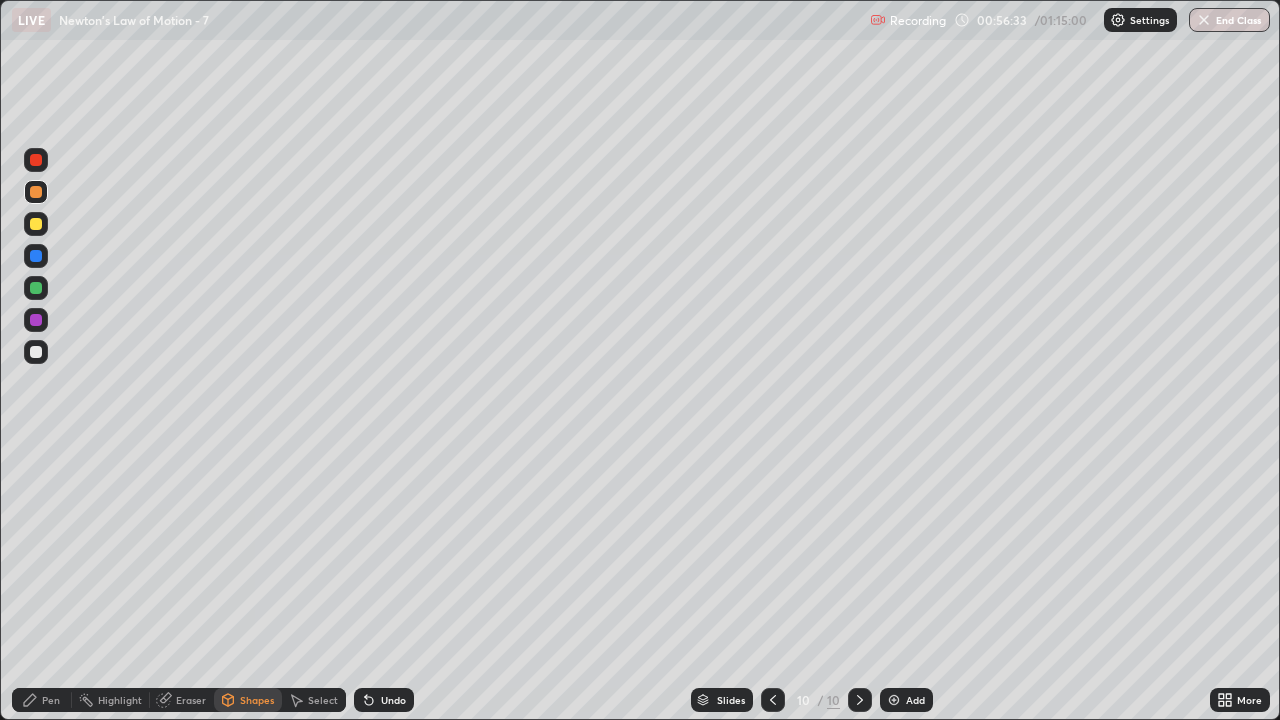 click on "Undo" at bounding box center [393, 700] 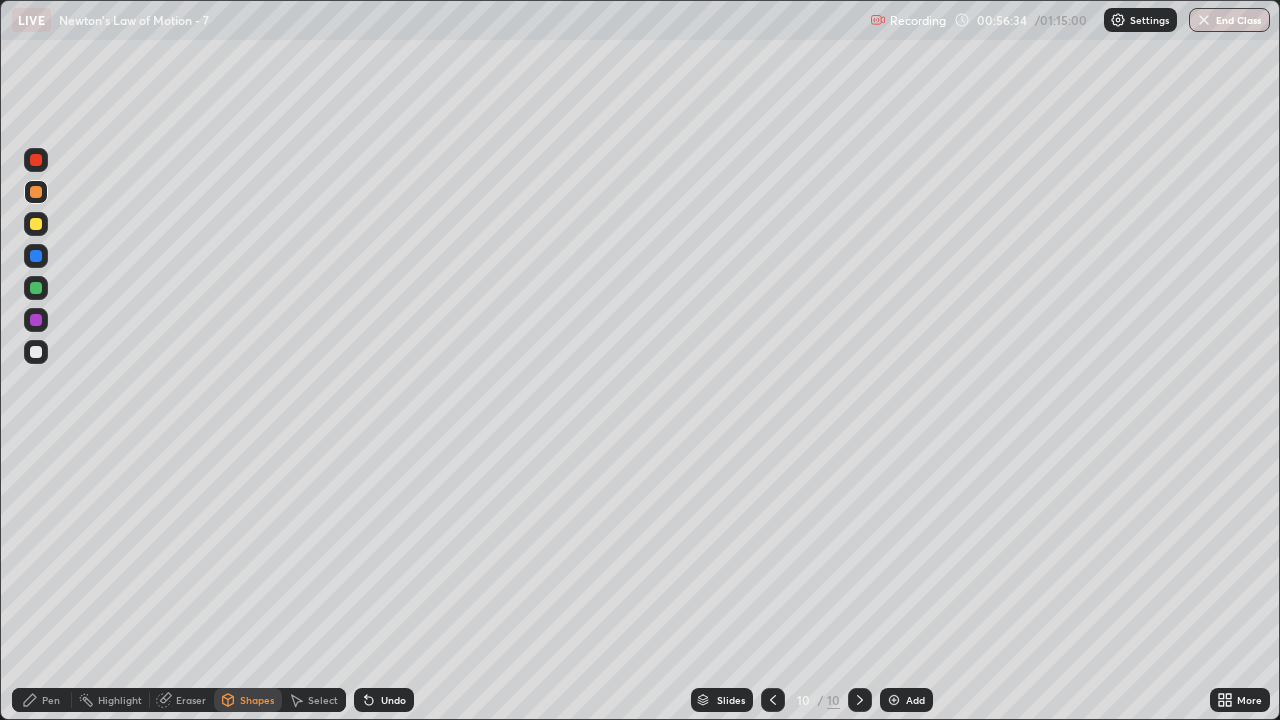 click on "Pen" at bounding box center [51, 700] 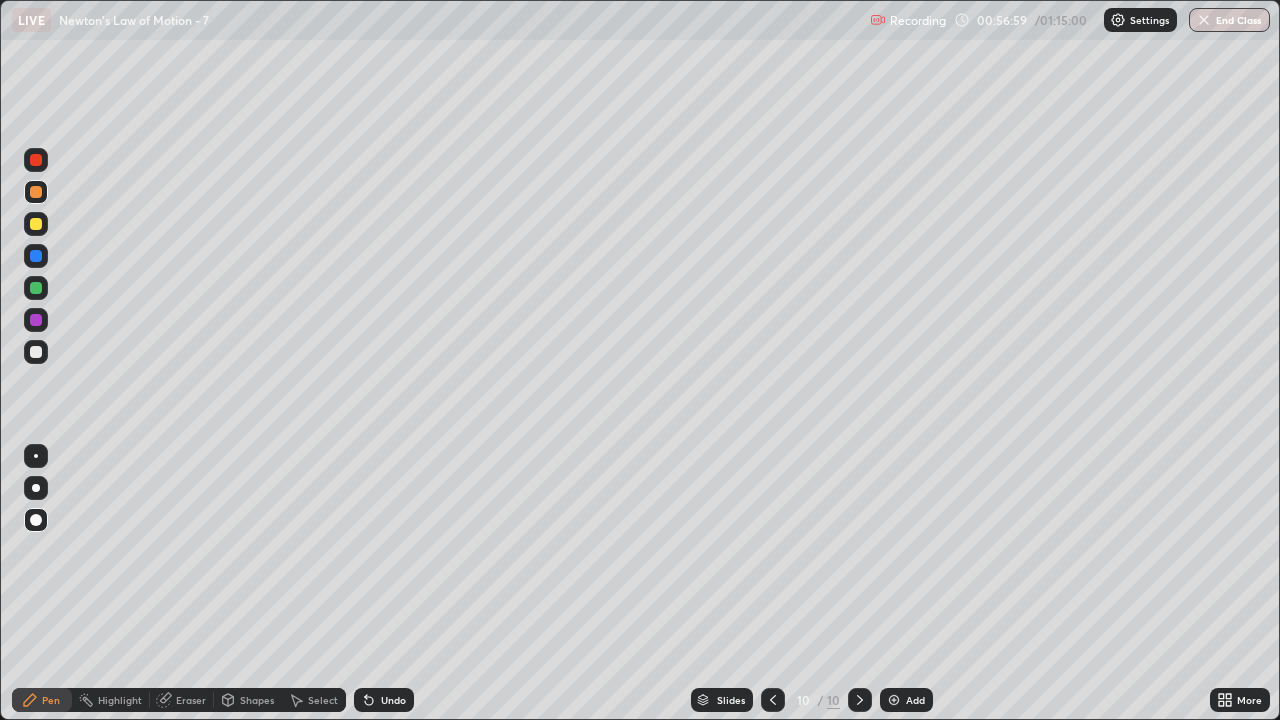 click at bounding box center (36, 288) 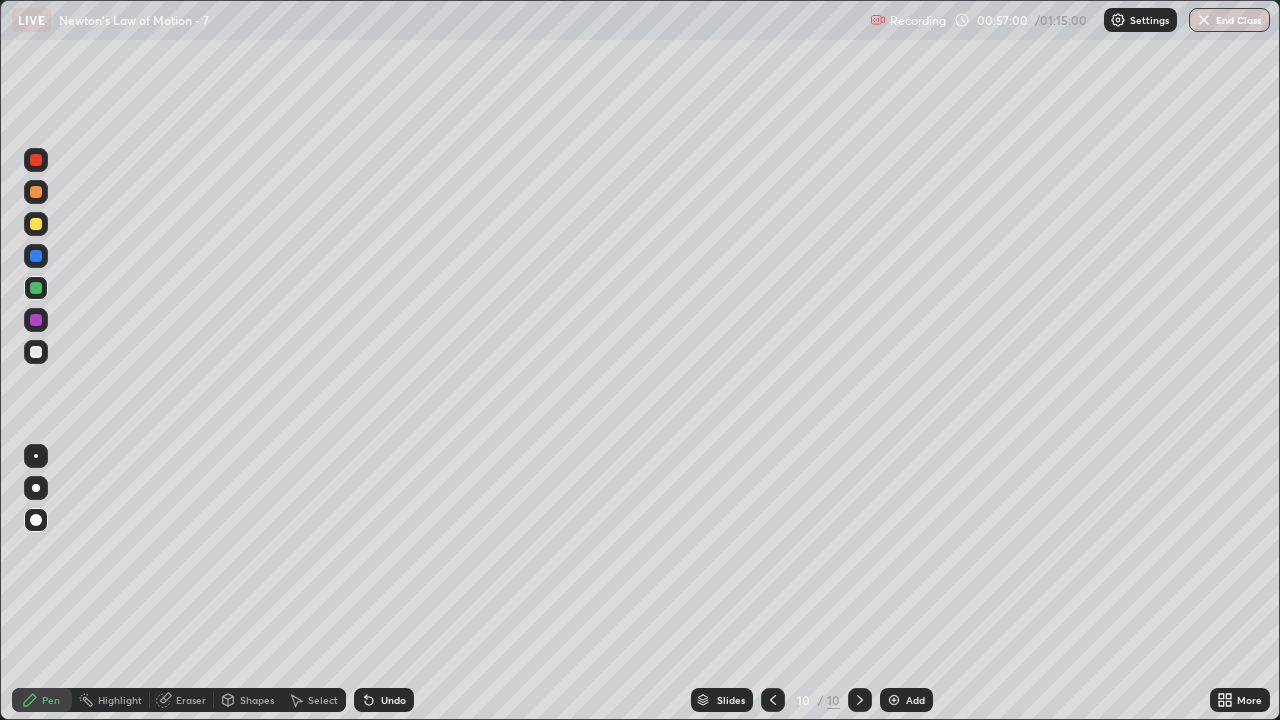 click at bounding box center [36, 224] 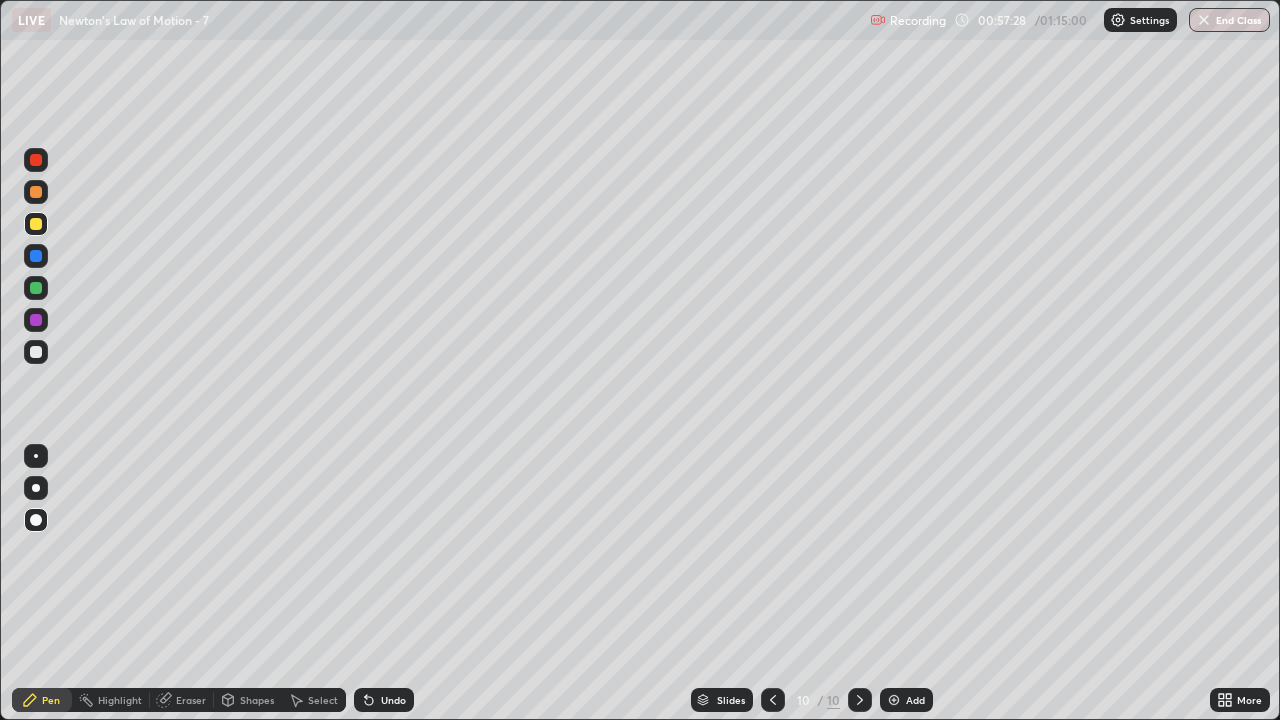 click at bounding box center [36, 256] 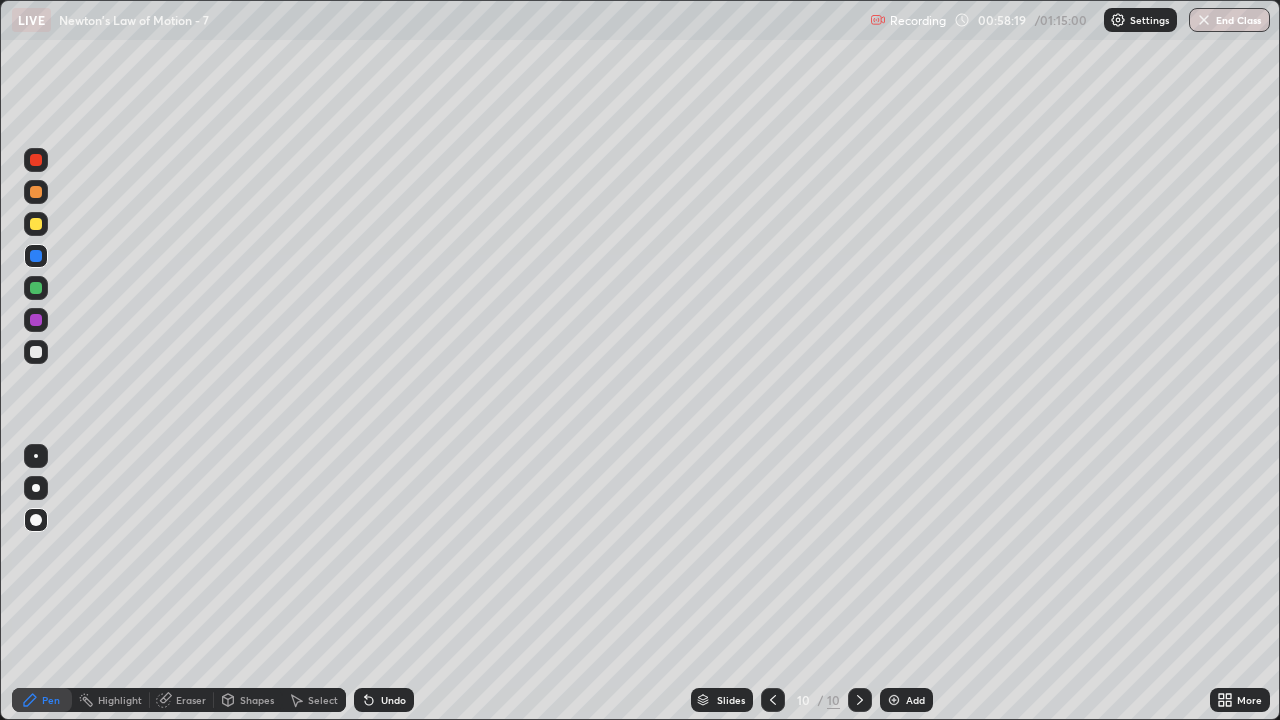 click at bounding box center [36, 192] 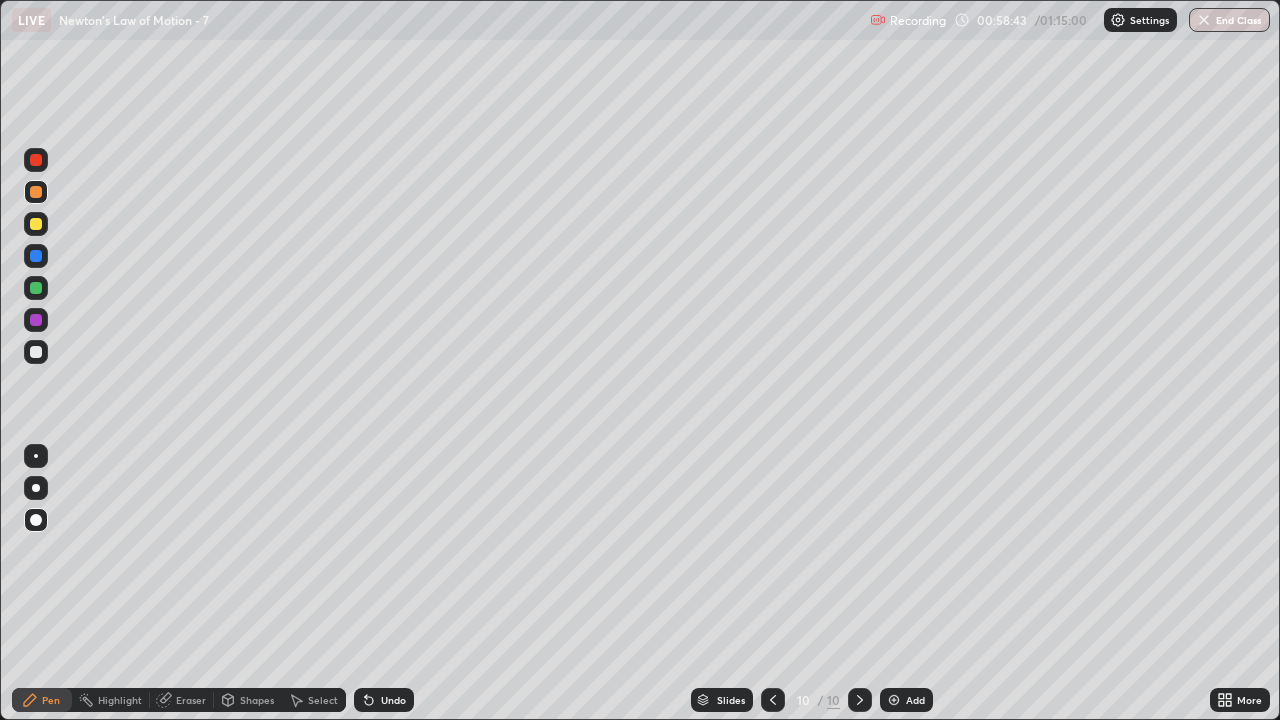 click at bounding box center [36, 352] 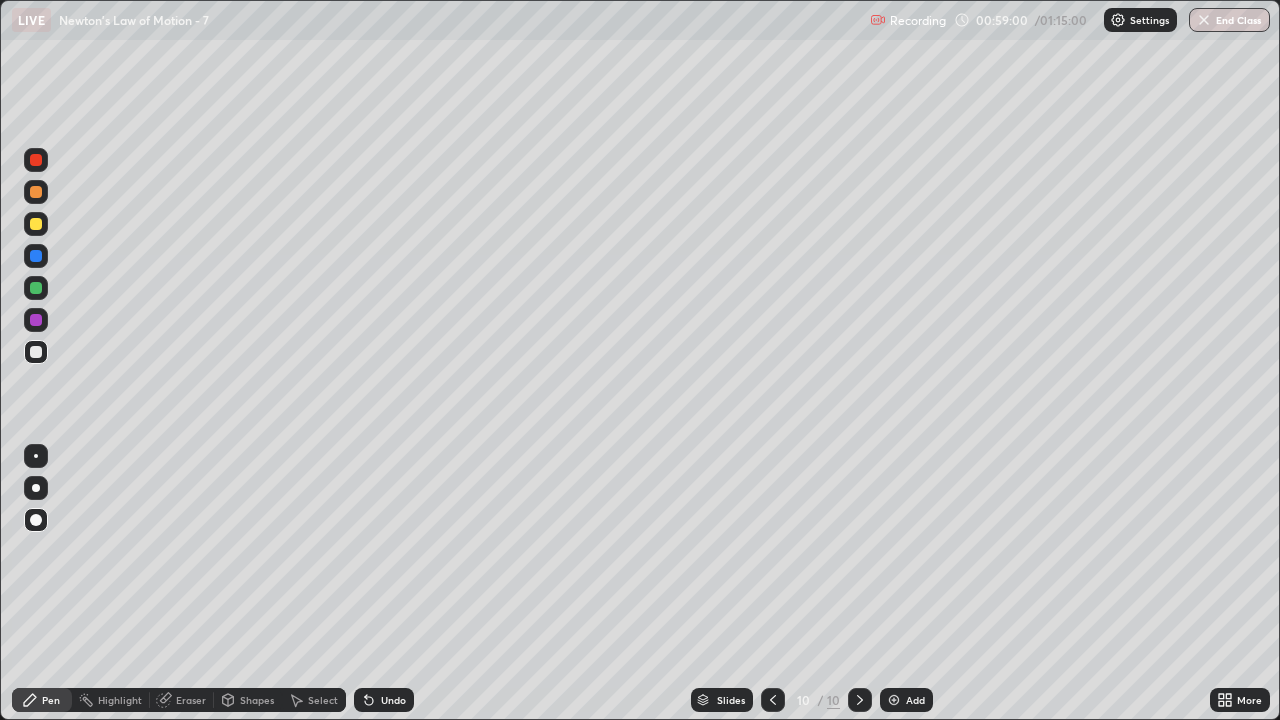 click at bounding box center (36, 224) 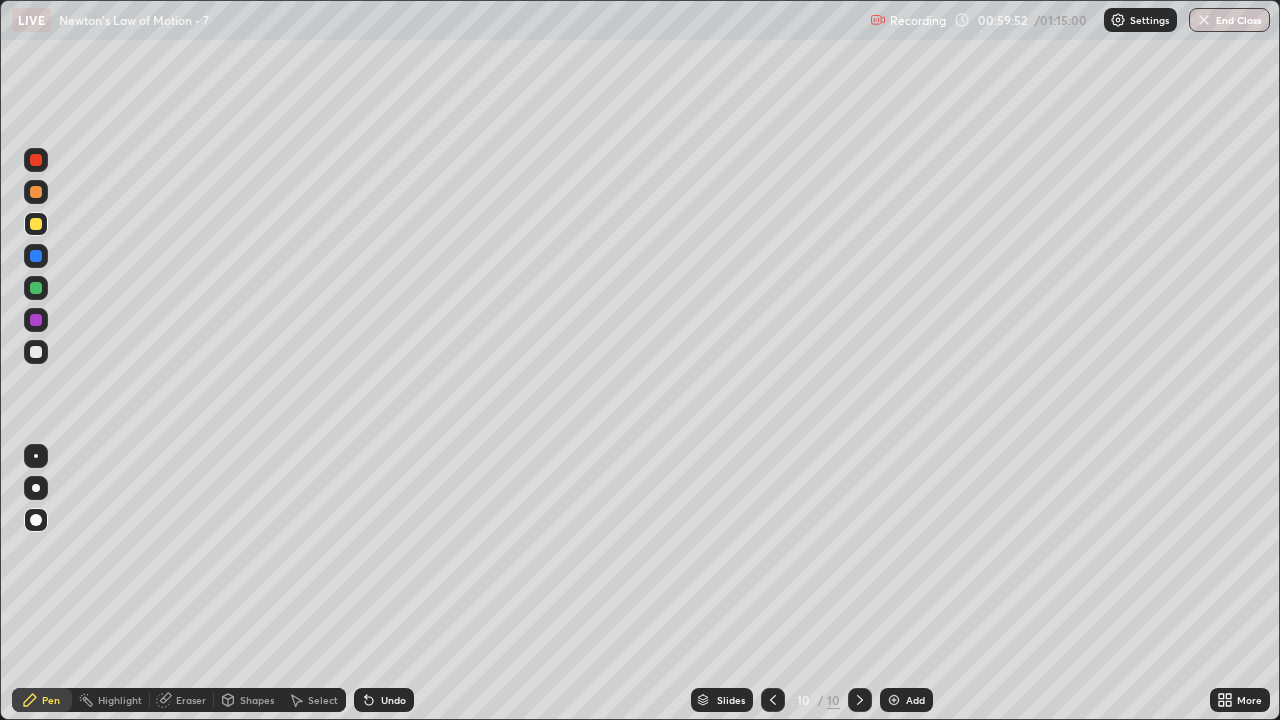 click at bounding box center [36, 352] 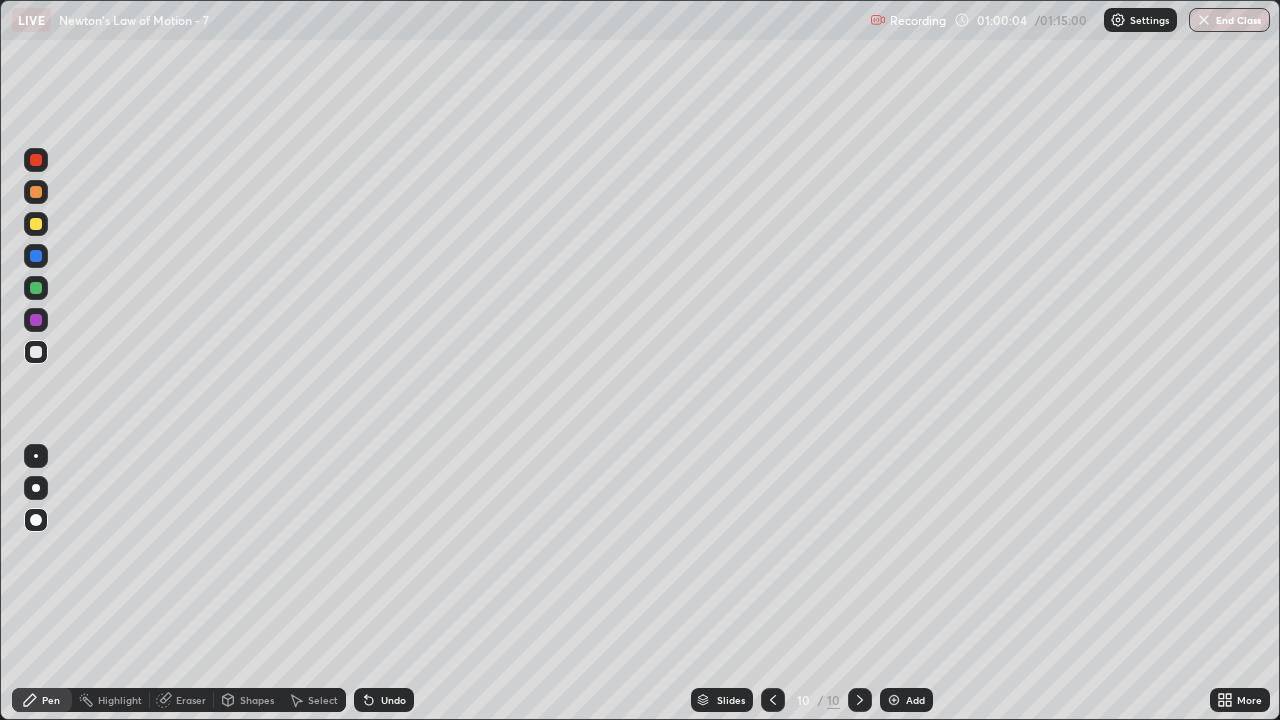 click at bounding box center [36, 224] 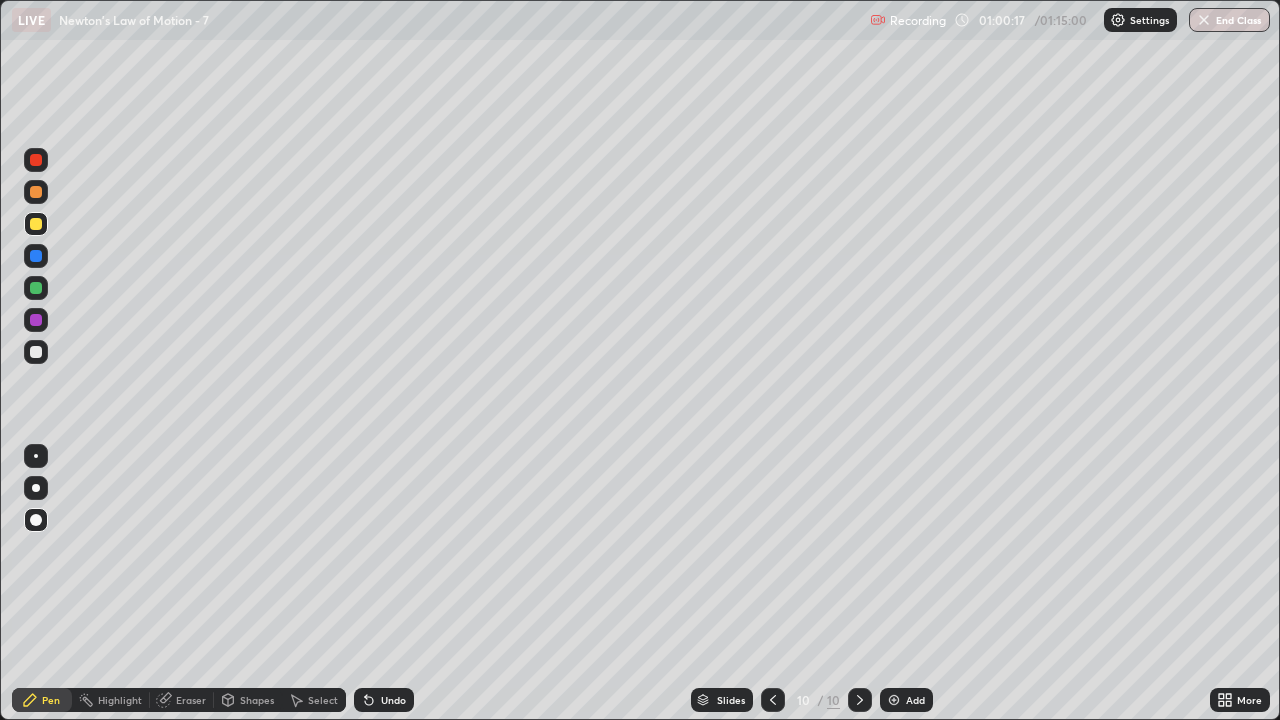 click 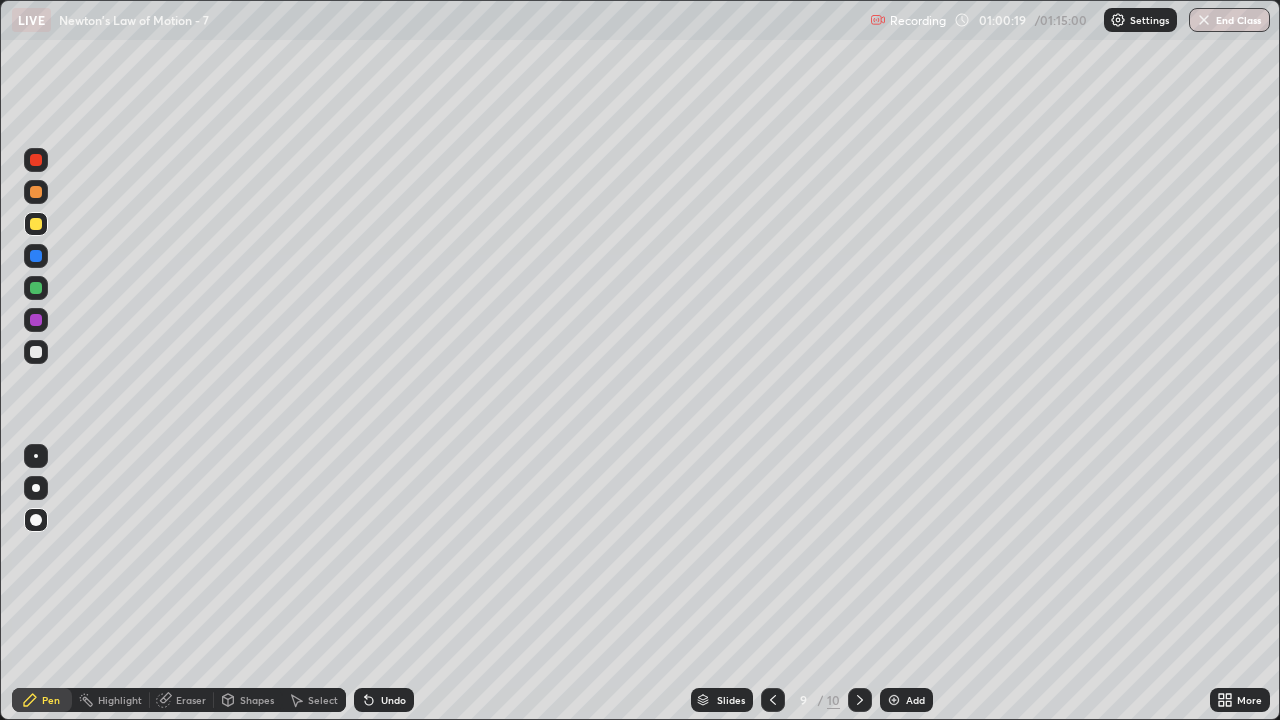 click 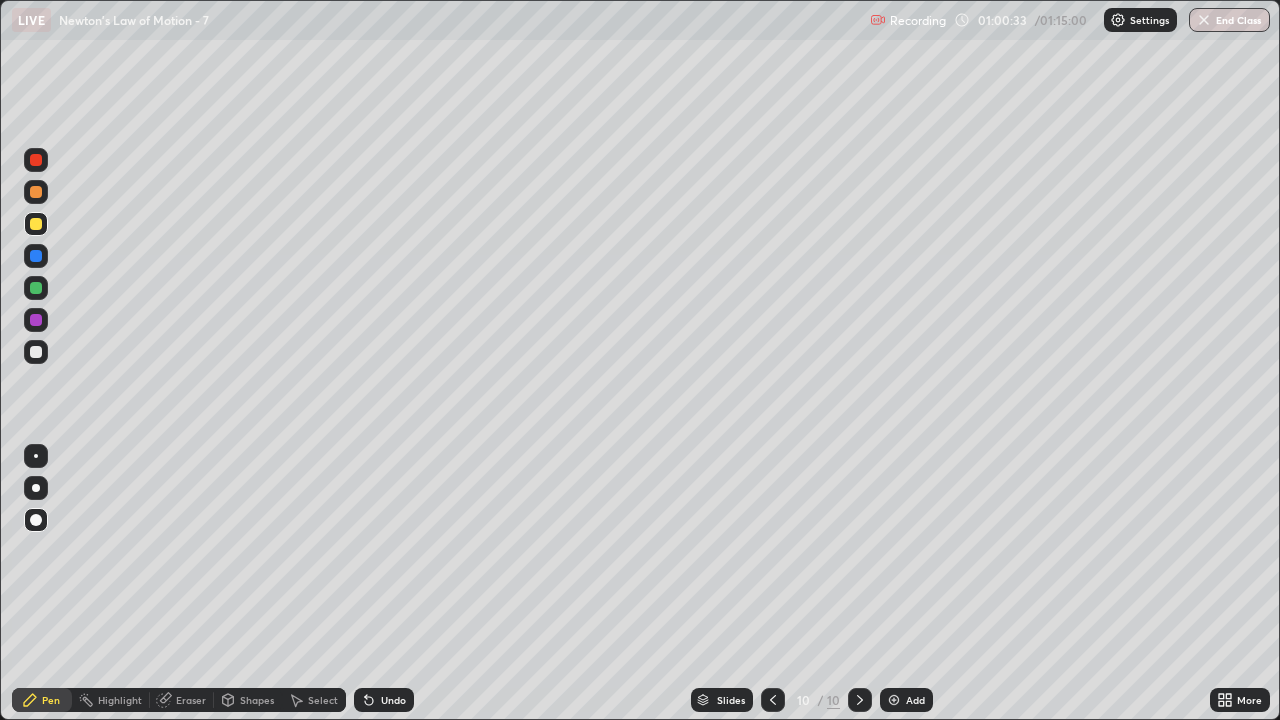 click at bounding box center (36, 352) 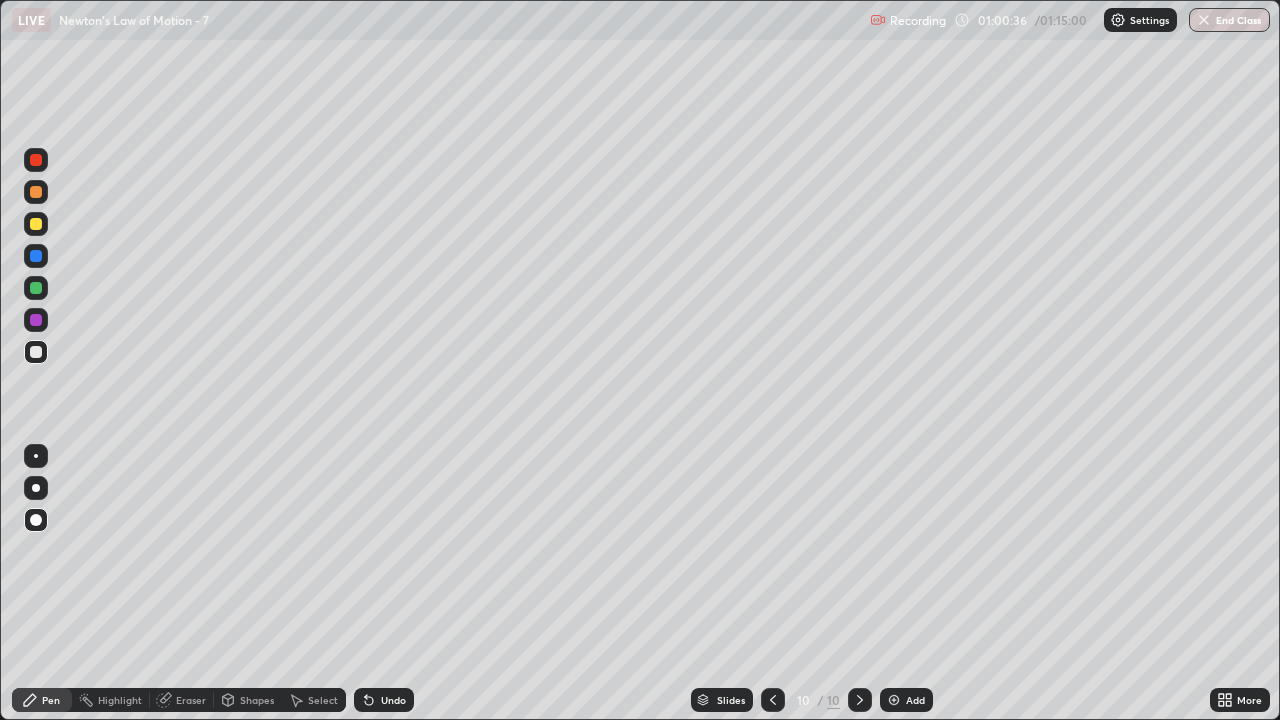 click at bounding box center [36, 192] 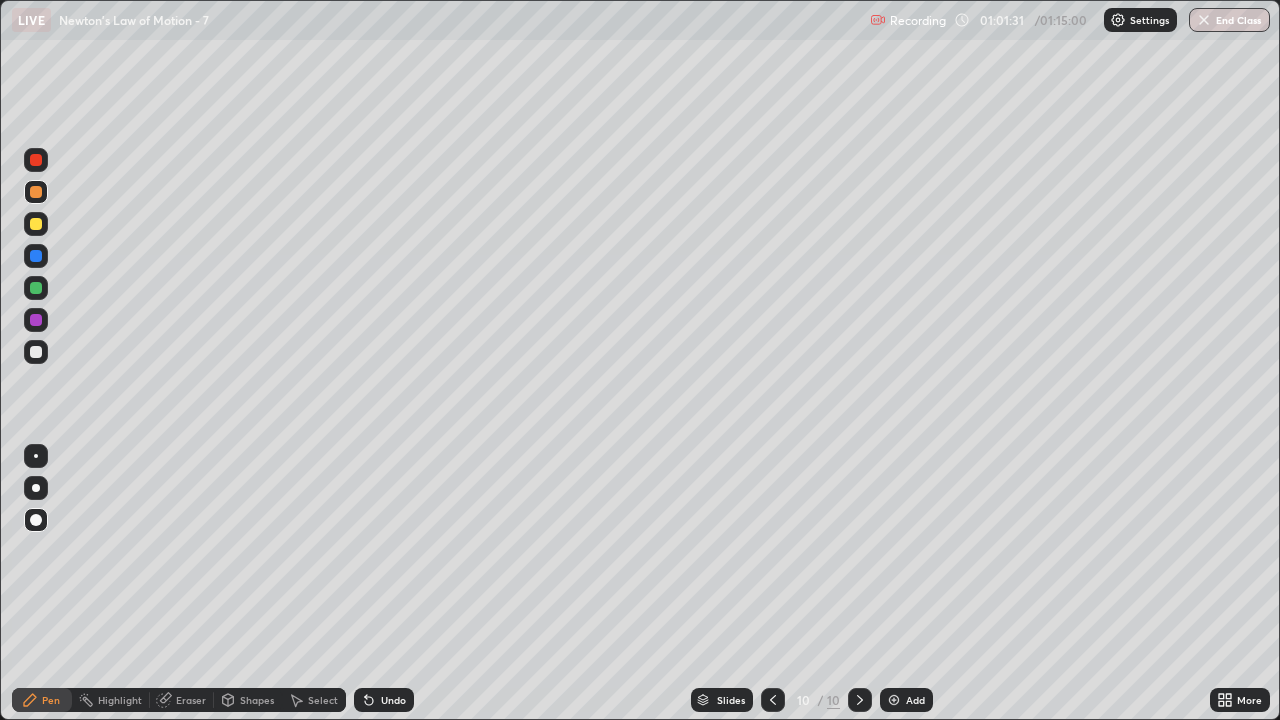 click at bounding box center (894, 700) 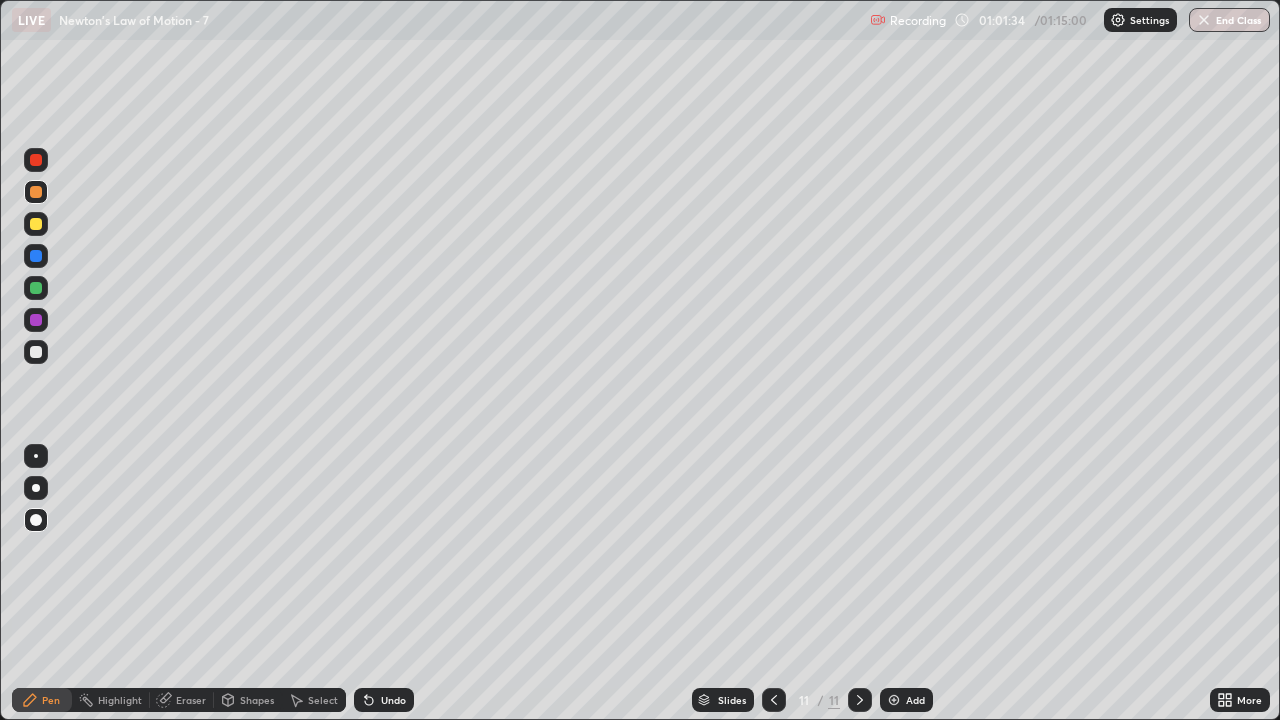click at bounding box center [36, 352] 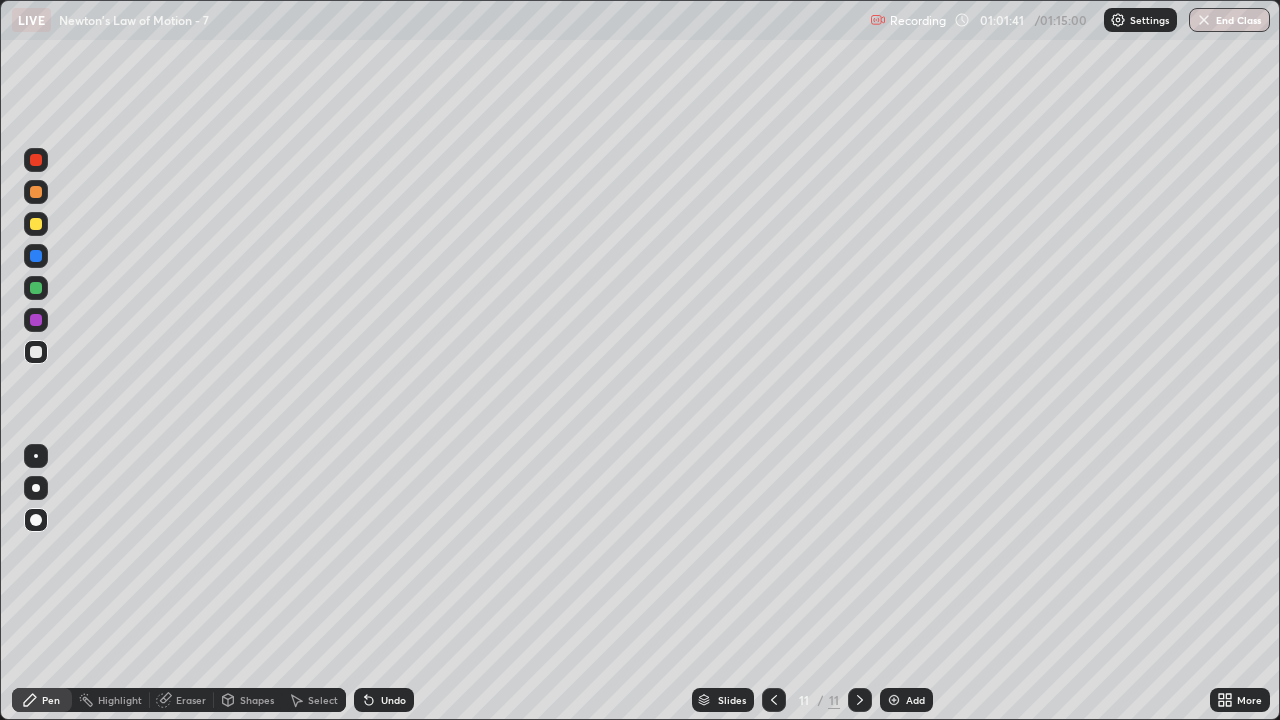 click 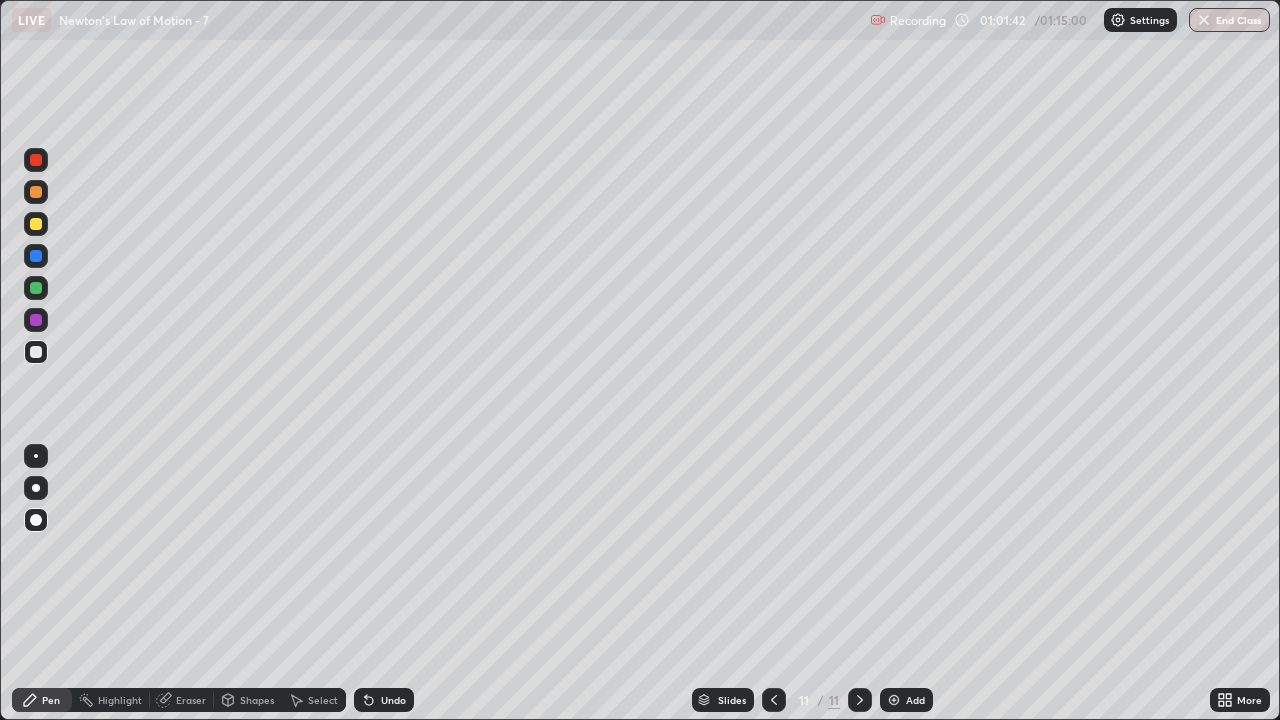 click 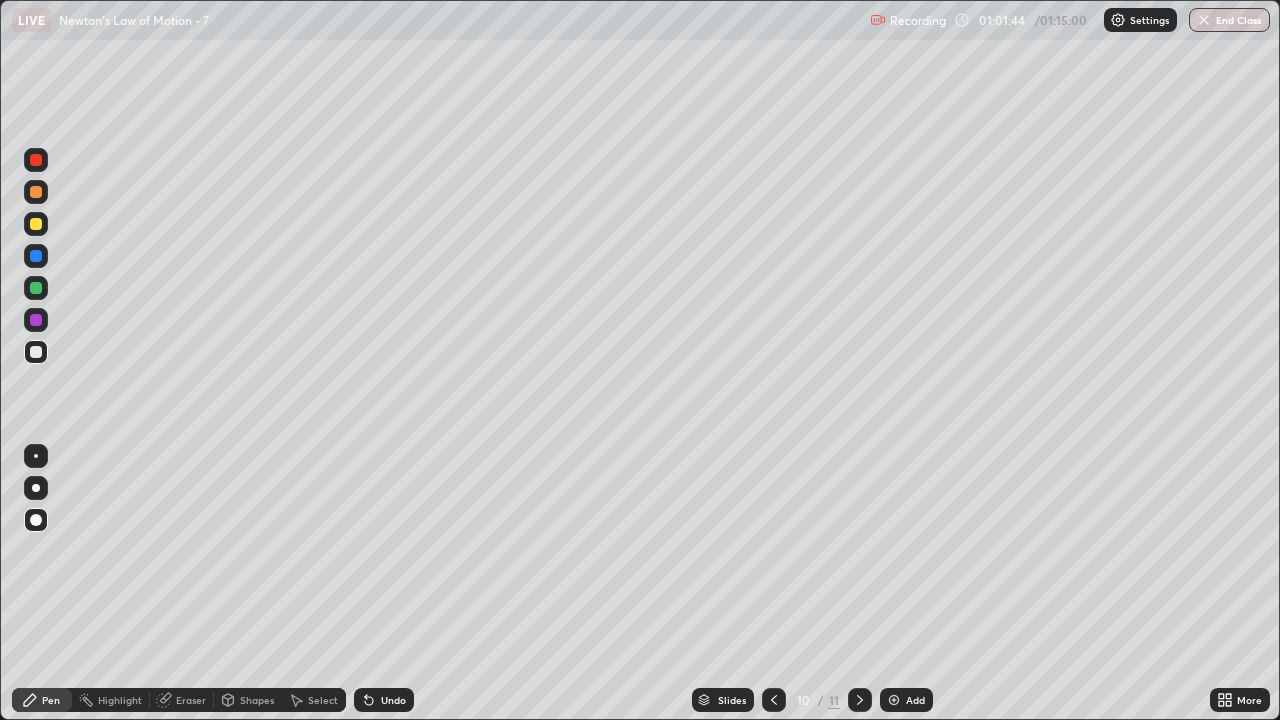 click 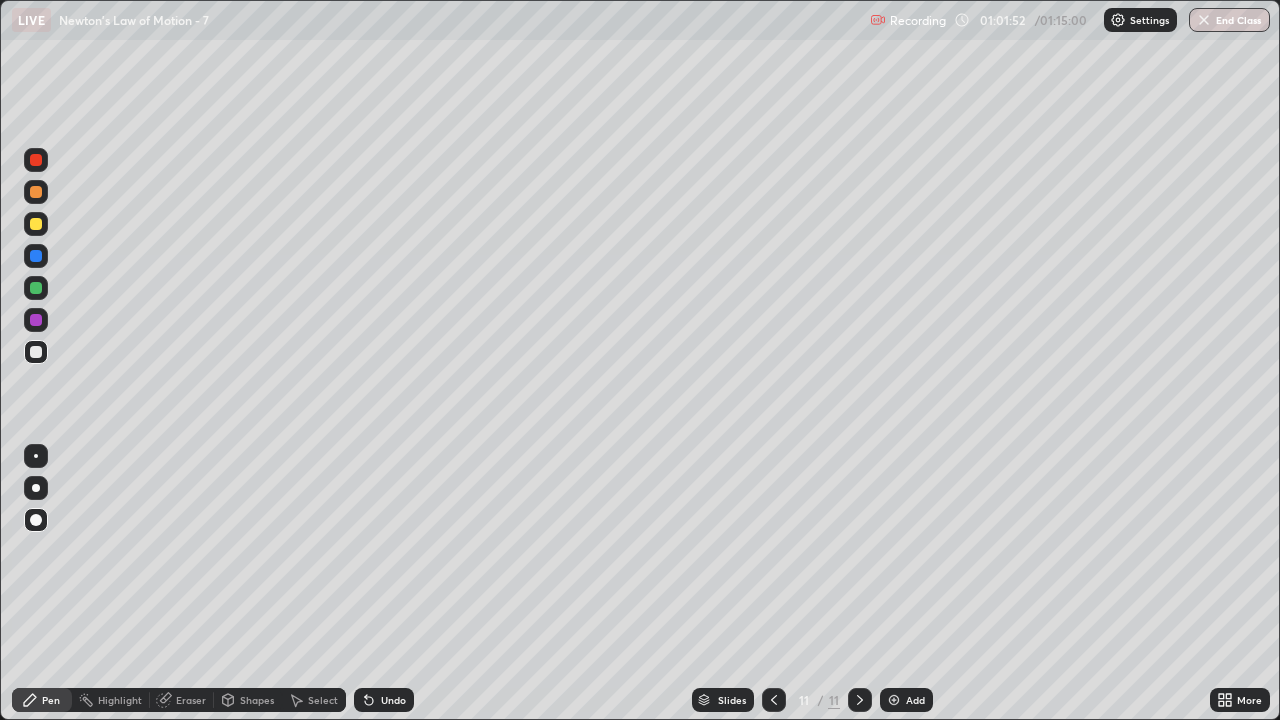 click 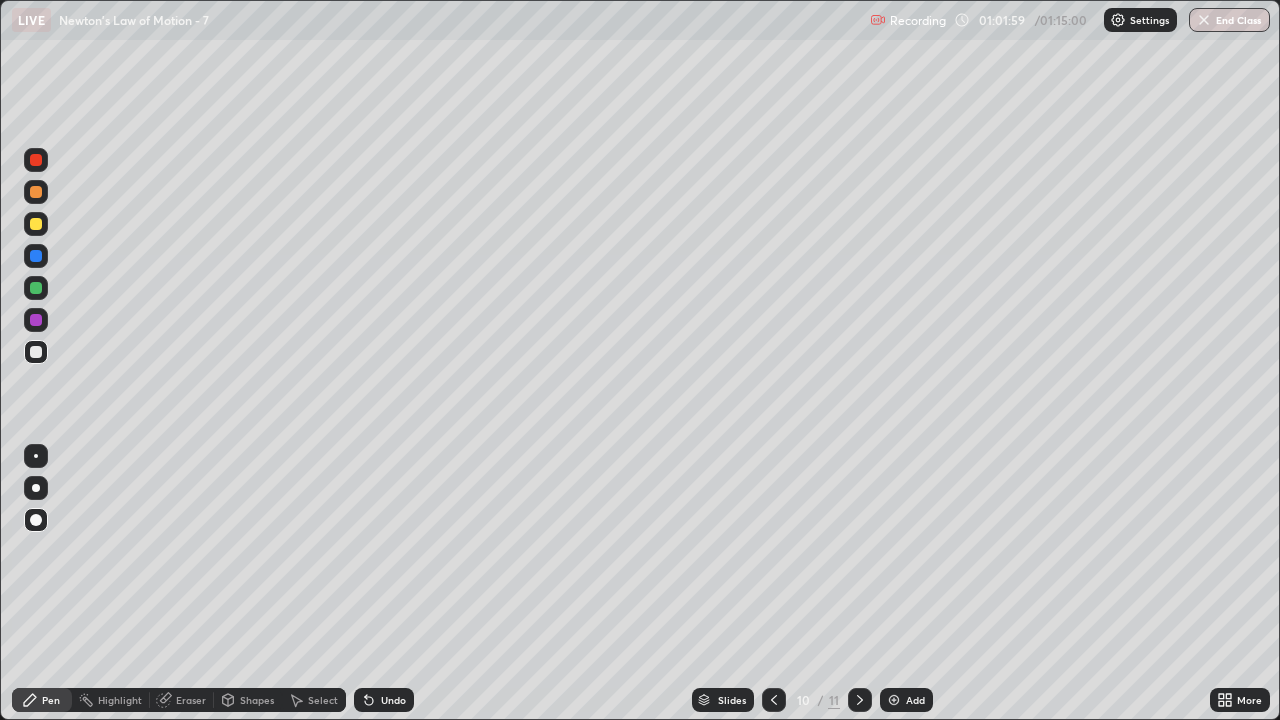 click 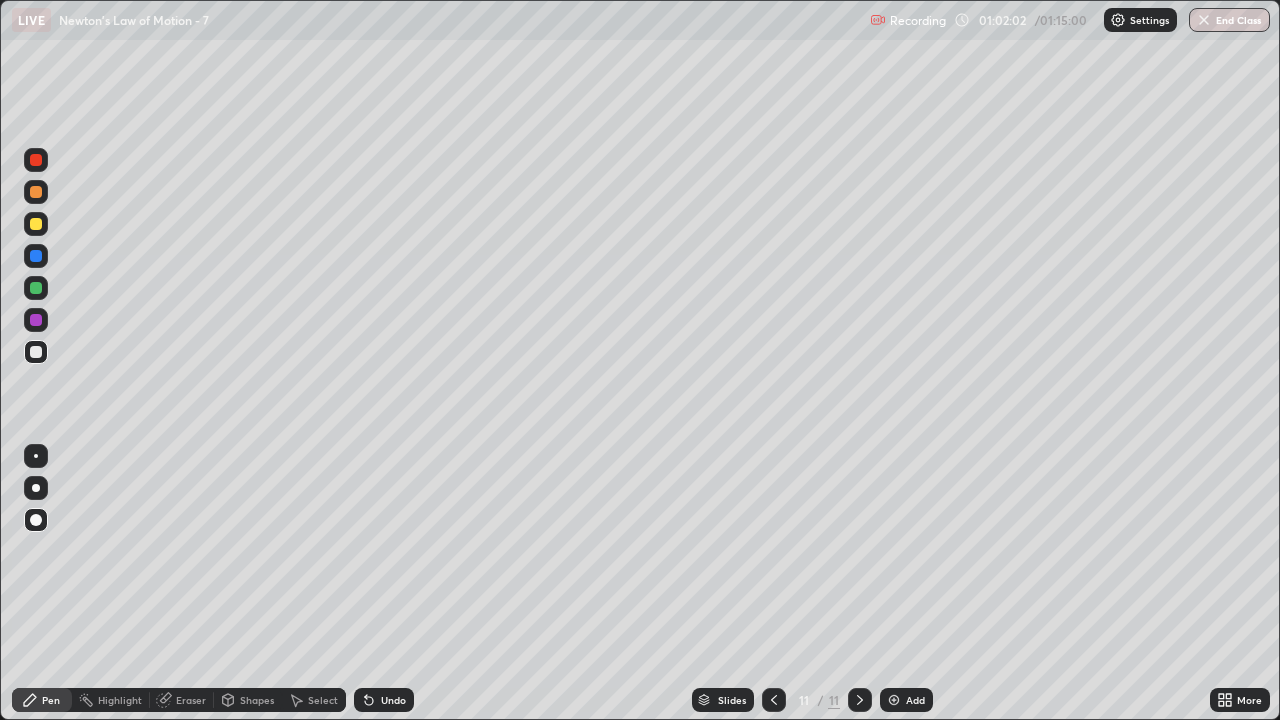 click at bounding box center [36, 160] 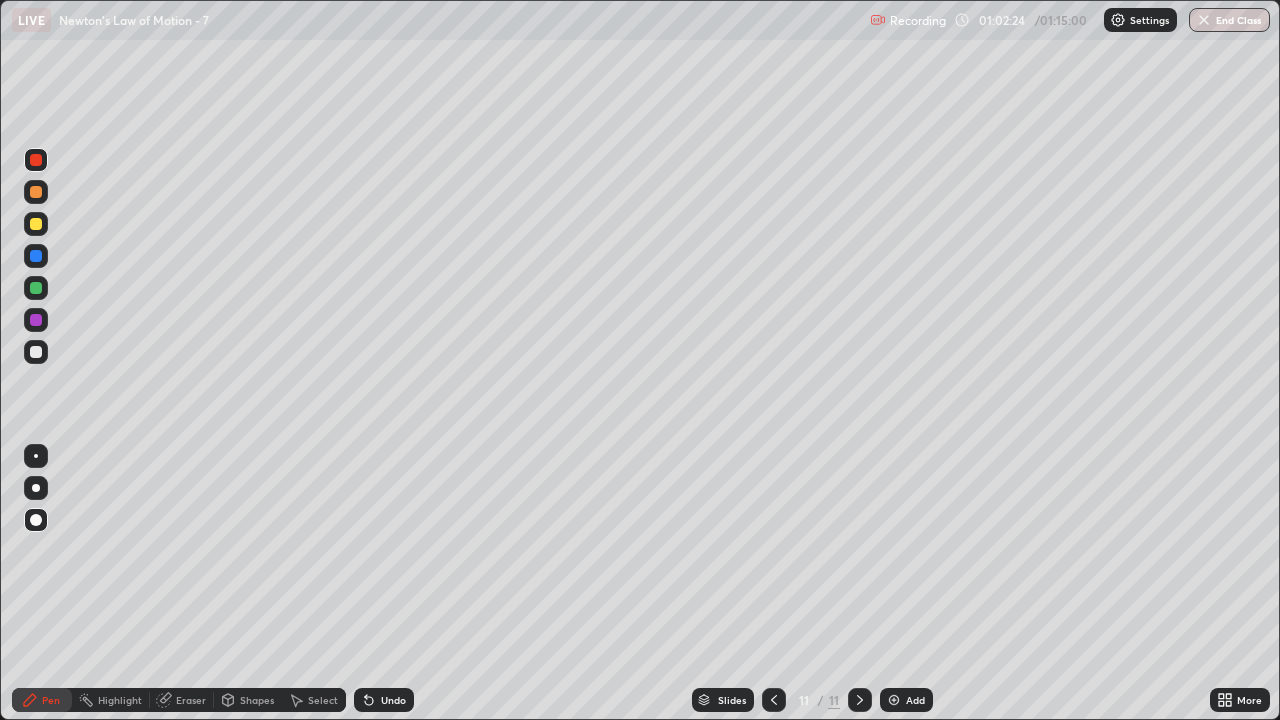 click at bounding box center (36, 288) 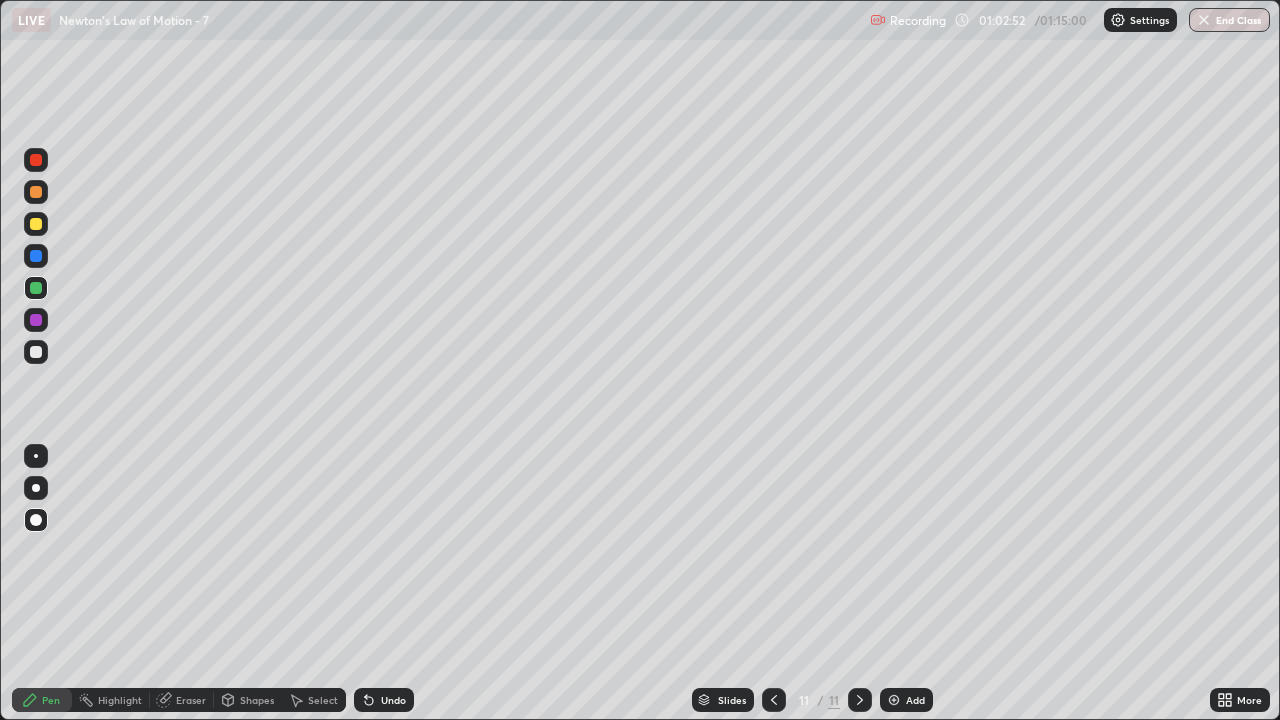 click 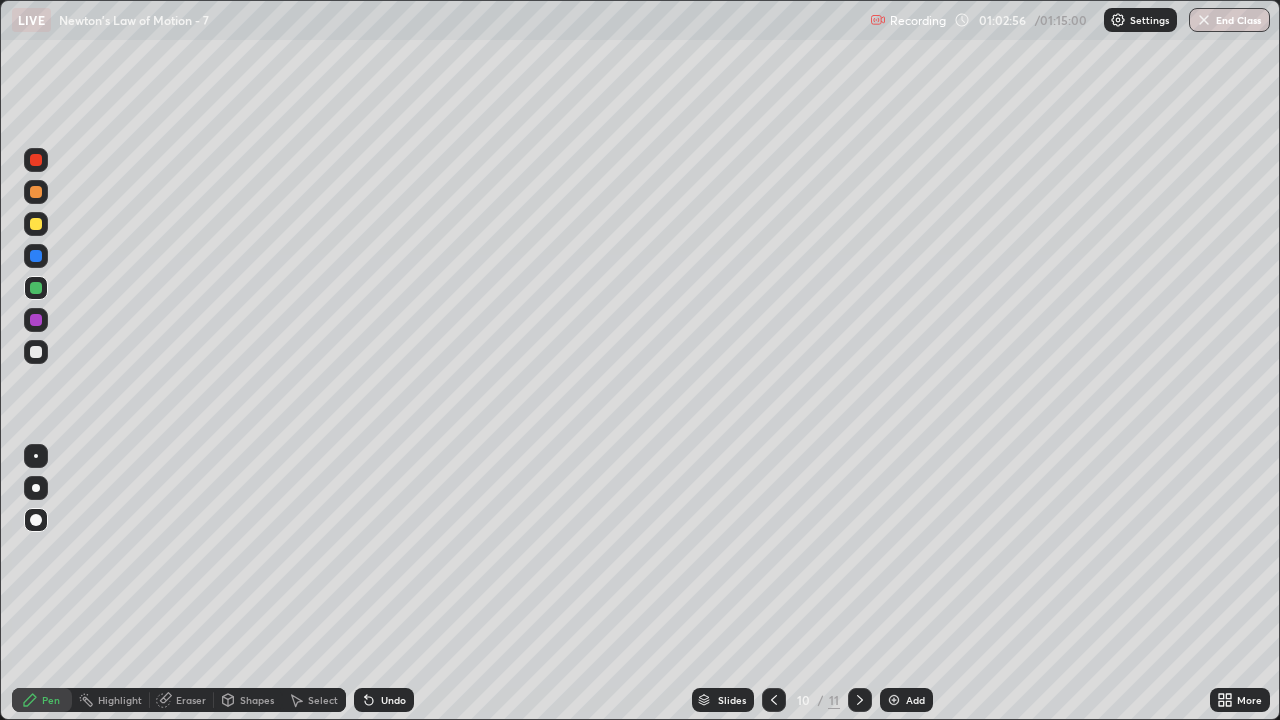 click 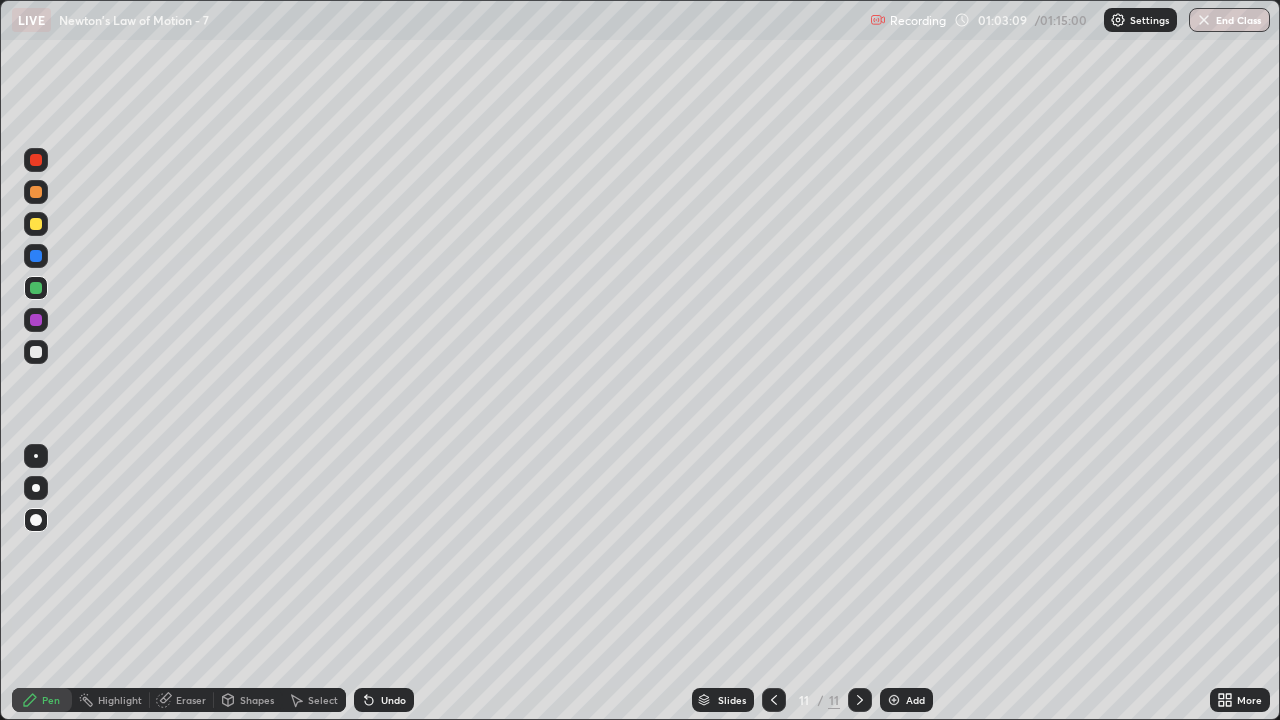 click 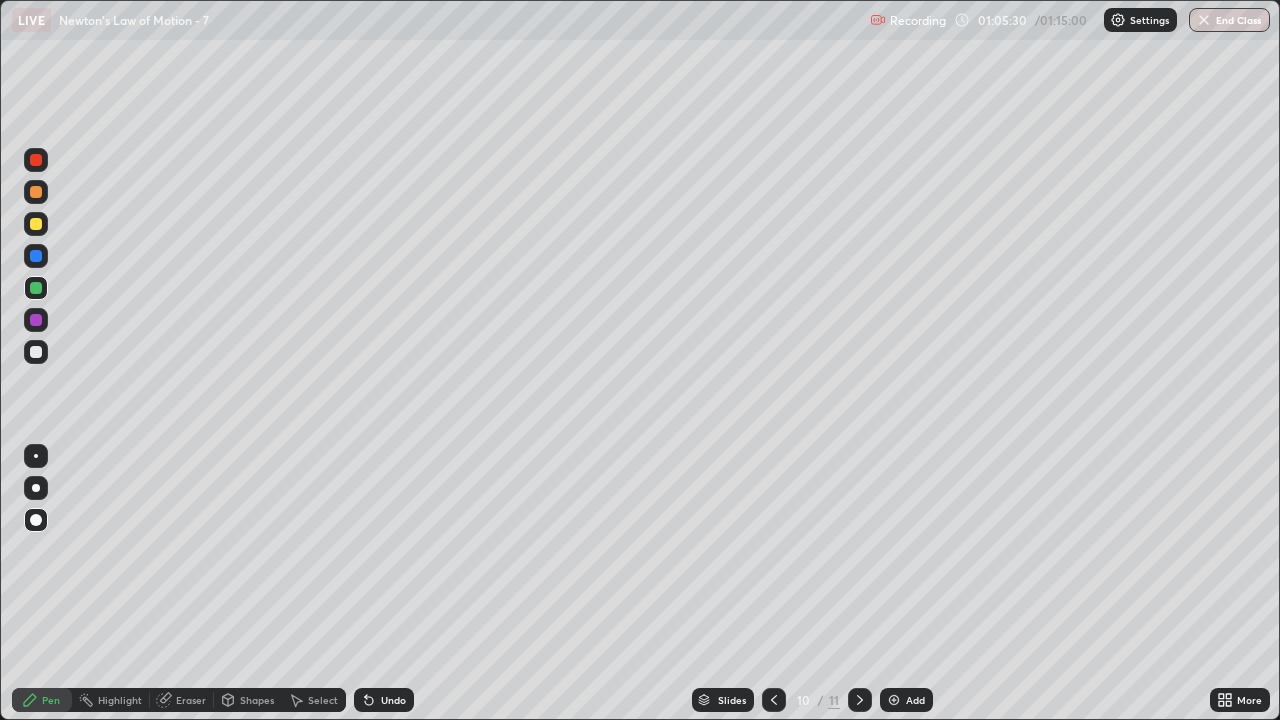 click 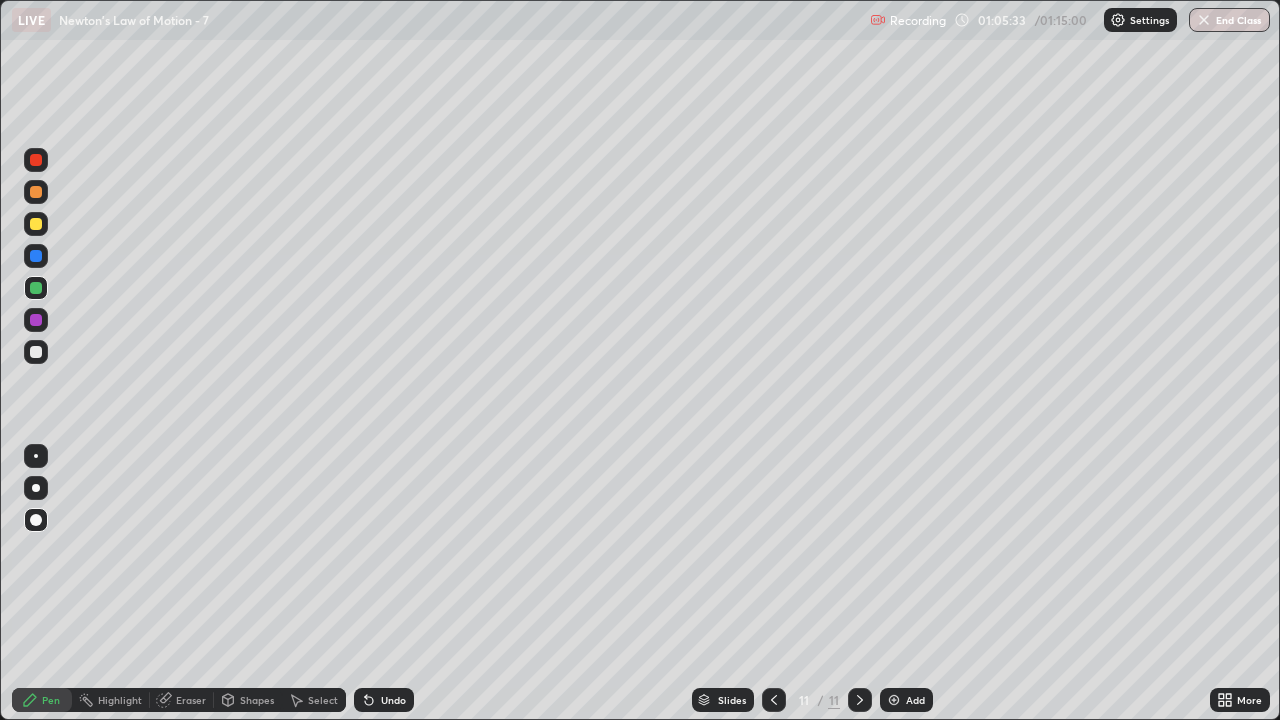 click at bounding box center [36, 352] 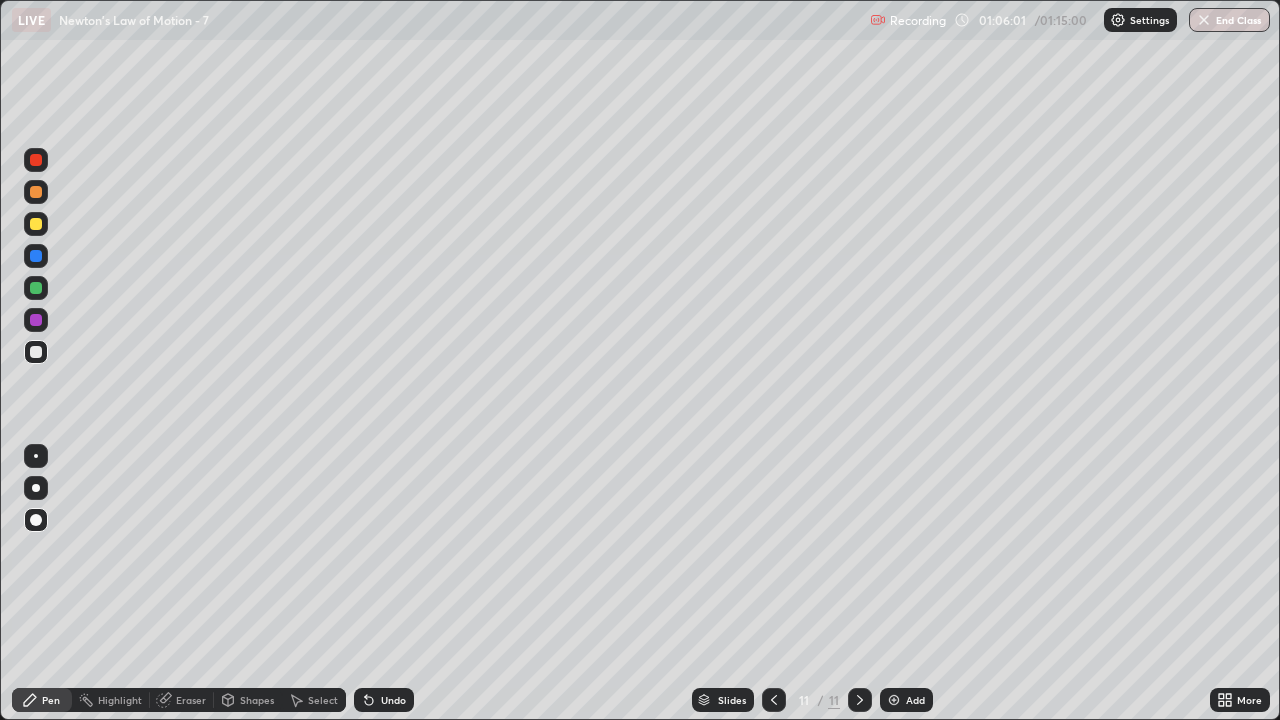 click at bounding box center (36, 224) 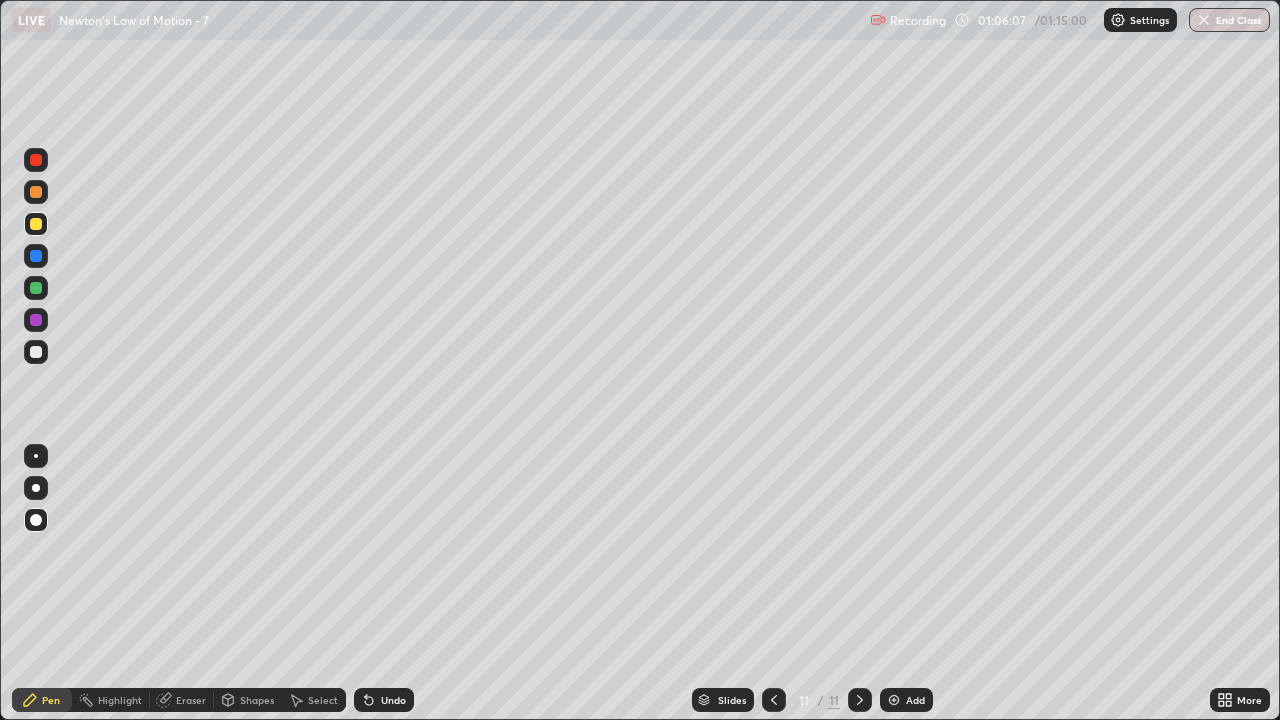 click on "Undo" at bounding box center [393, 700] 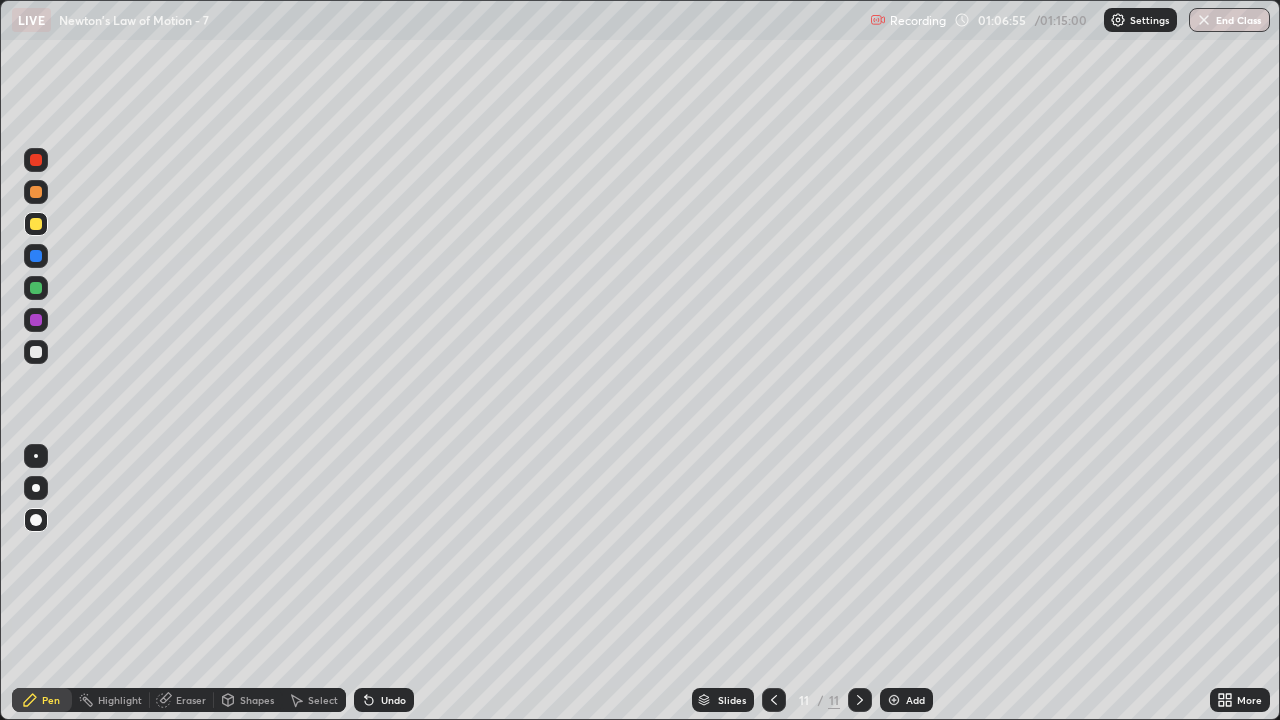 click at bounding box center (36, 352) 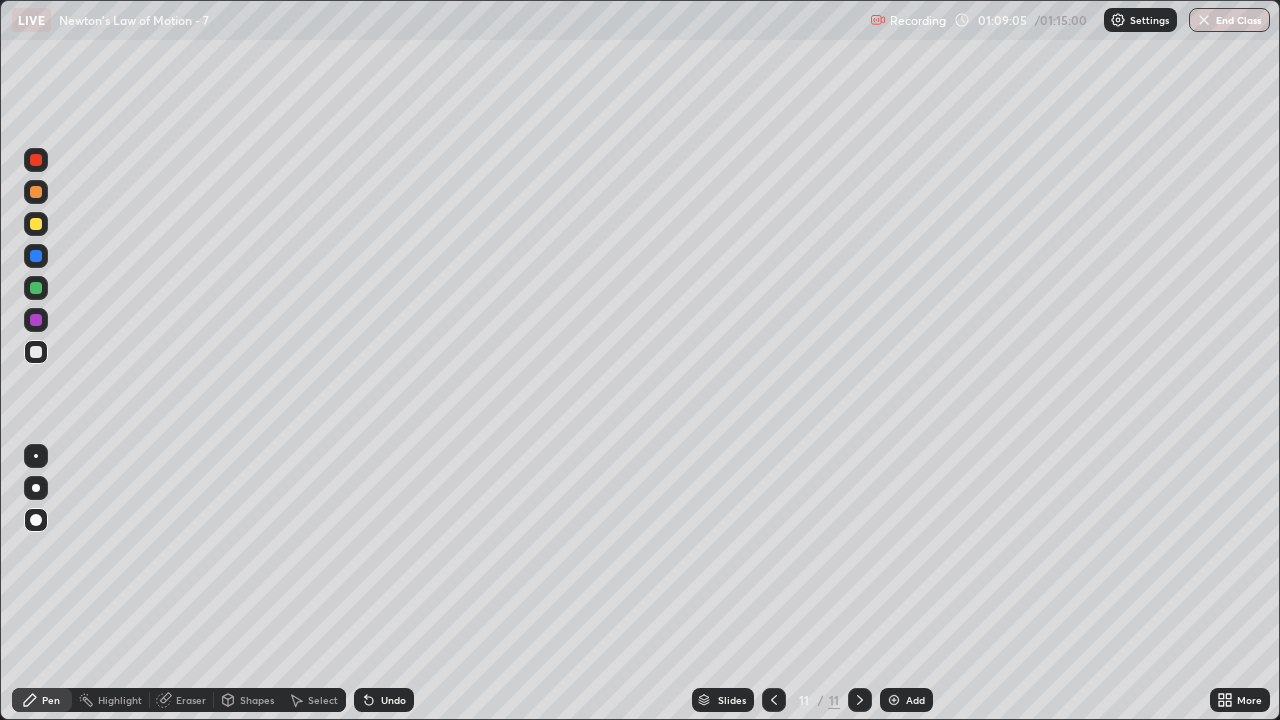 click at bounding box center [36, 288] 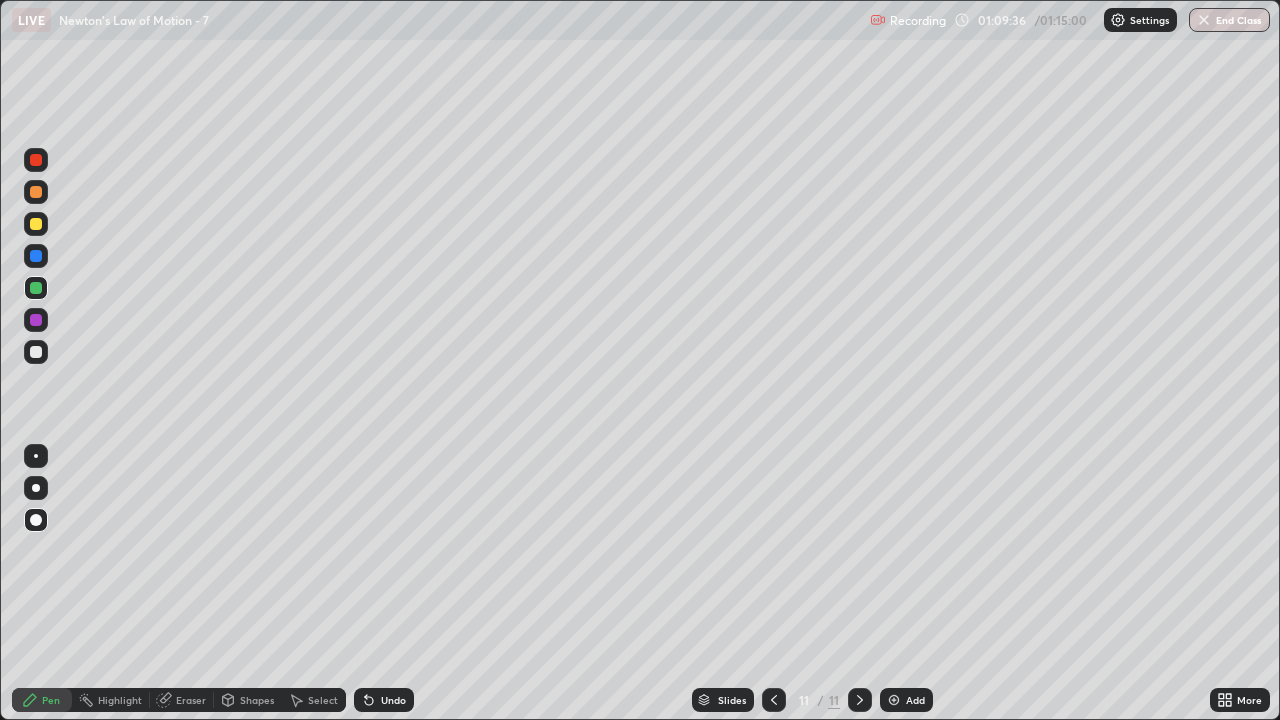 click at bounding box center [36, 352] 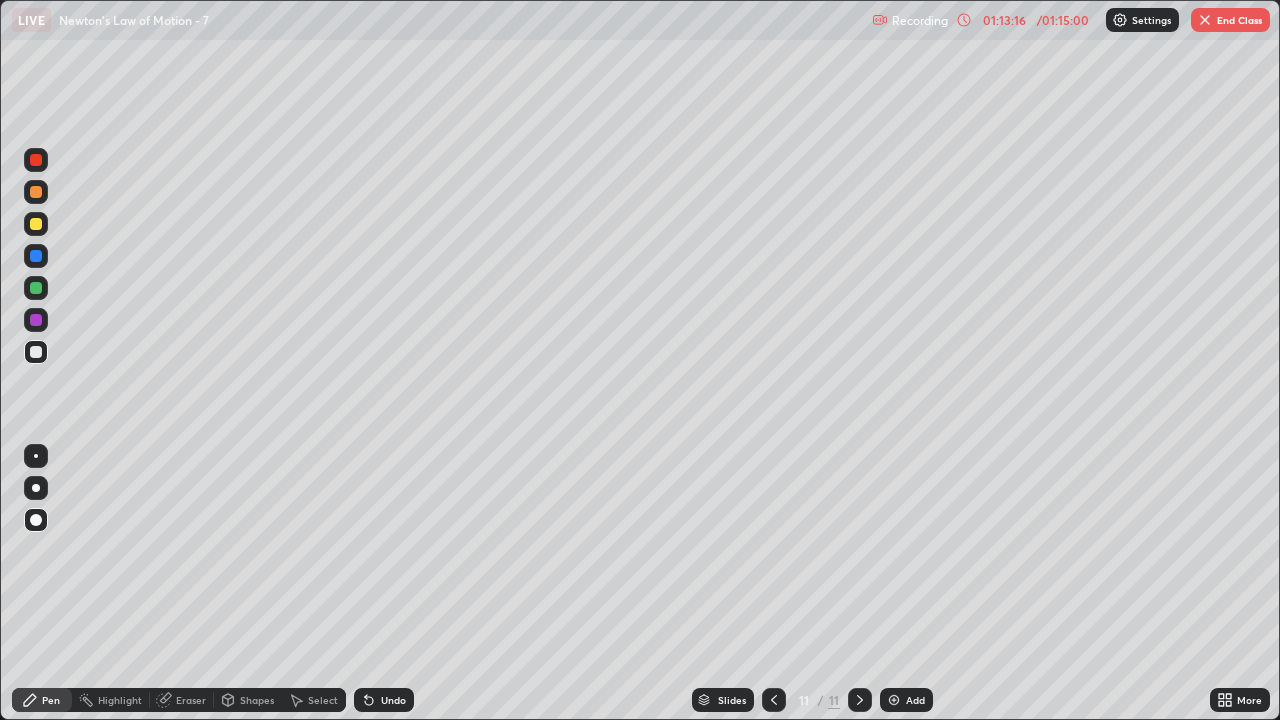 click on "End Class" at bounding box center (1230, 20) 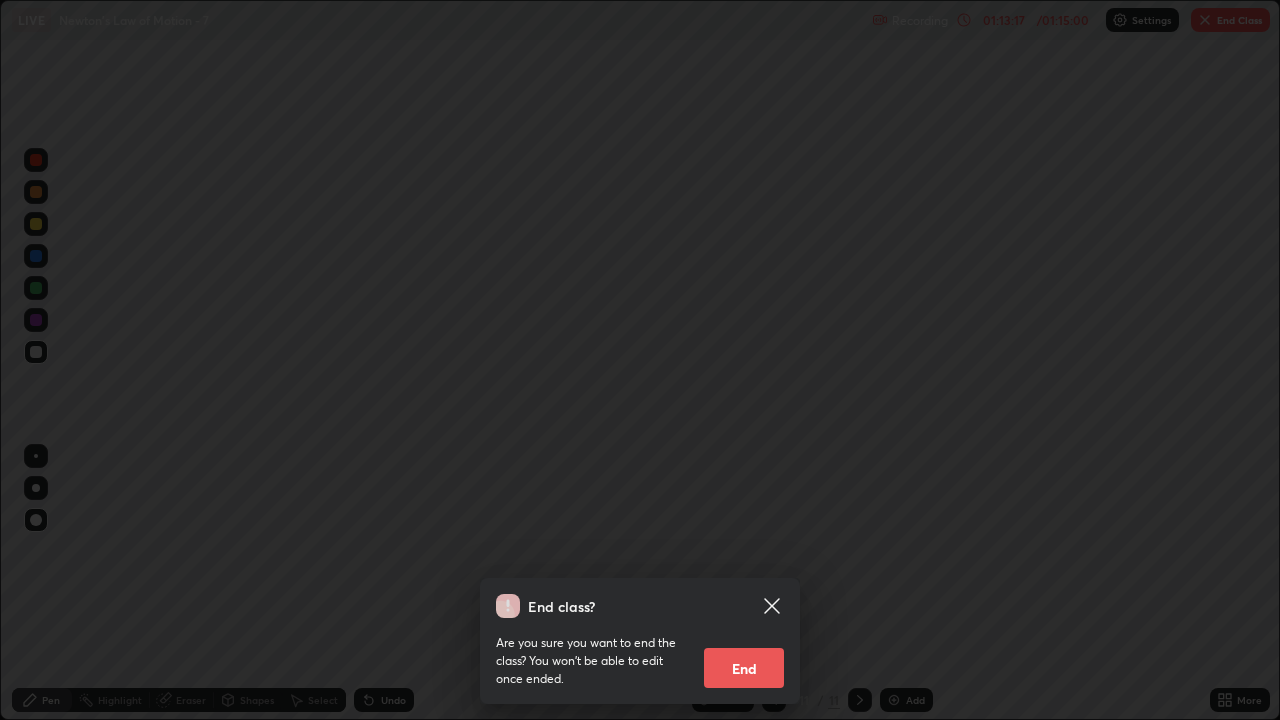 click on "End" at bounding box center (744, 668) 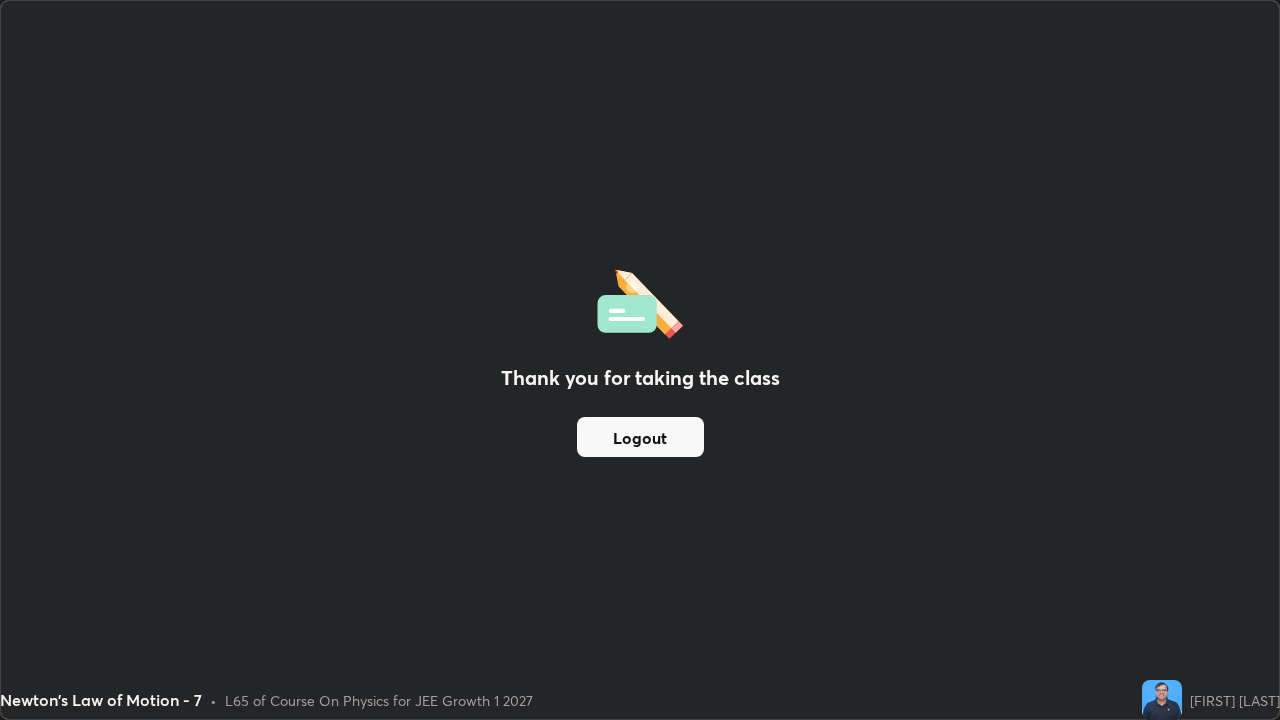 click on "Logout" at bounding box center [640, 437] 